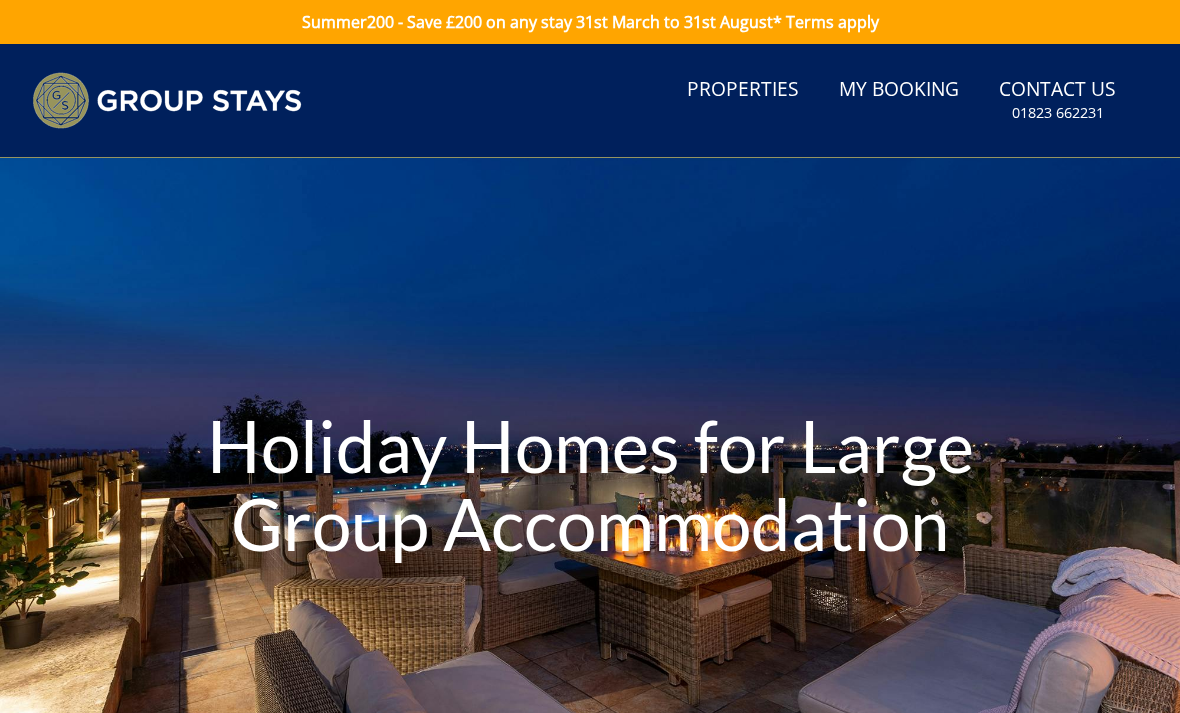 scroll, scrollTop: 0, scrollLeft: 0, axis: both 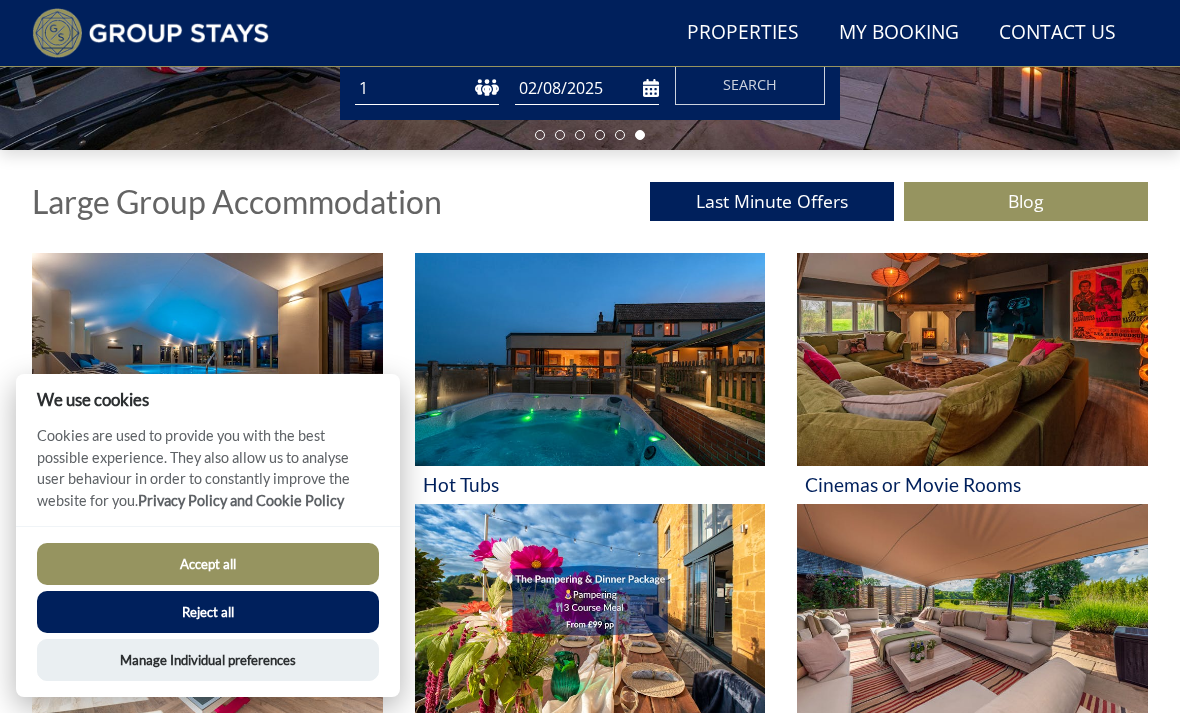 click at bounding box center [207, 359] 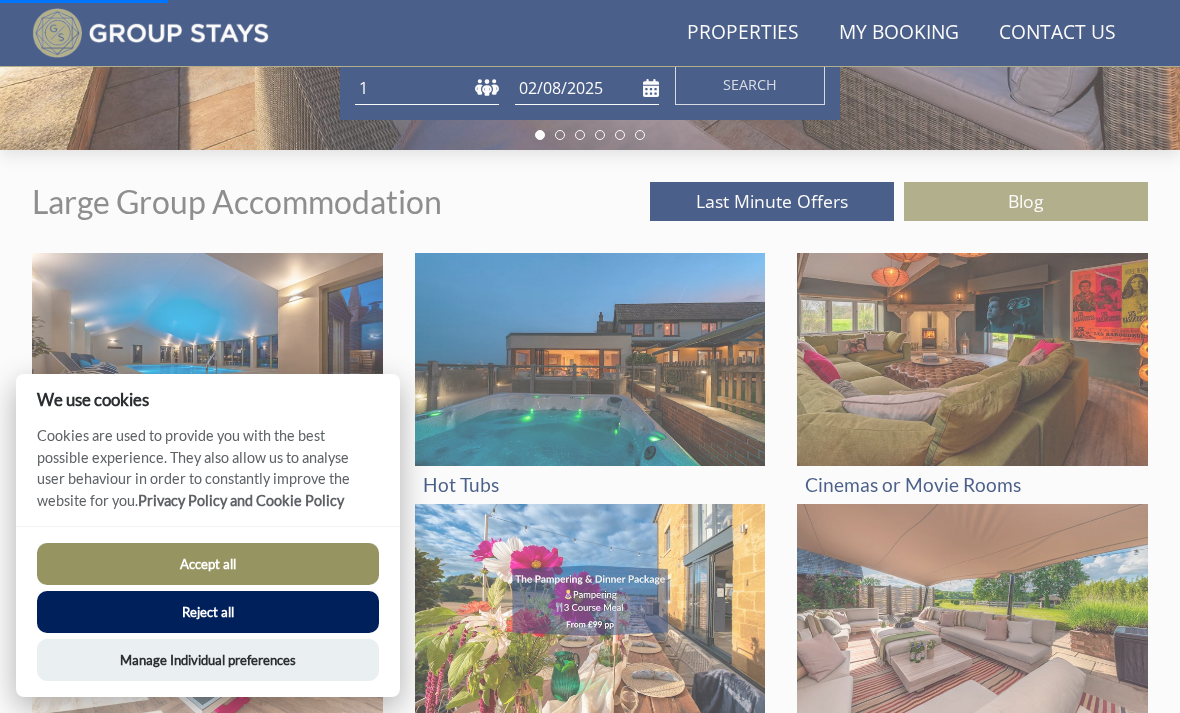 click on "Reject all" at bounding box center [208, 612] 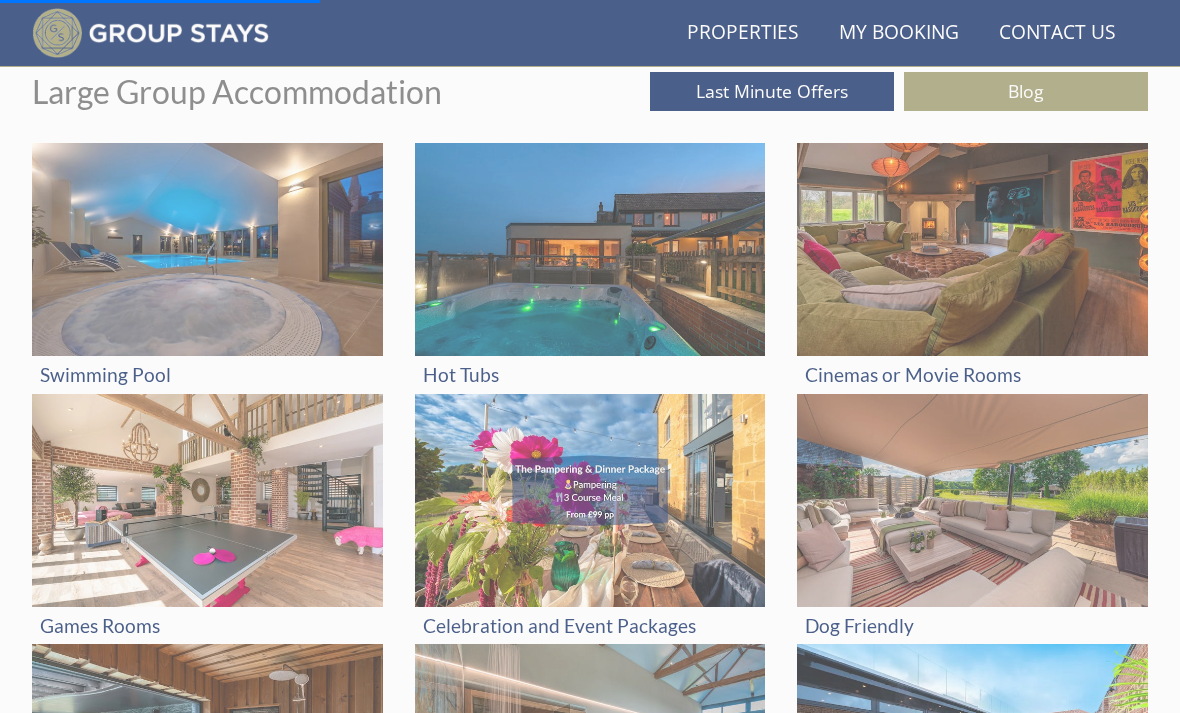 scroll, scrollTop: 643, scrollLeft: 0, axis: vertical 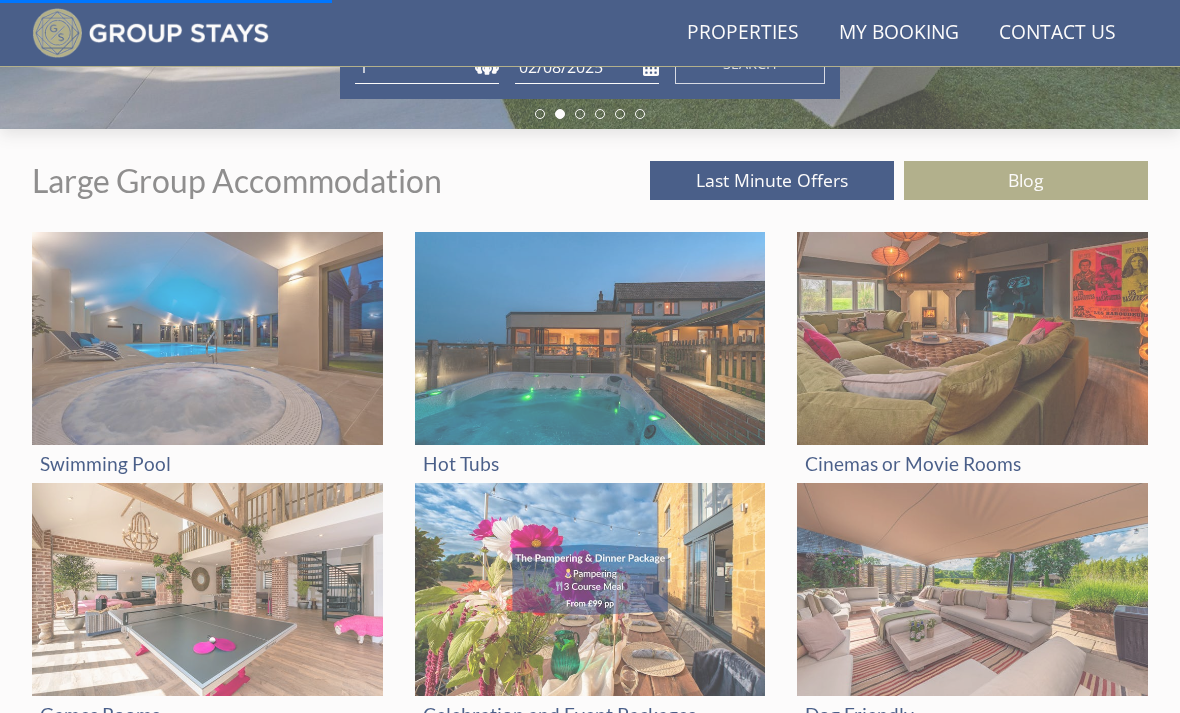 click at bounding box center (207, 338) 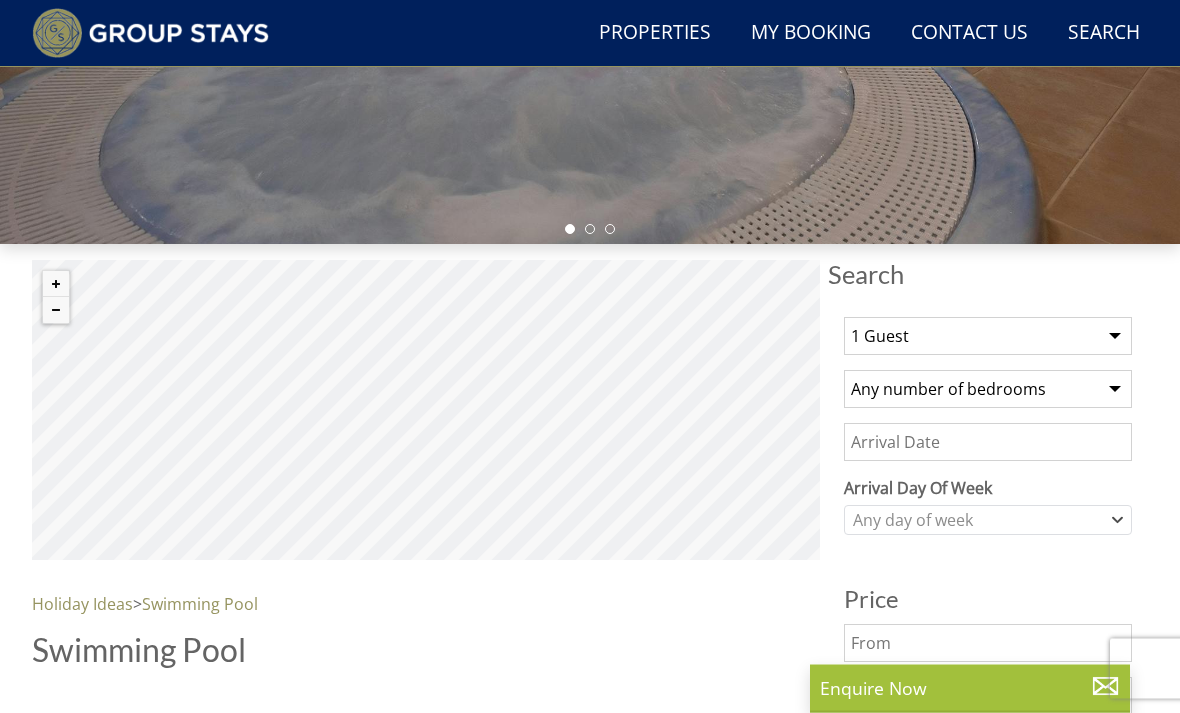 scroll, scrollTop: 535, scrollLeft: 0, axis: vertical 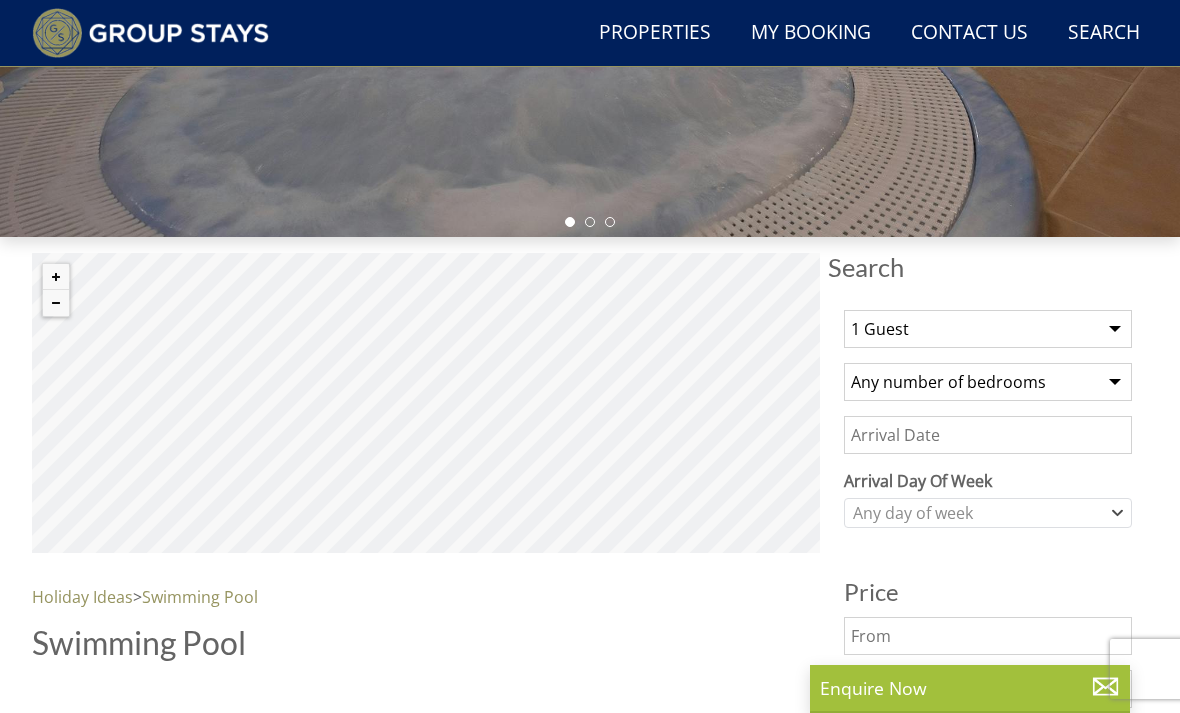 click on "1 Guest
2 Guests
3 Guests
4 Guests
5 Guests
6 Guests
7 Guests
8 Guests
9 Guests
10 Guests
11 Guests
12 Guests
13 Guests
14 Guests
15 Guests
16 Guests
17 Guests
18 Guests
19 Guests
20 Guests
21 Guests
22 Guests
23 Guests
24 Guests
25 Guests
26 Guests
27 Guests
28 Guests
29 Guests
30 Guests
31 Guests
32 Guests" at bounding box center (988, 329) 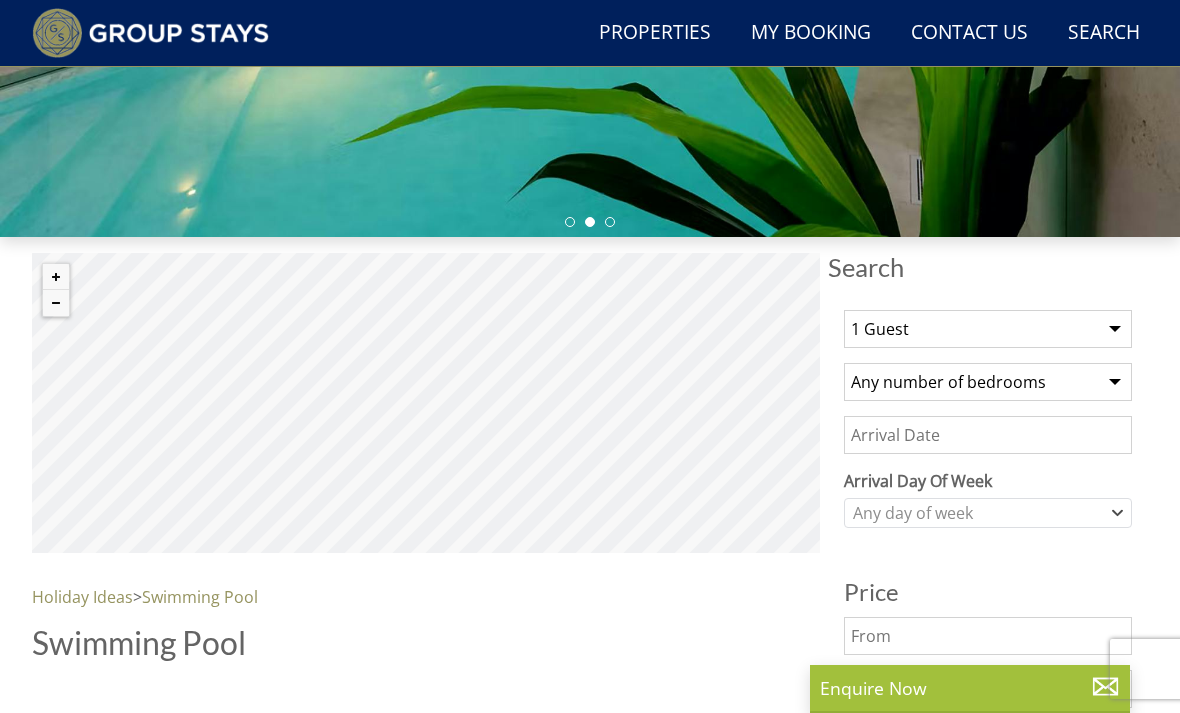 select on "15" 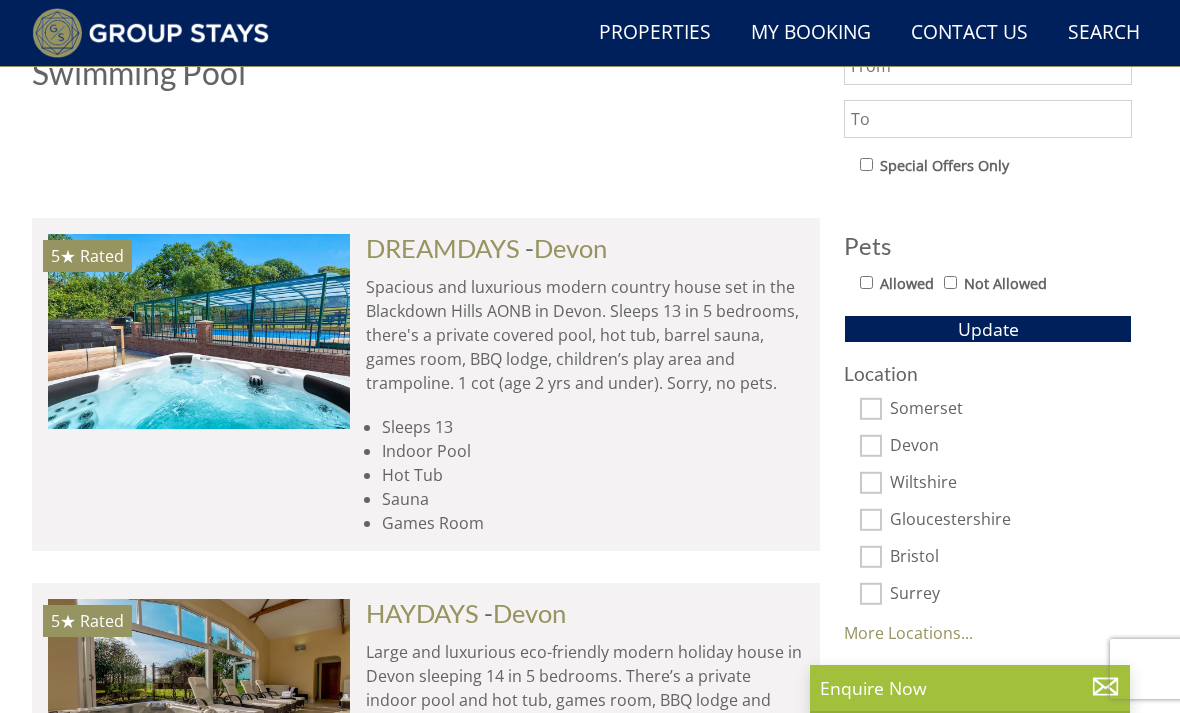 scroll, scrollTop: 1106, scrollLeft: 0, axis: vertical 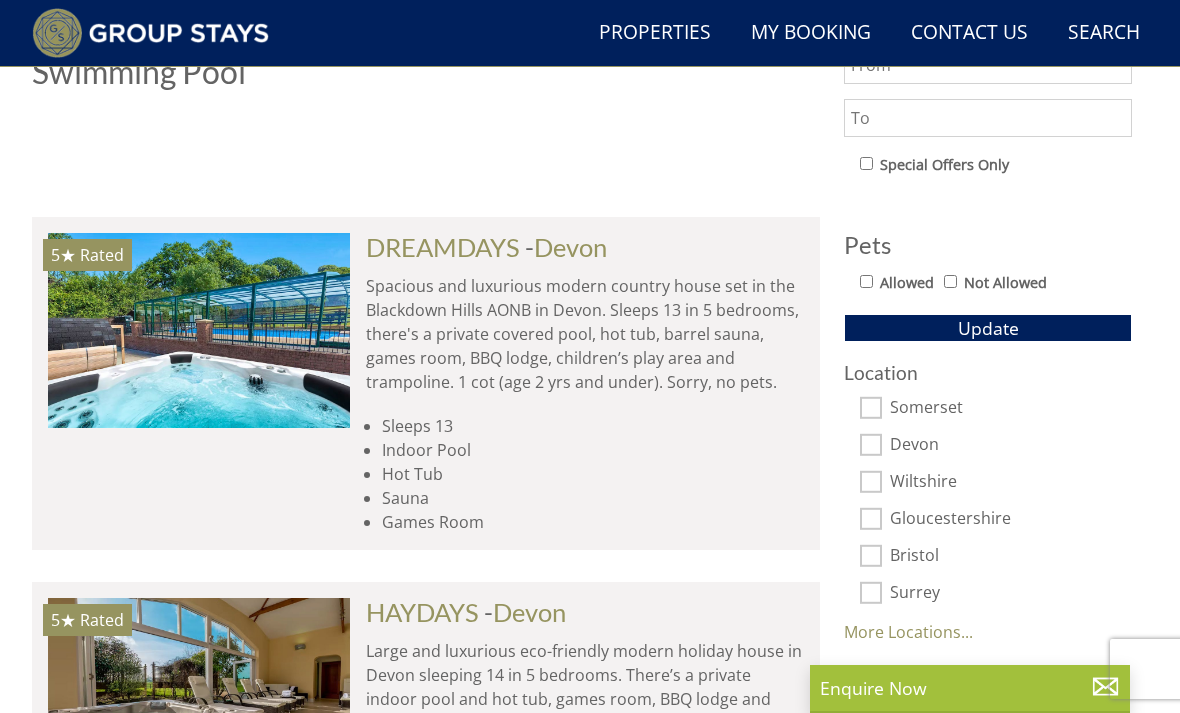 click on "1 Guest
2 Guests
3 Guests
4 Guests
5 Guests
6 Guests
7 Guests
8 Guests
9 Guests
10 Guests
11 Guests
12 Guests
13 Guests
14 Guests
15 Guests
16 Guests
17 Guests
18 Guests
19 Guests
20 Guests
21 Guests
22 Guests
23 Guests
24 Guests
25 Guests
26 Guests
27 Guests
28 Guests
29 Guests
30 Guests
31 Guests
32 Guests
Any number of bedrooms
4 Bedrooms
5 Bedrooms
6 Bedrooms
7 Bedrooms
8 Bedrooms
9 Bedrooms
10 Bedrooms
11 Bedrooms
12 Bedrooms
13 Bedrooms
14 Bedrooms
15 Bedrooms
16 Bedrooms
Arrival Day Of Week
Monday
Tuesday
Wednesday
Thursday
Friday
Saturday
Sunday Any day of week
Price" at bounding box center [988, 184] 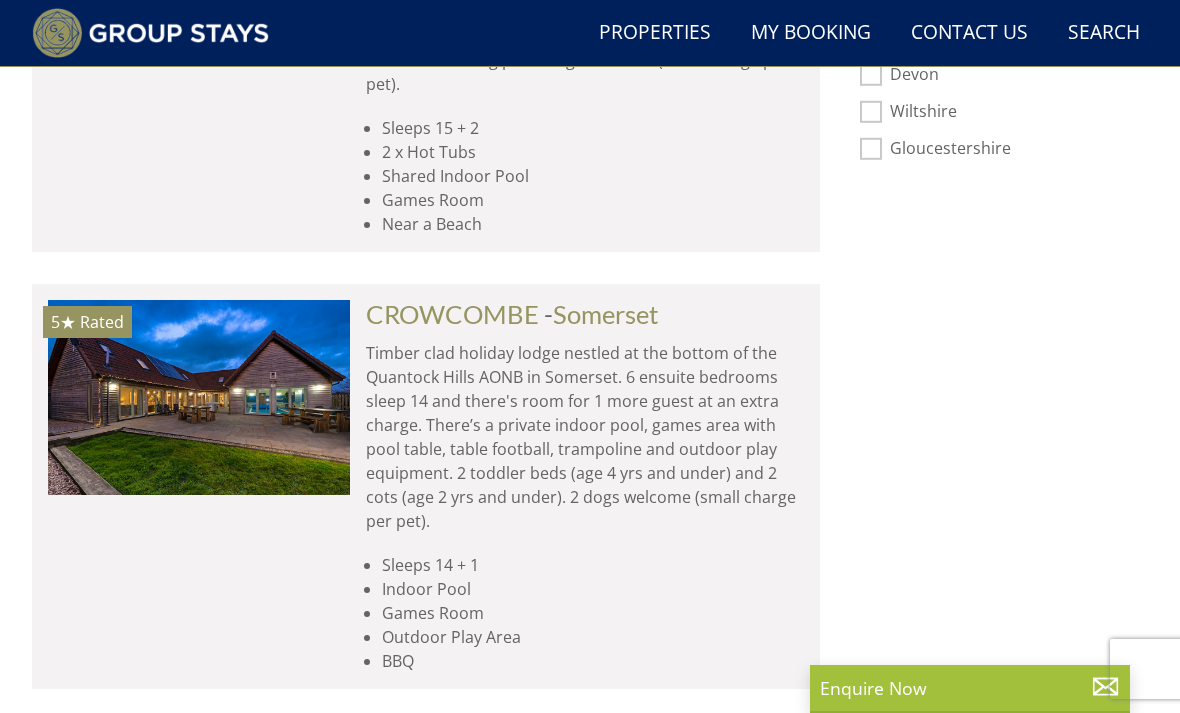 scroll, scrollTop: 1465, scrollLeft: 0, axis: vertical 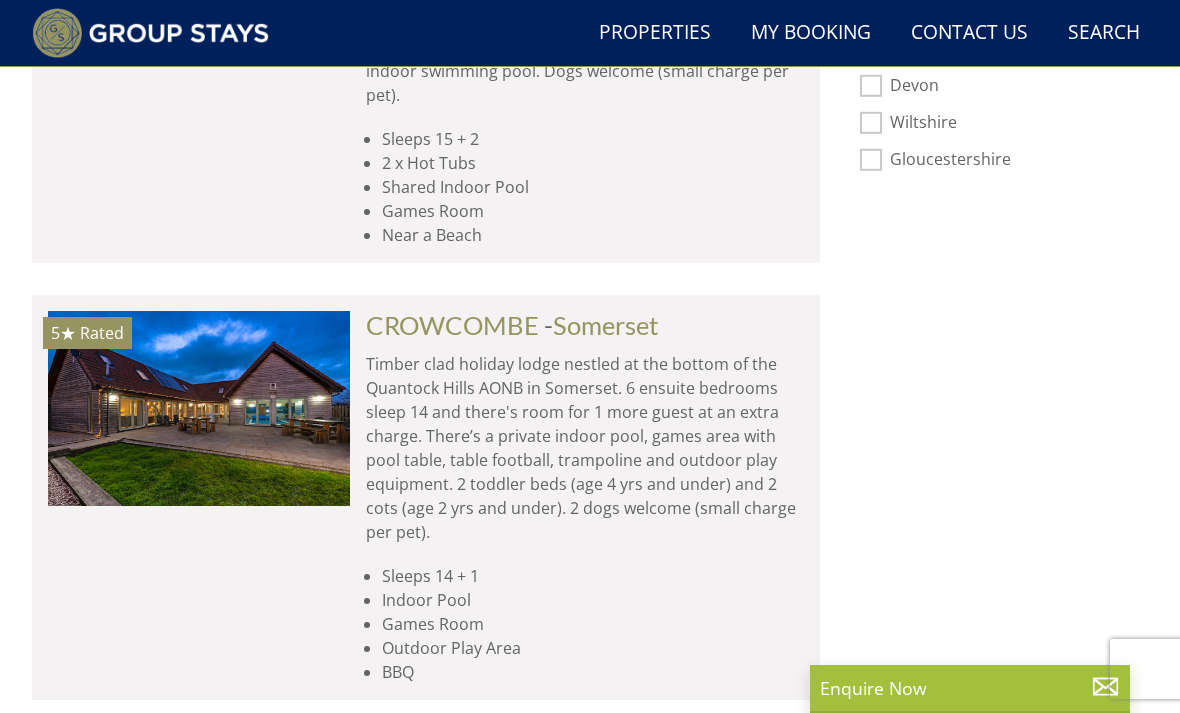 click at bounding box center (199, 408) 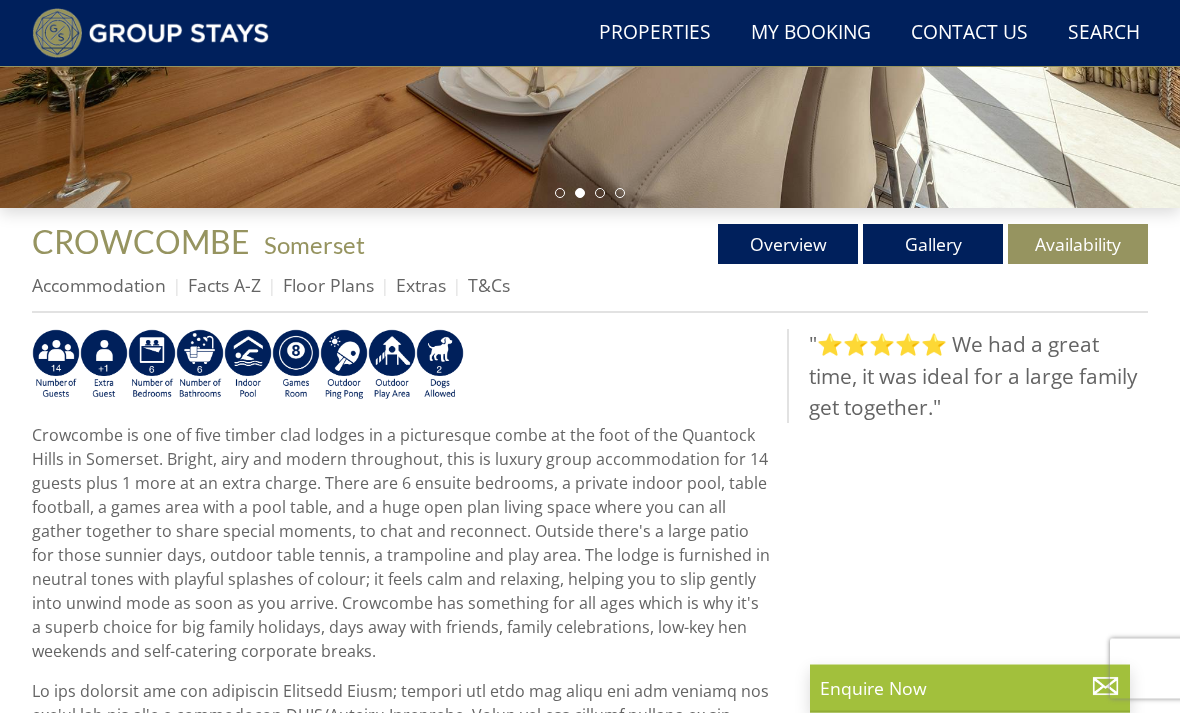 scroll, scrollTop: 536, scrollLeft: 0, axis: vertical 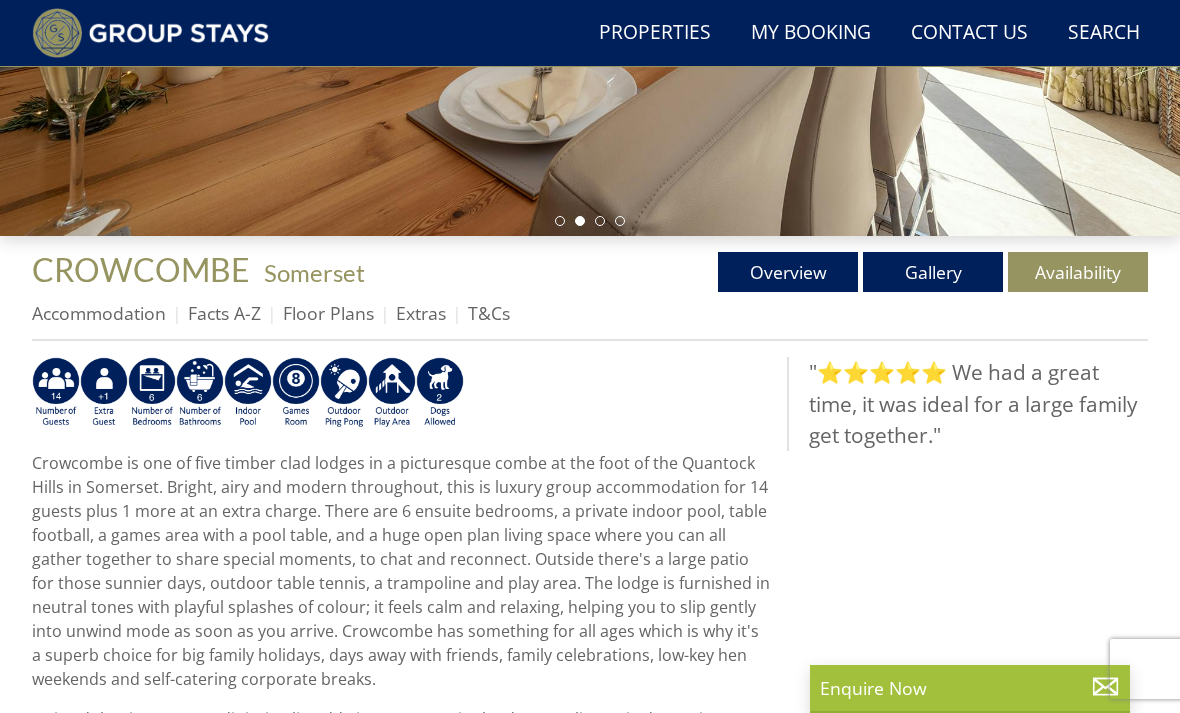 click on "Gallery" at bounding box center [933, 272] 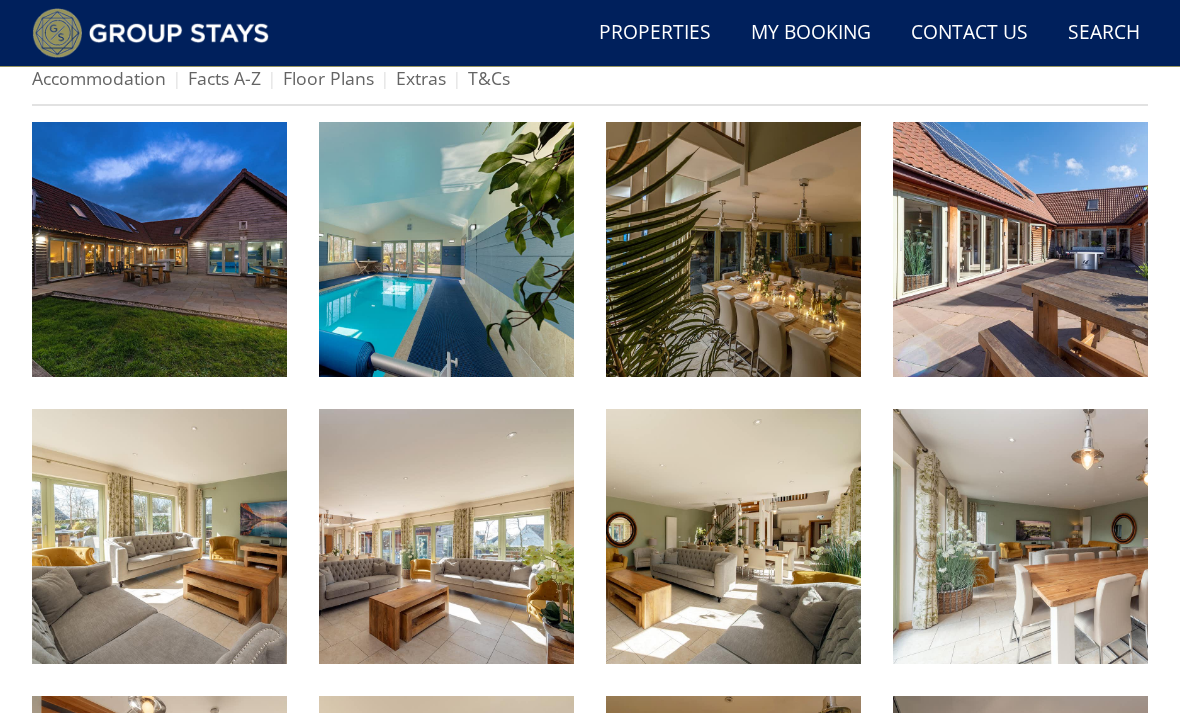 scroll, scrollTop: 771, scrollLeft: 0, axis: vertical 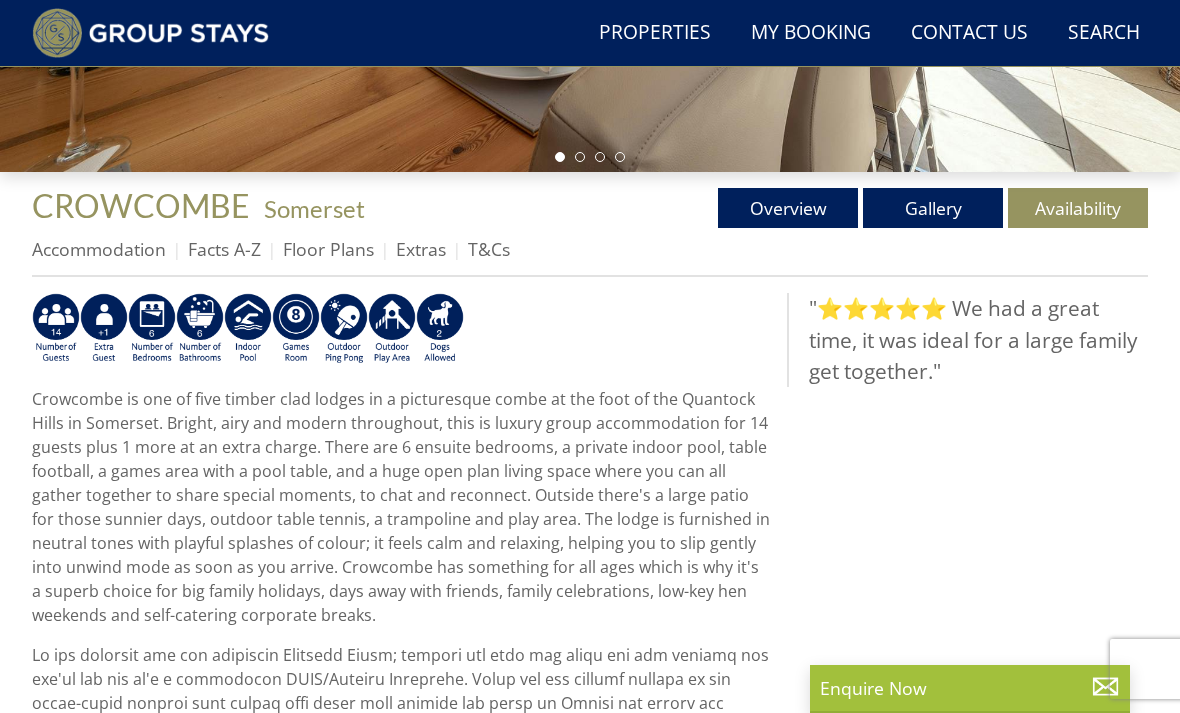 select on "15" 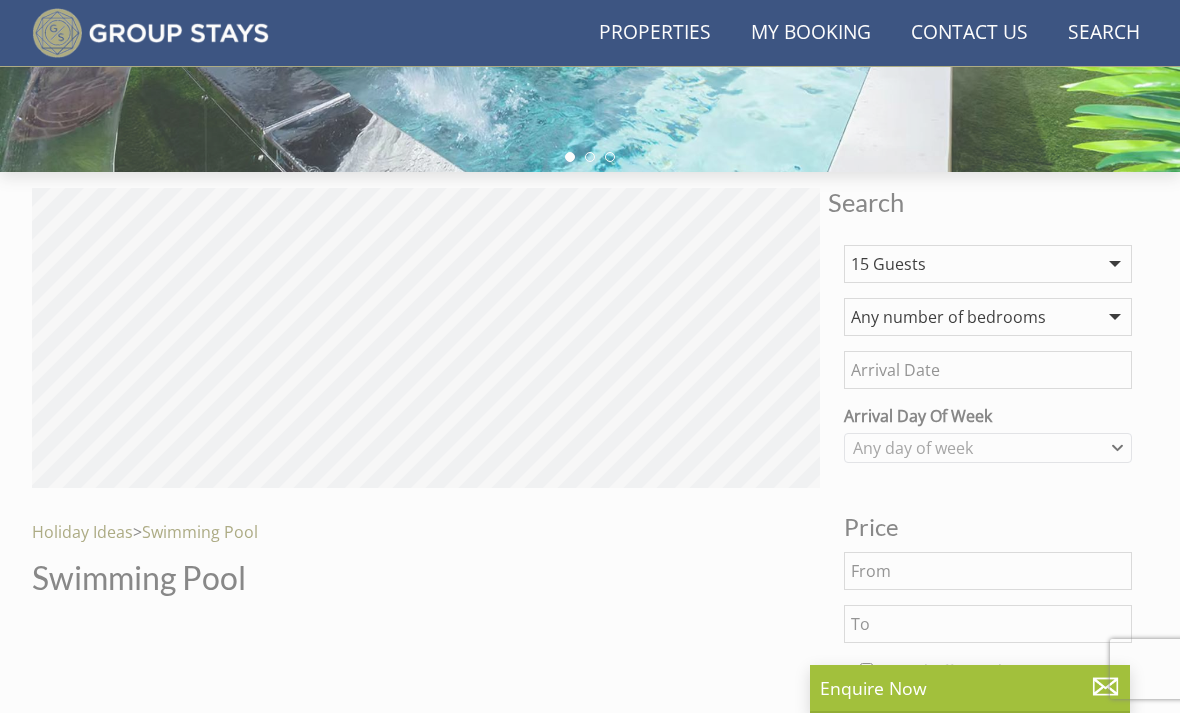 scroll, scrollTop: 1529, scrollLeft: 0, axis: vertical 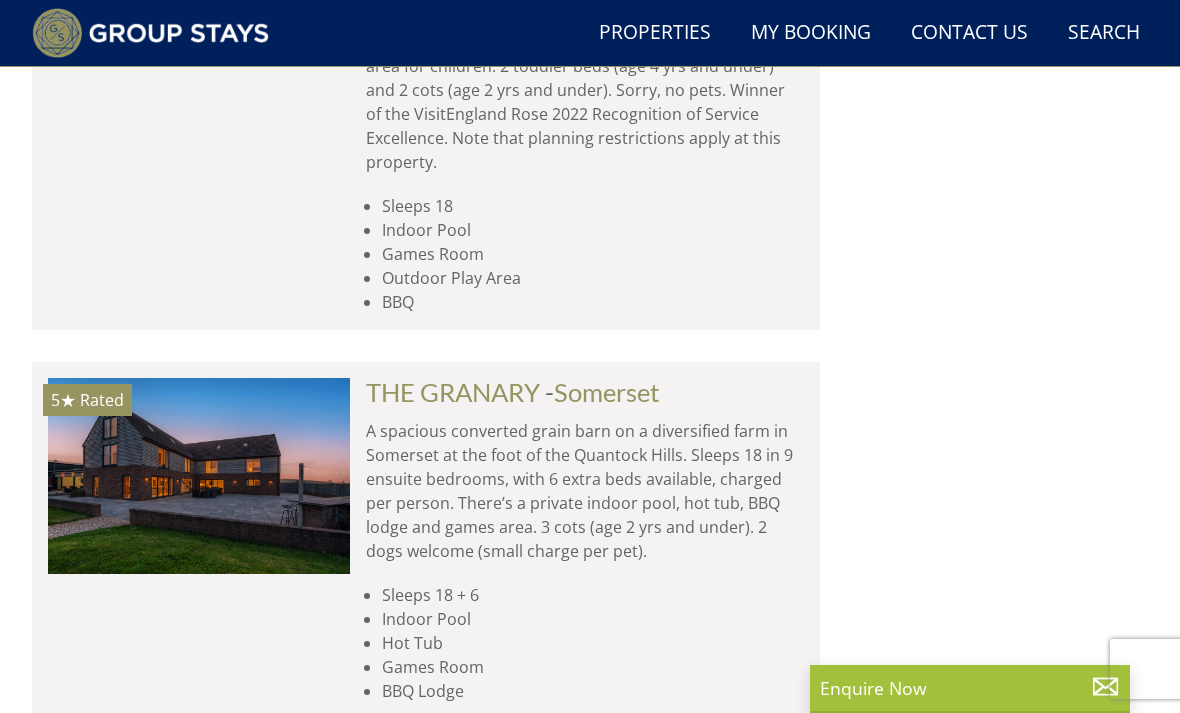 click at bounding box center (199, 475) 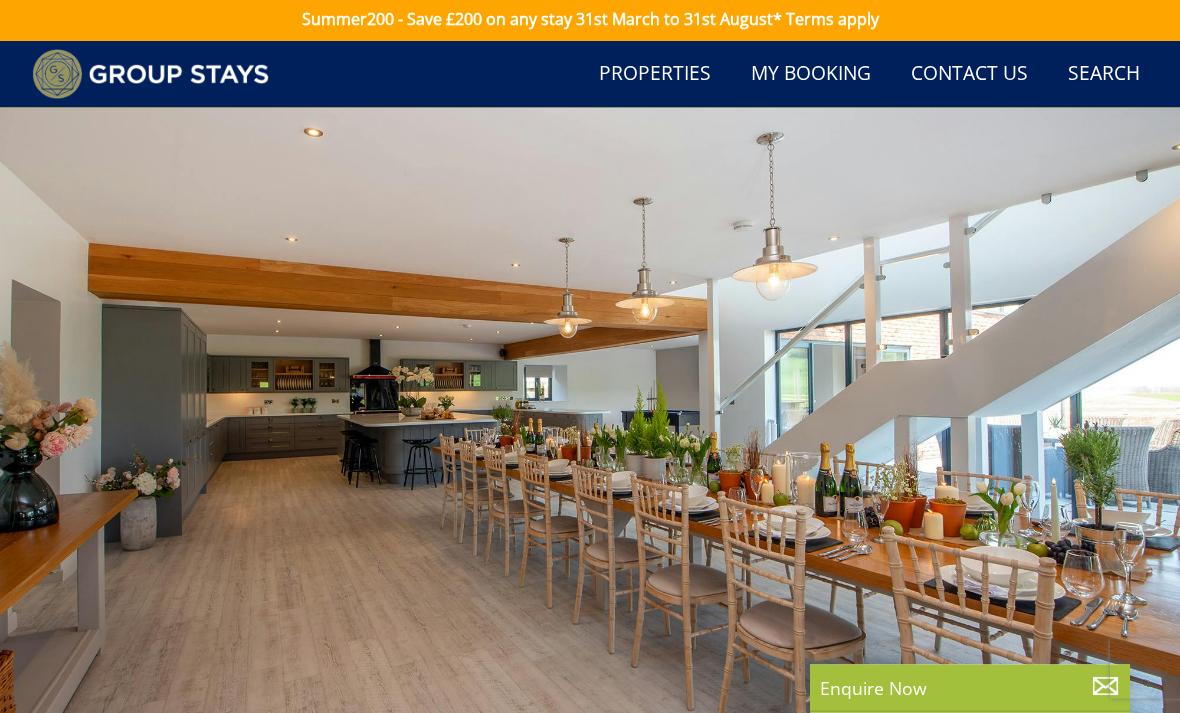 scroll, scrollTop: 0, scrollLeft: 0, axis: both 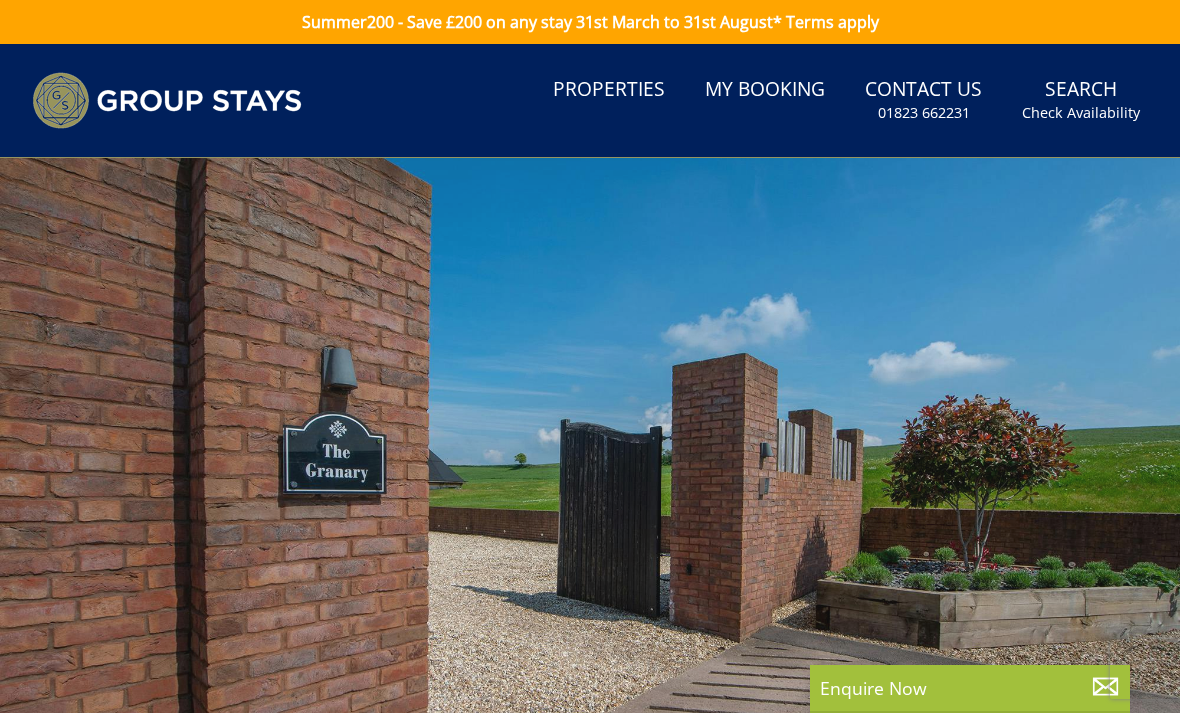 select on "15" 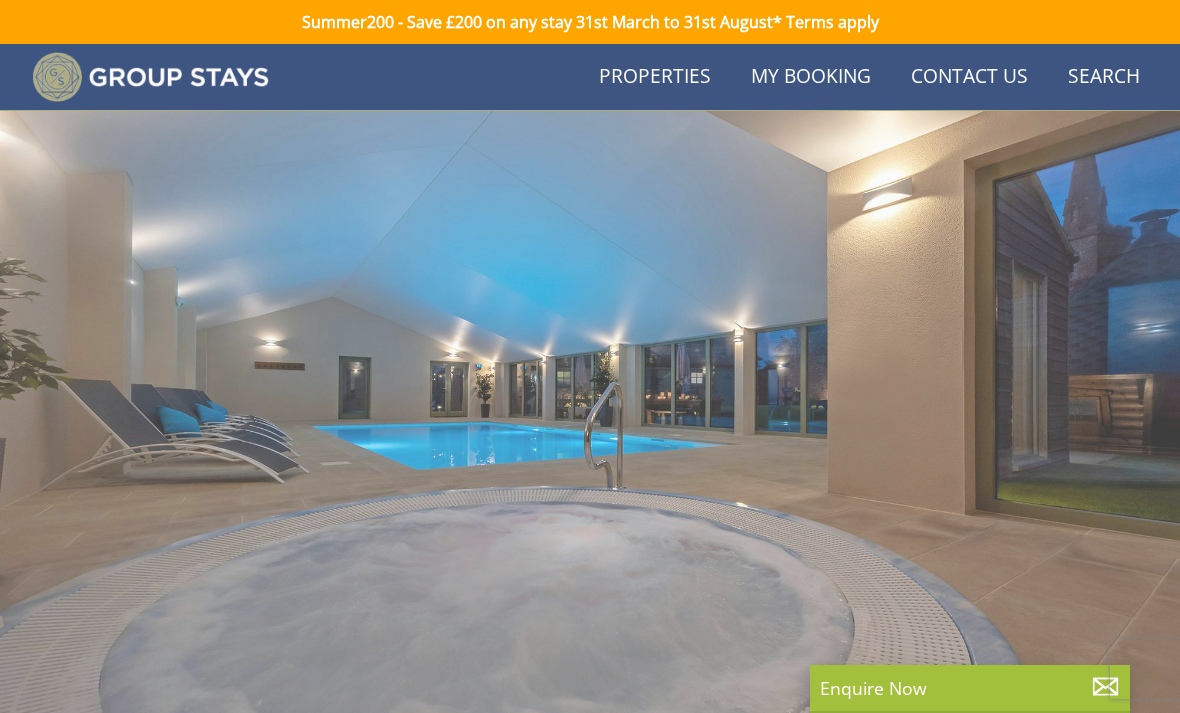 scroll, scrollTop: 6541, scrollLeft: 0, axis: vertical 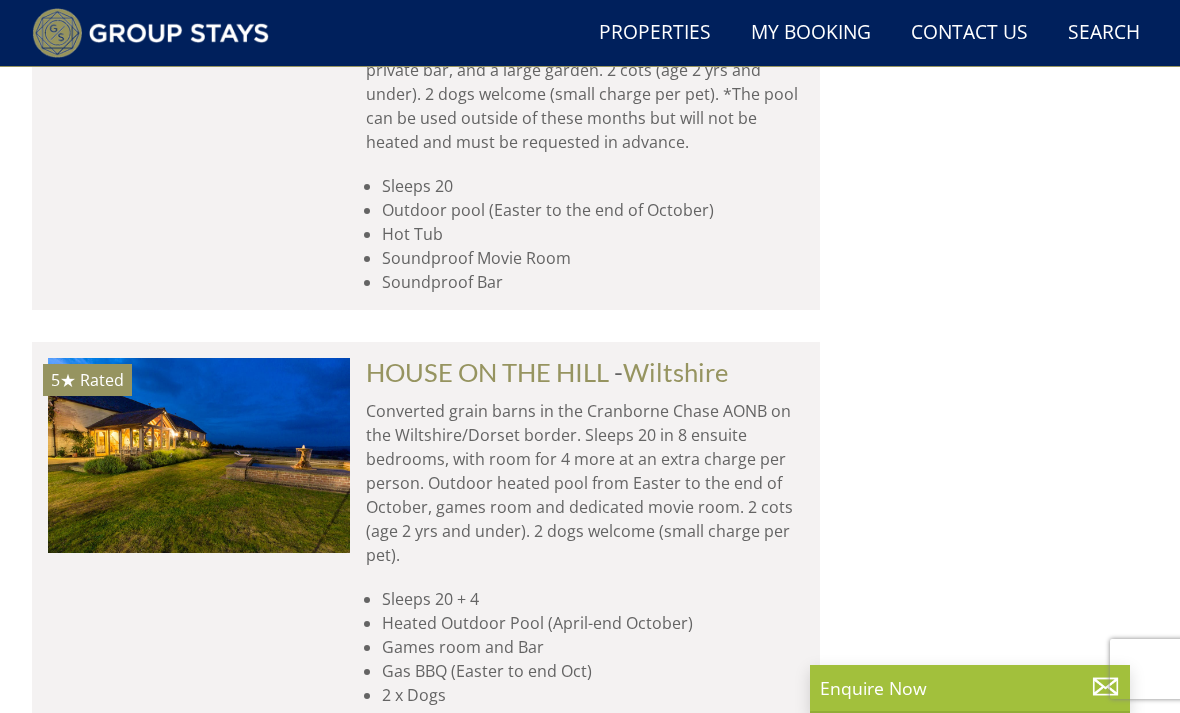 click on "Load More" at bounding box center (426, 774) 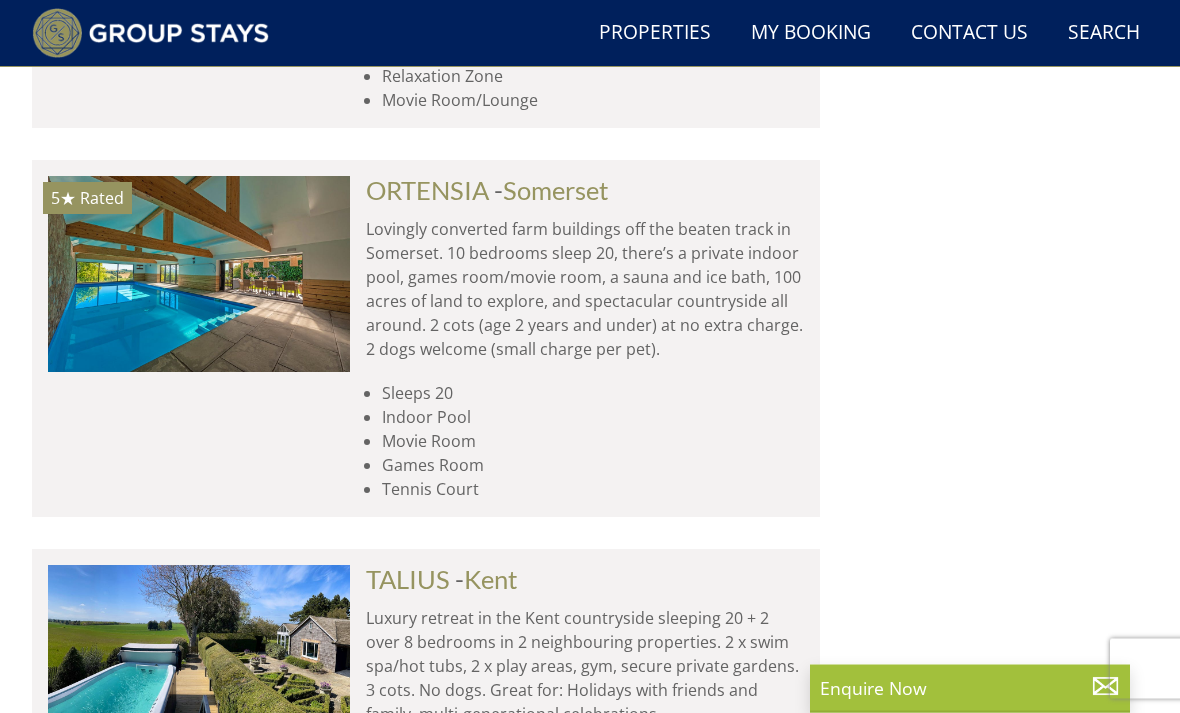 scroll, scrollTop: 13683, scrollLeft: 0, axis: vertical 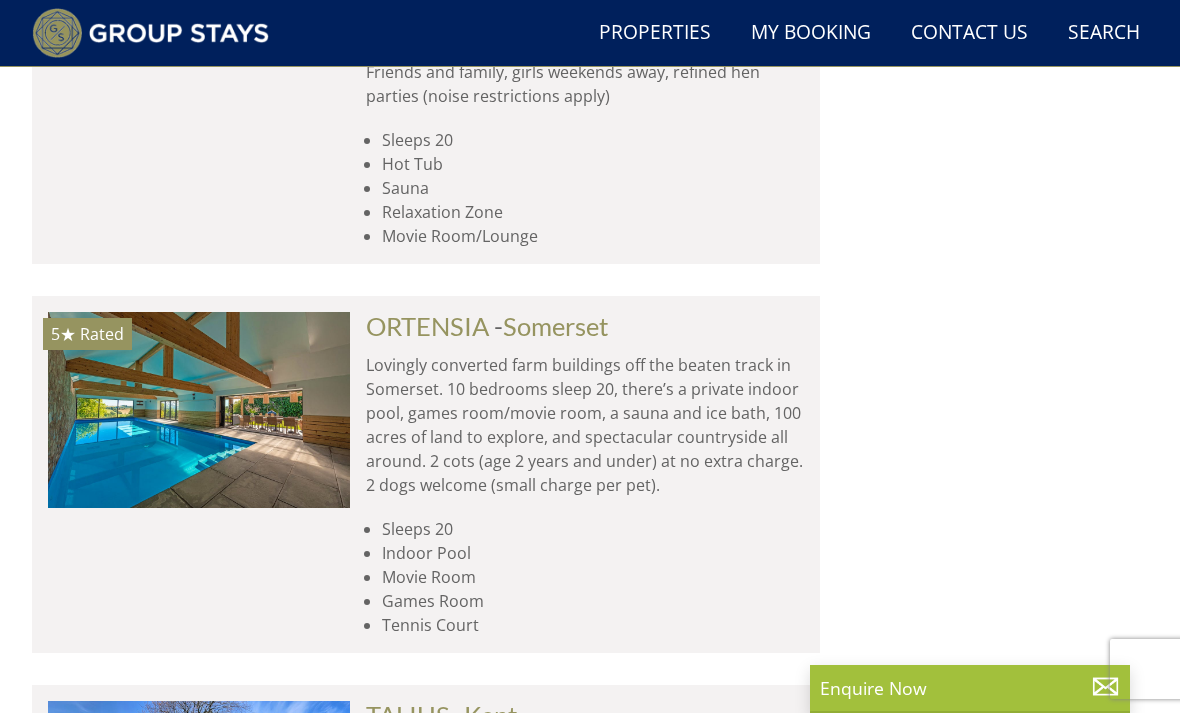 click on "Lovingly converted farm buildings off the beaten track in Somerset. 10 bedrooms sleep 20, there’s a private indoor pool, games room/movie room,  a sauna and ice bath, 100 acres of land to explore, and spectacular countryside all around. 2 cots (age 2 years and under) at no extra charge. 2 dogs welcome (small charge per pet)." at bounding box center [585, 425] 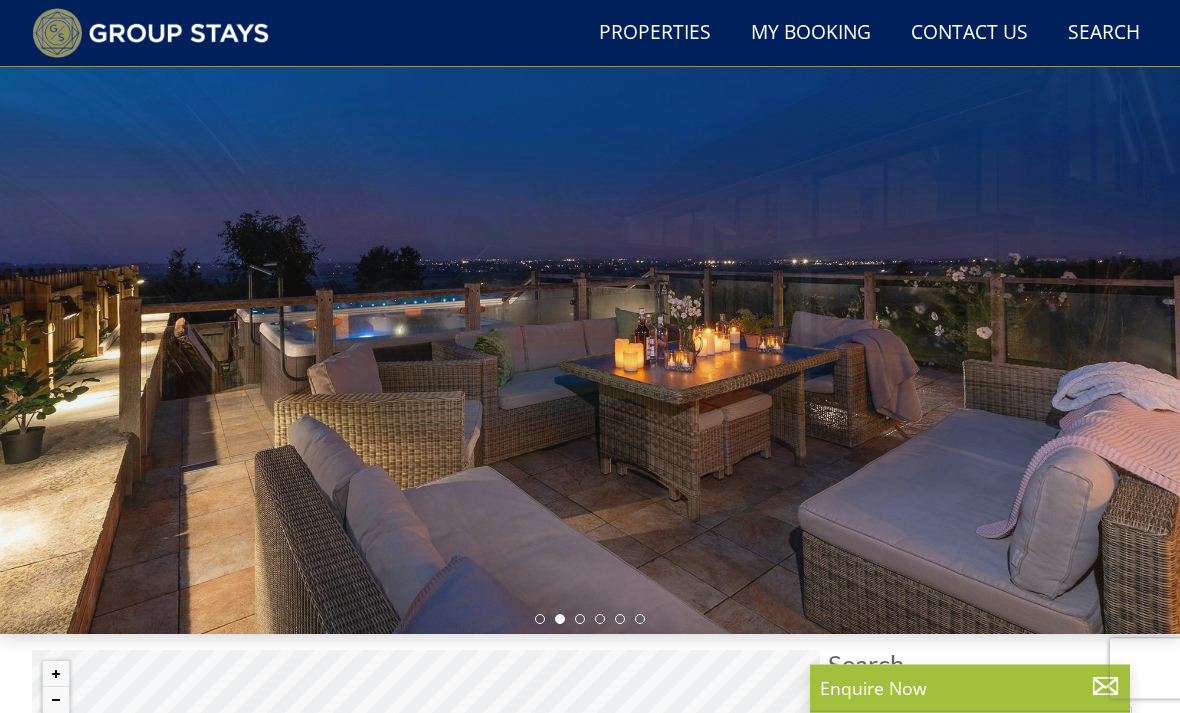 scroll, scrollTop: 138, scrollLeft: 0, axis: vertical 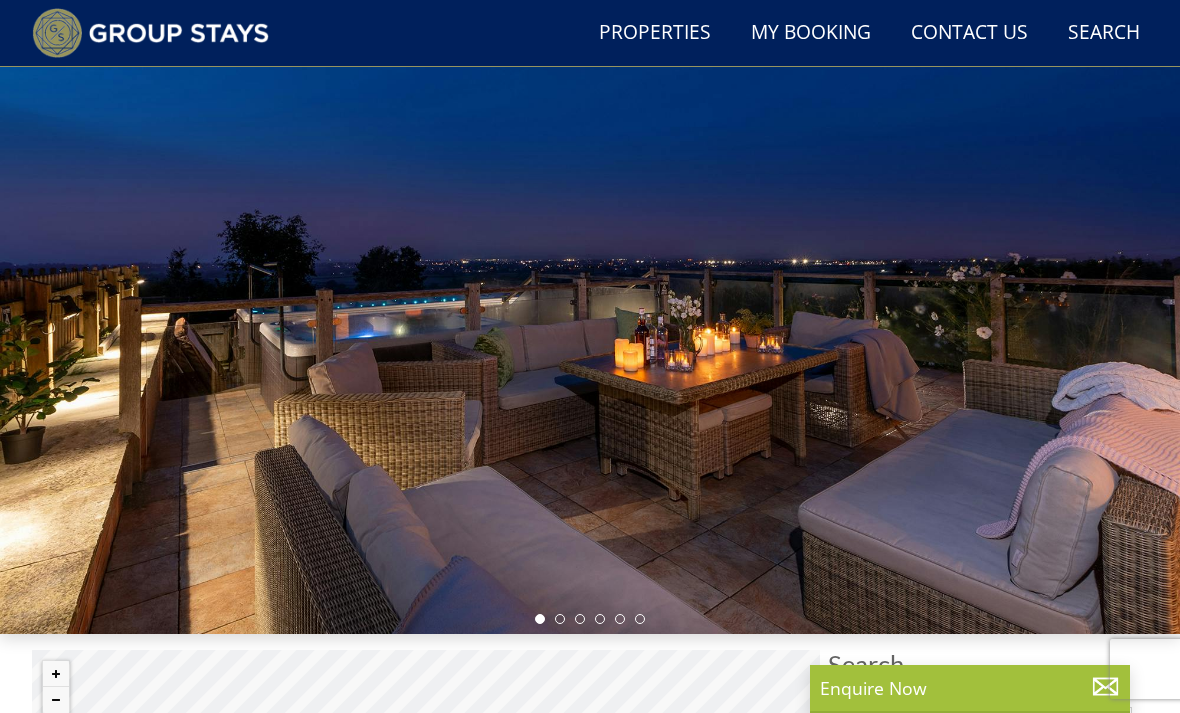 click at bounding box center (590, 303) 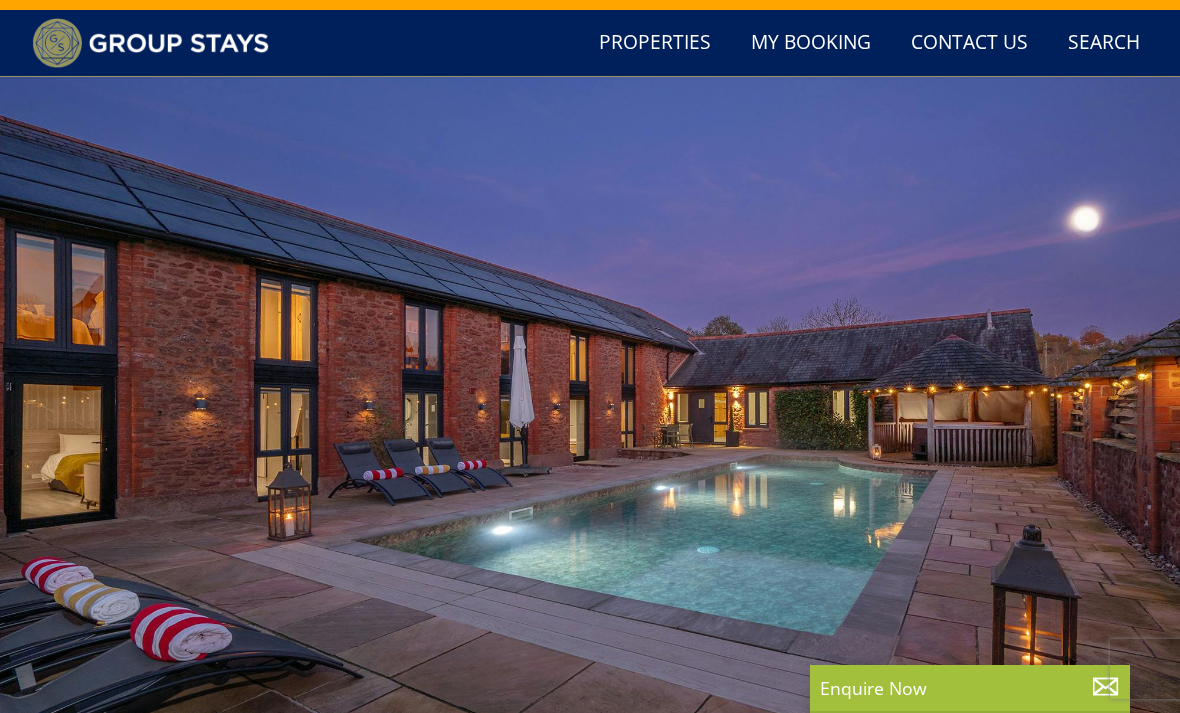 scroll, scrollTop: 0, scrollLeft: 0, axis: both 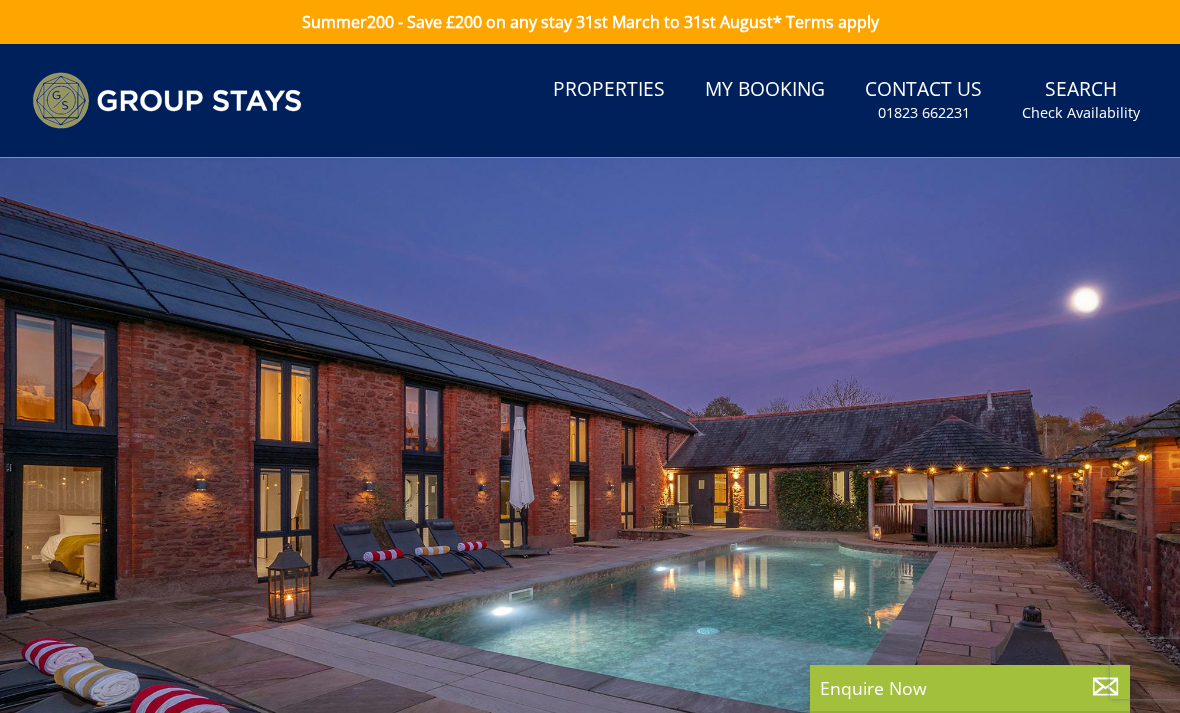 select on "15" 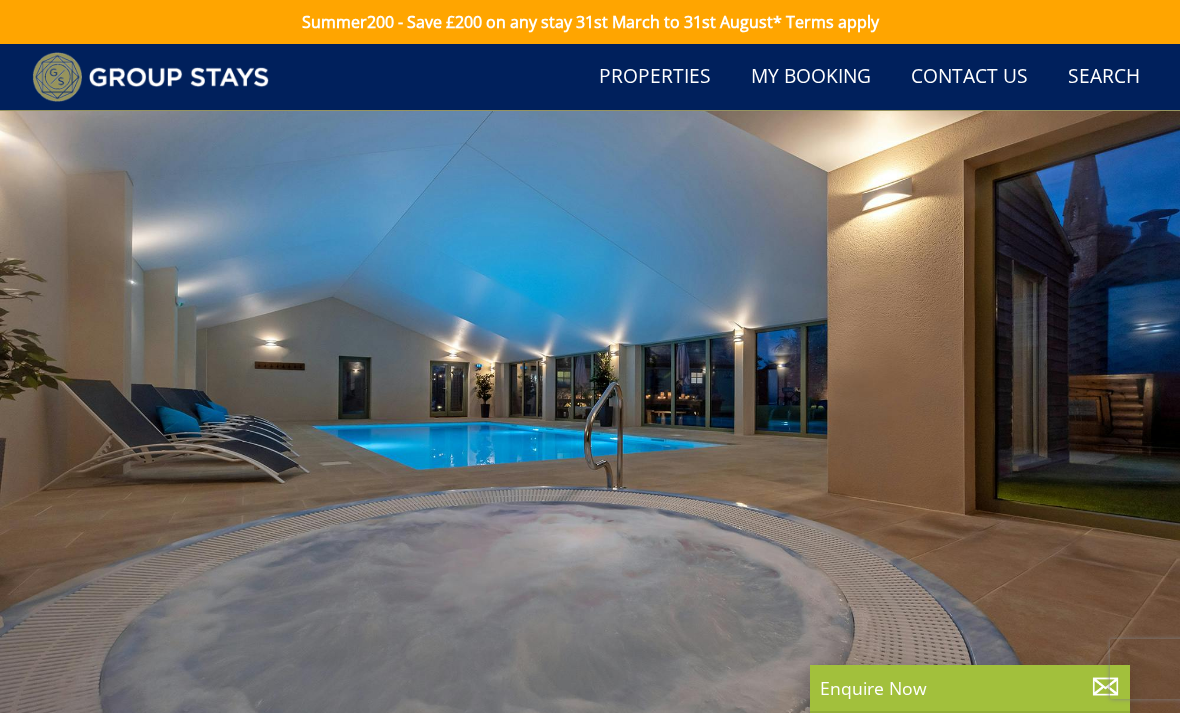 scroll, scrollTop: 13747, scrollLeft: 0, axis: vertical 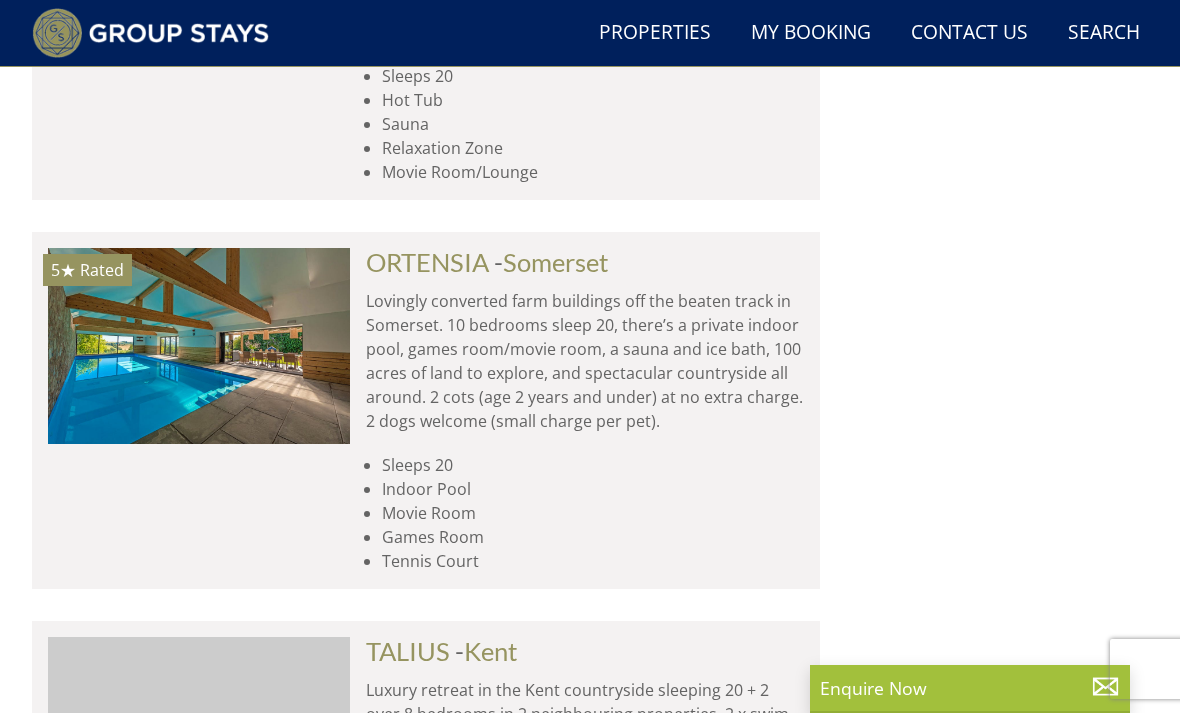 click on "Indoor Pool" at bounding box center [593, 489] 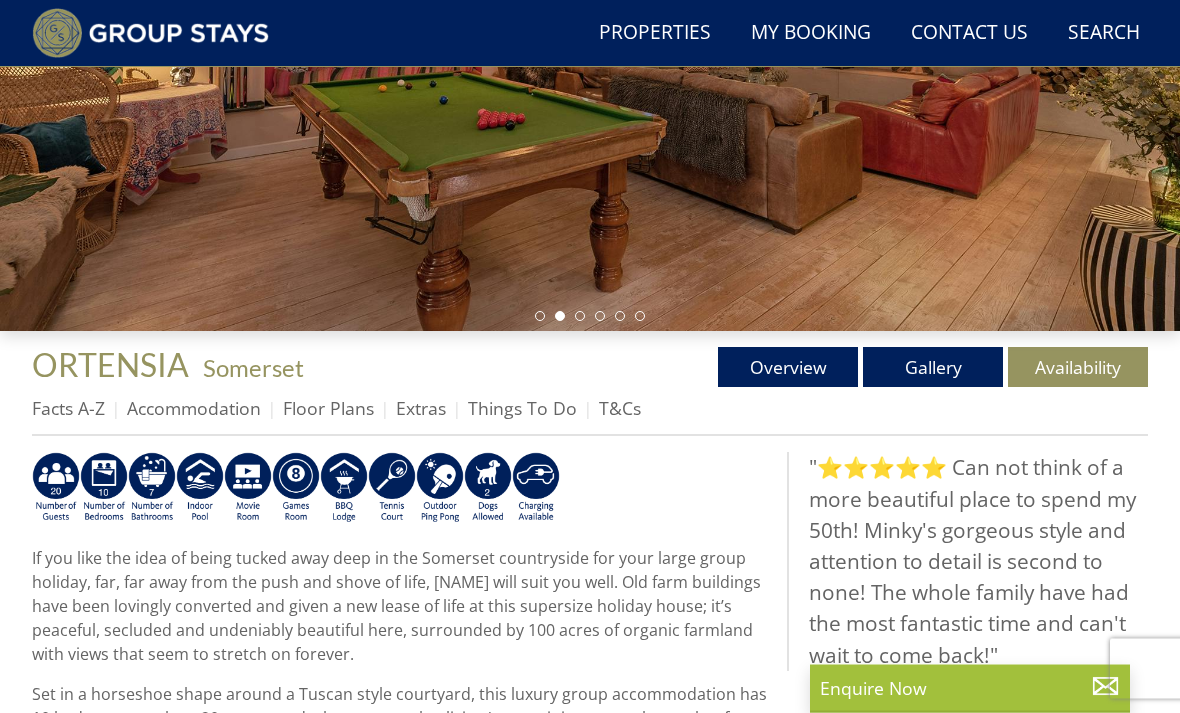 scroll, scrollTop: 435, scrollLeft: 0, axis: vertical 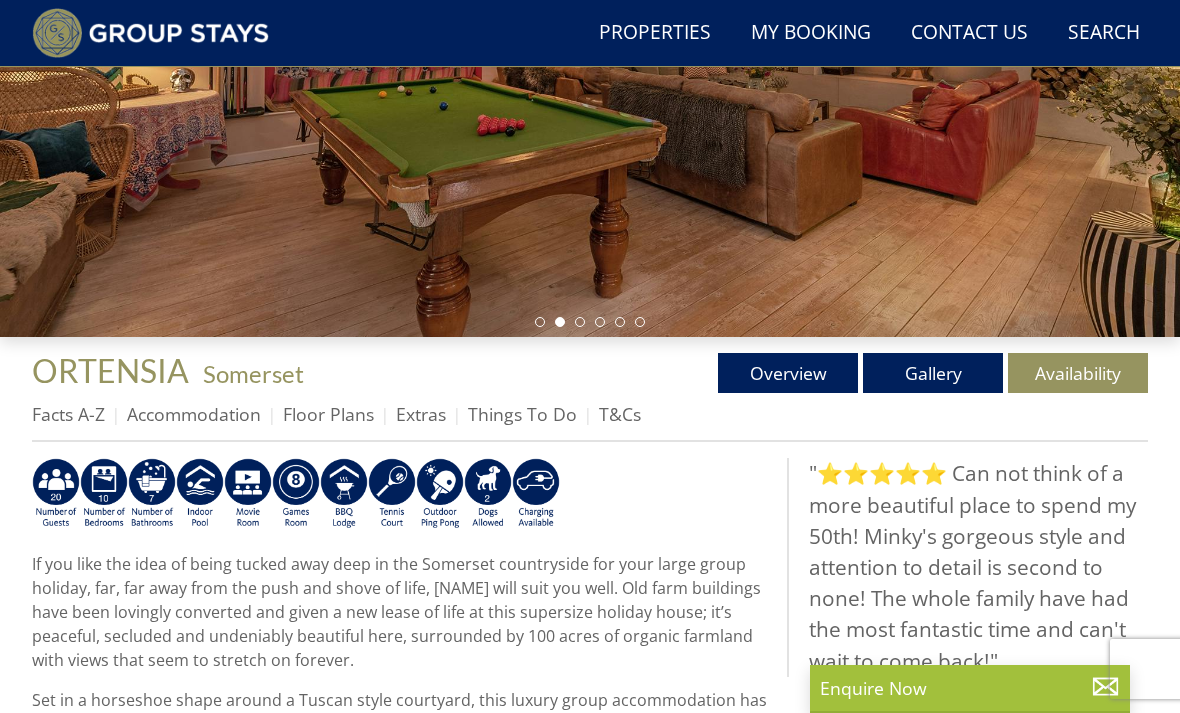 click on "Gallery" at bounding box center [933, 373] 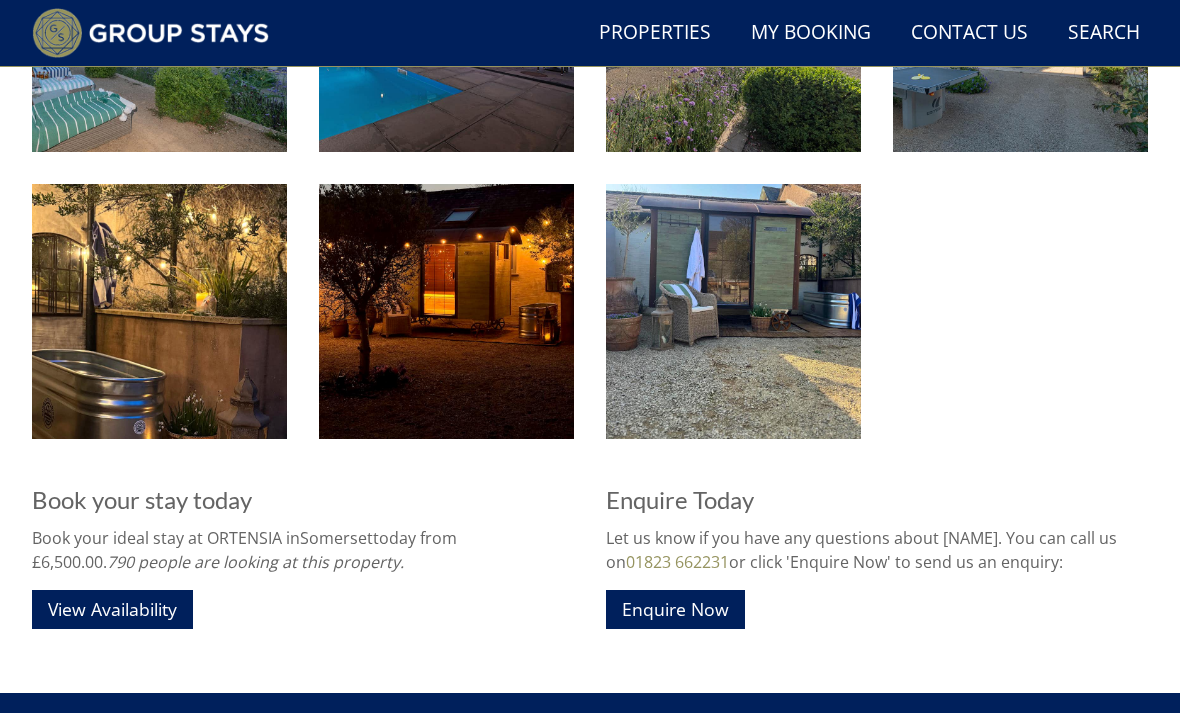 scroll, scrollTop: 4154, scrollLeft: 0, axis: vertical 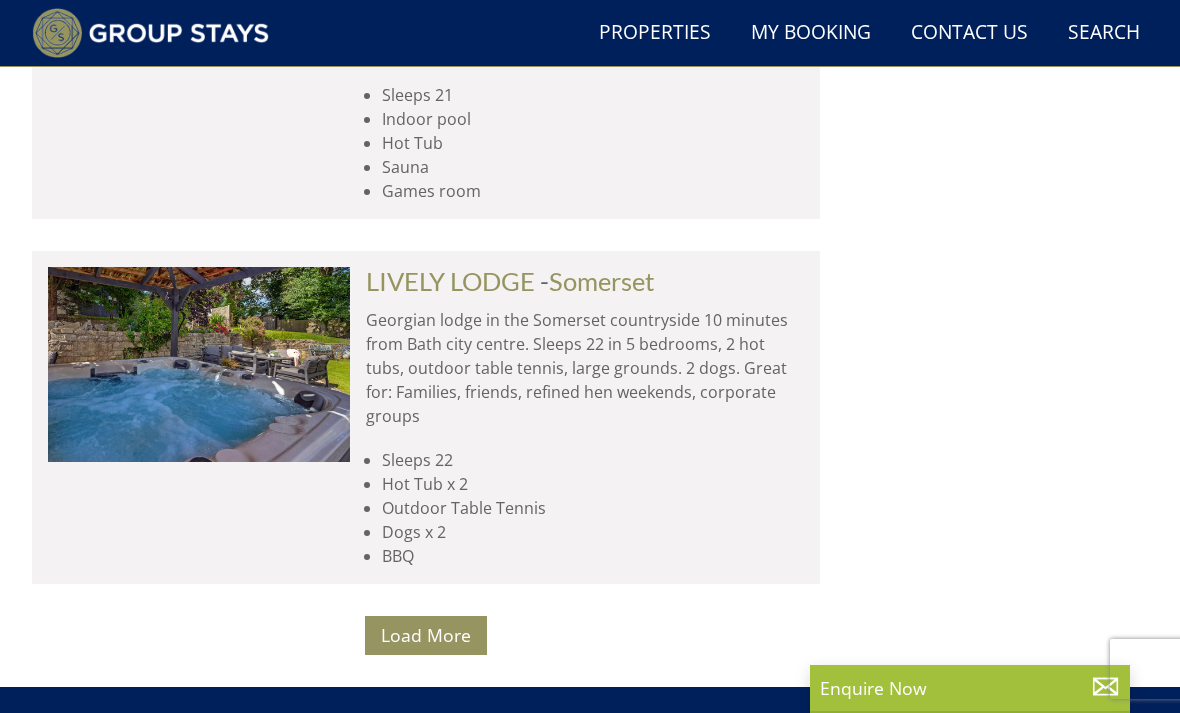 click on "Load More" at bounding box center [426, 635] 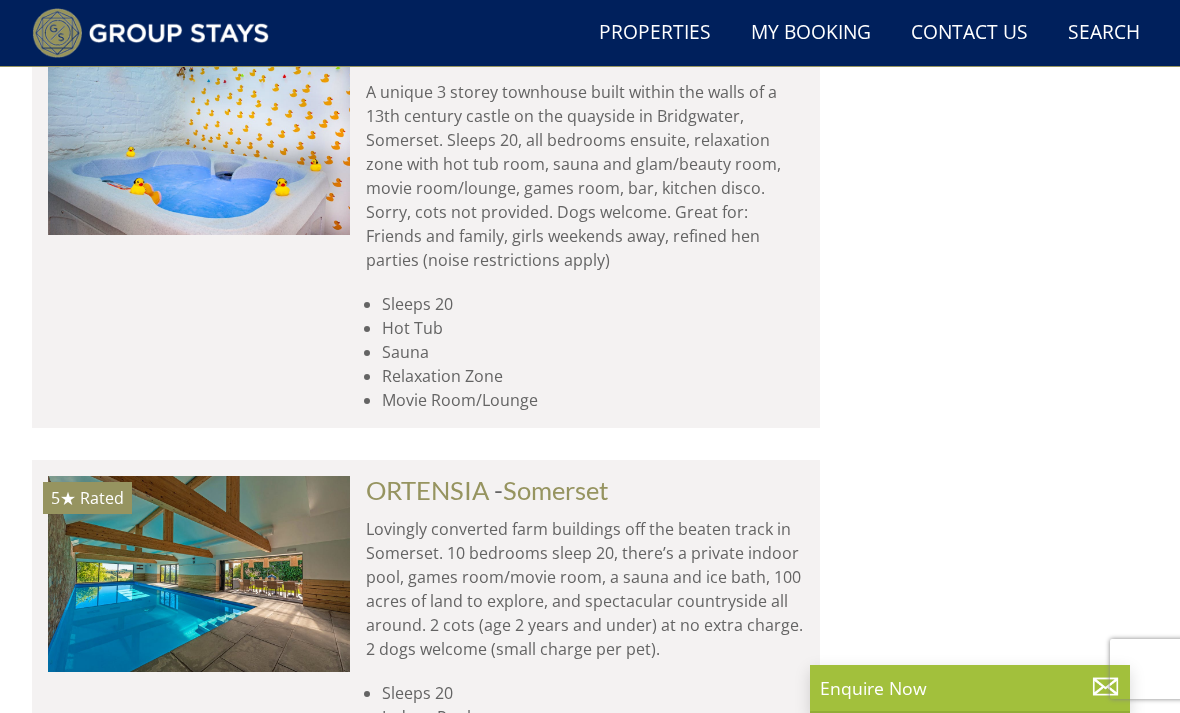 scroll, scrollTop: 12644, scrollLeft: 0, axis: vertical 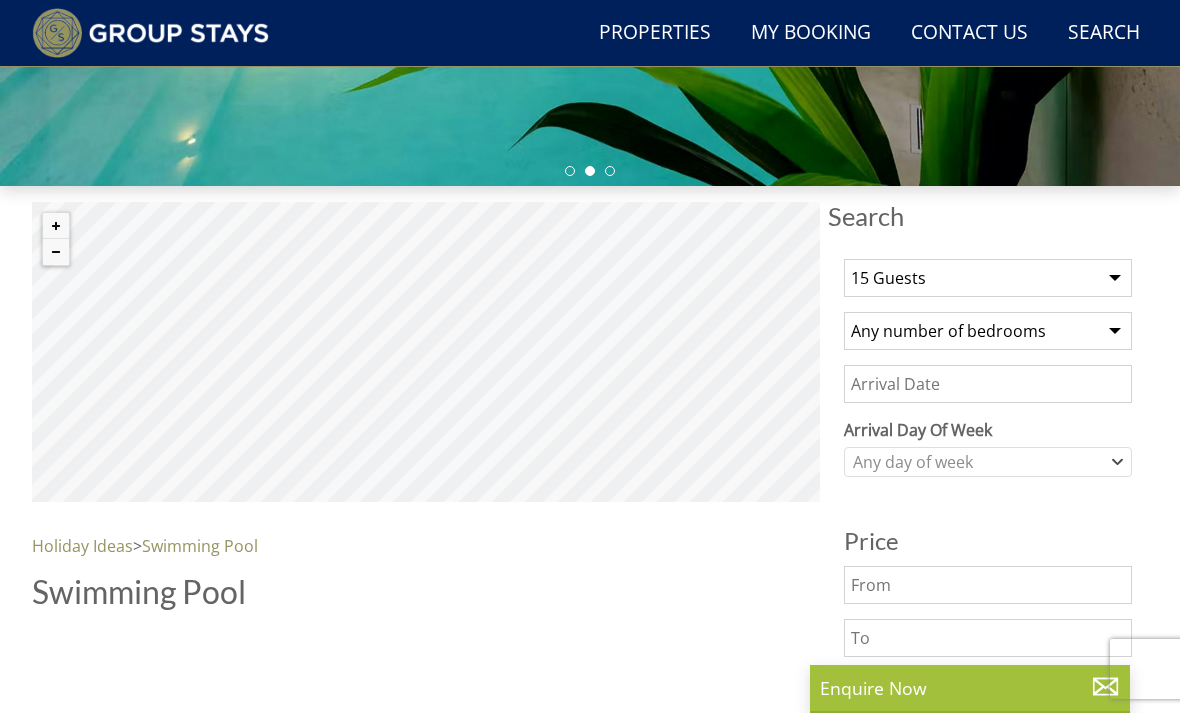 click on "1 Guest
2 Guests
3 Guests
4 Guests
5 Guests
6 Guests
7 Guests
8 Guests
9 Guests
10 Guests
11 Guests
12 Guests
13 Guests
14 Guests
15 Guests
16 Guests
17 Guests
18 Guests
19 Guests
20 Guests
21 Guests
22 Guests
23 Guests
24 Guests
25 Guests
26 Guests
27 Guests
28 Guests
29 Guests
30 Guests
31 Guests
32 Guests" at bounding box center [988, 278] 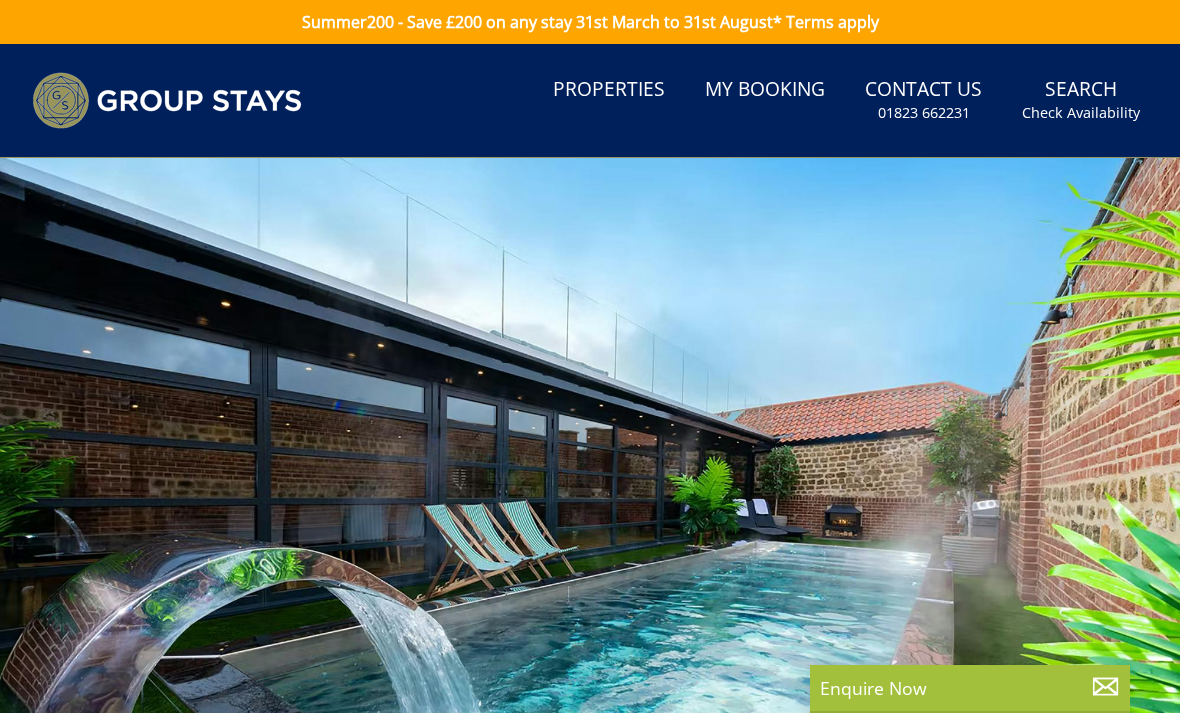 scroll, scrollTop: 110, scrollLeft: 0, axis: vertical 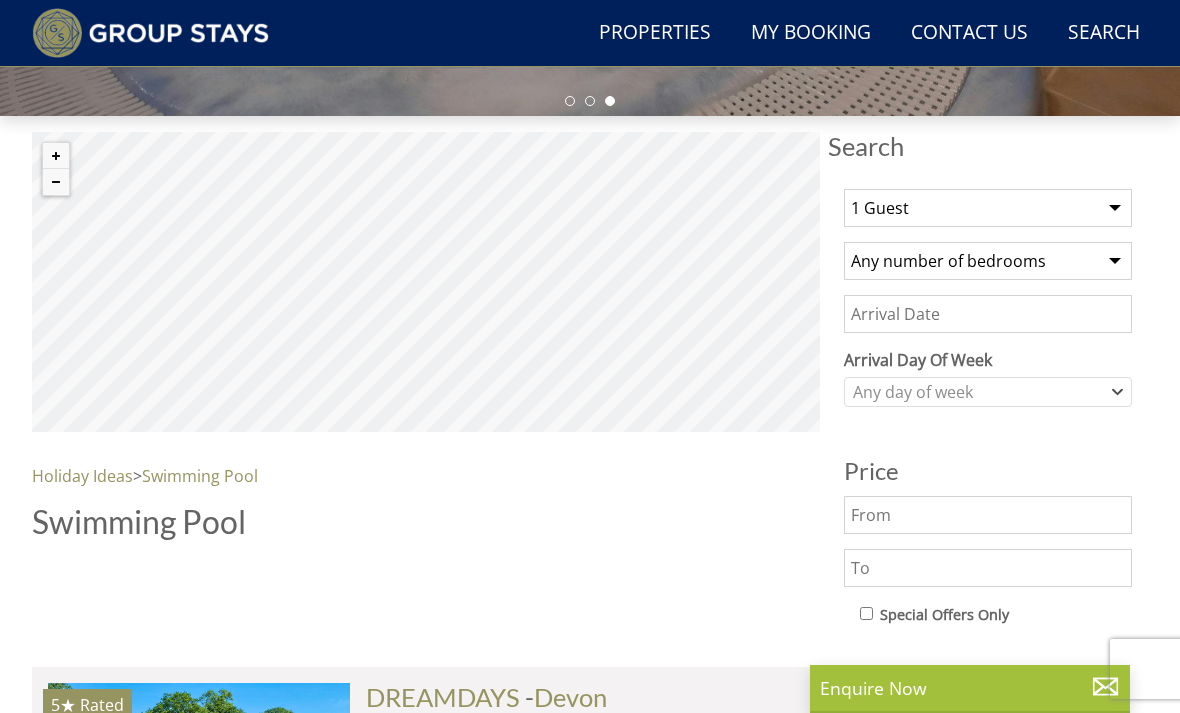 click on "1 Guest
2 Guests
3 Guests
4 Guests
5 Guests
6 Guests
7 Guests
8 Guests
9 Guests
10 Guests
11 Guests
12 Guests
13 Guests
14 Guests
15 Guests
16 Guests
17 Guests
18 Guests
19 Guests
20 Guests
21 Guests
22 Guests
23 Guests
24 Guests
25 Guests
26 Guests
27 Guests
28 Guests
29 Guests
30 Guests
31 Guests
32 Guests" at bounding box center (988, 208) 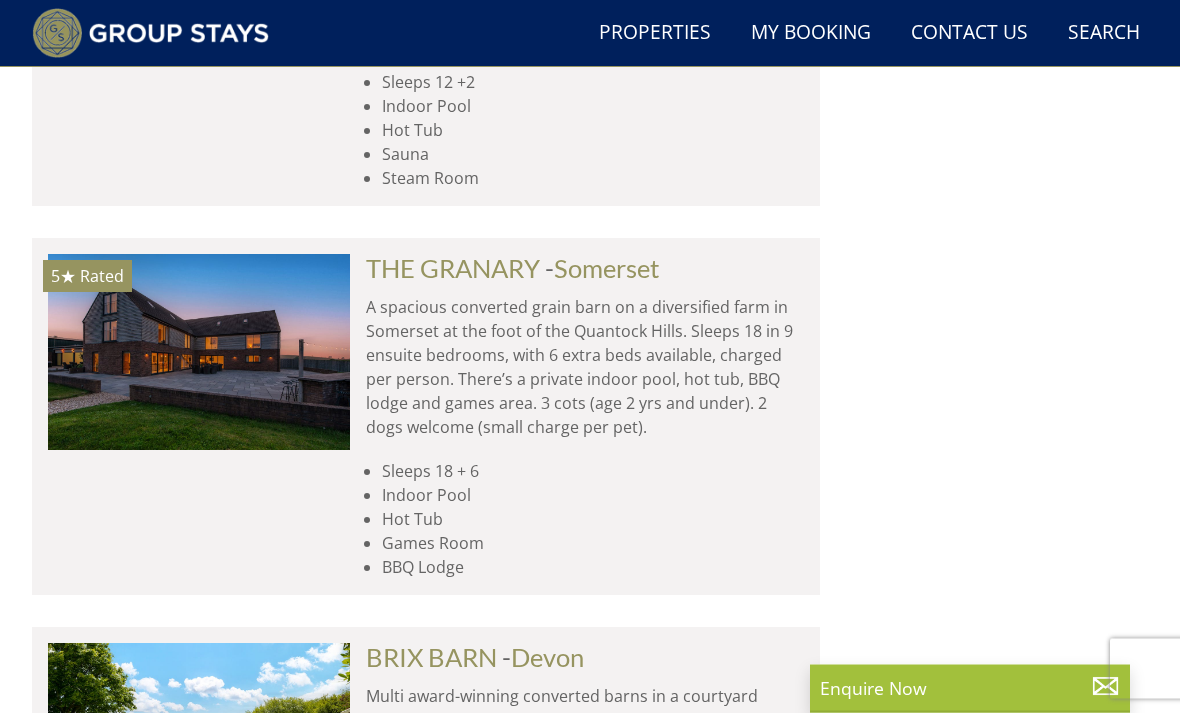 scroll, scrollTop: 6337, scrollLeft: 0, axis: vertical 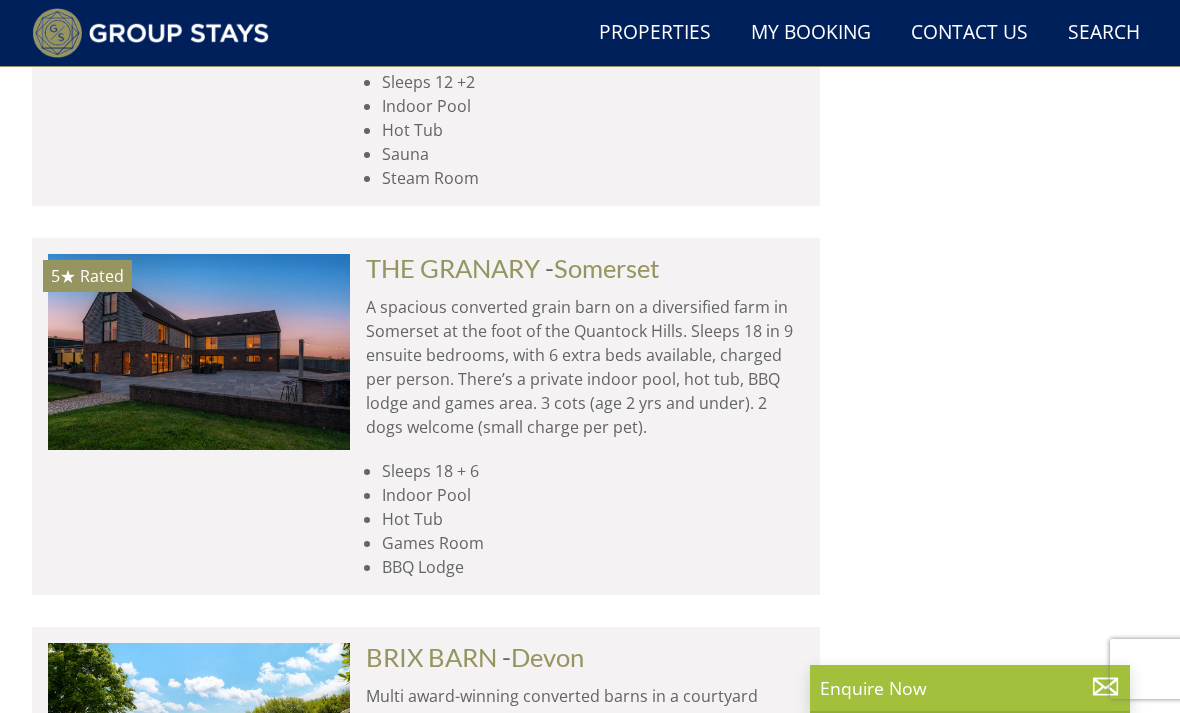 click on "THE GRANARY" at bounding box center [453, 268] 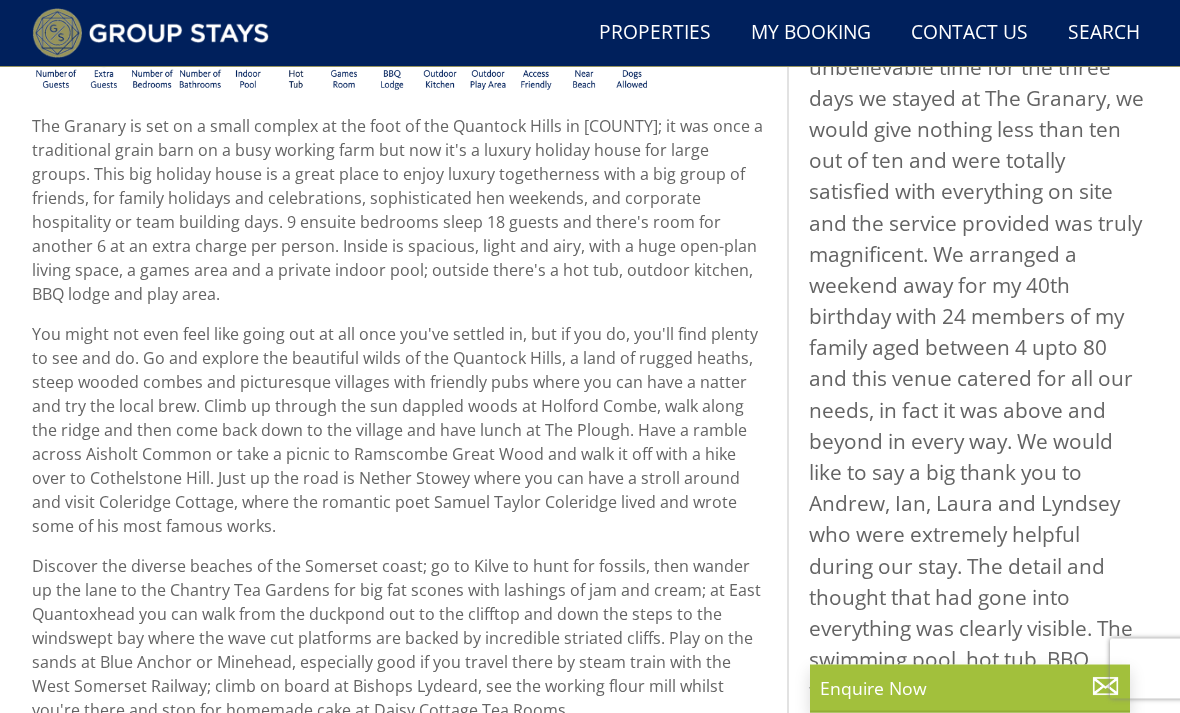 scroll, scrollTop: 873, scrollLeft: 0, axis: vertical 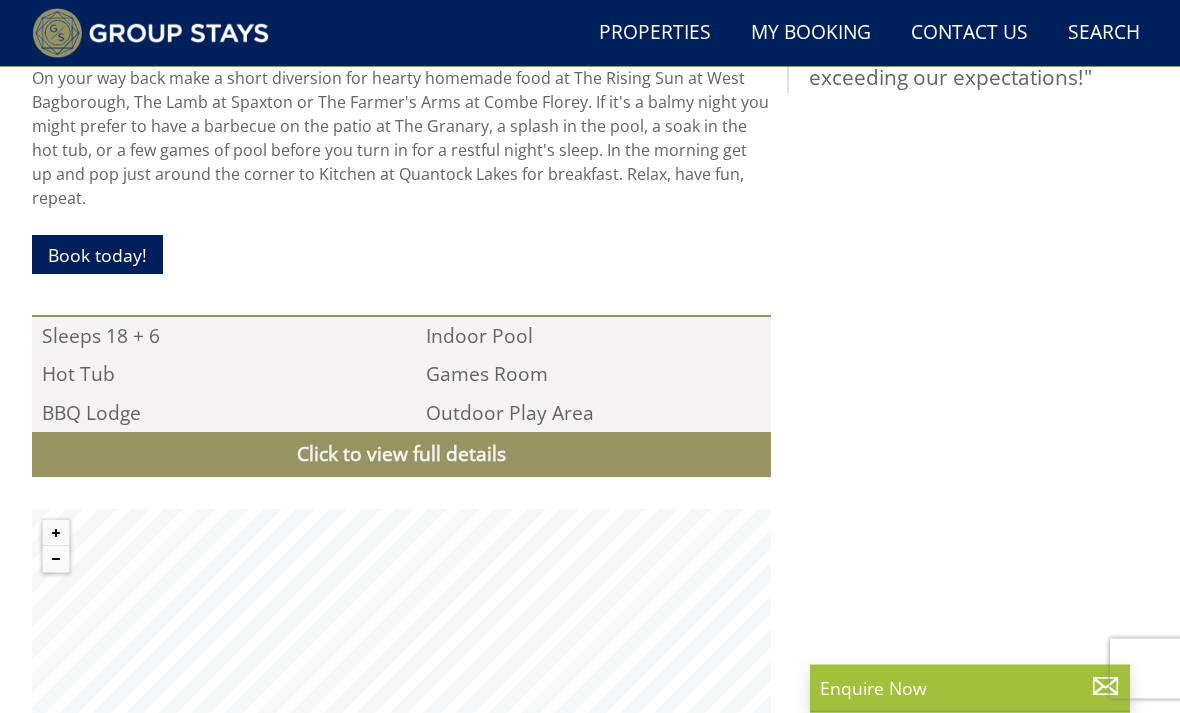 click on "Click to view full details" at bounding box center (401, 455) 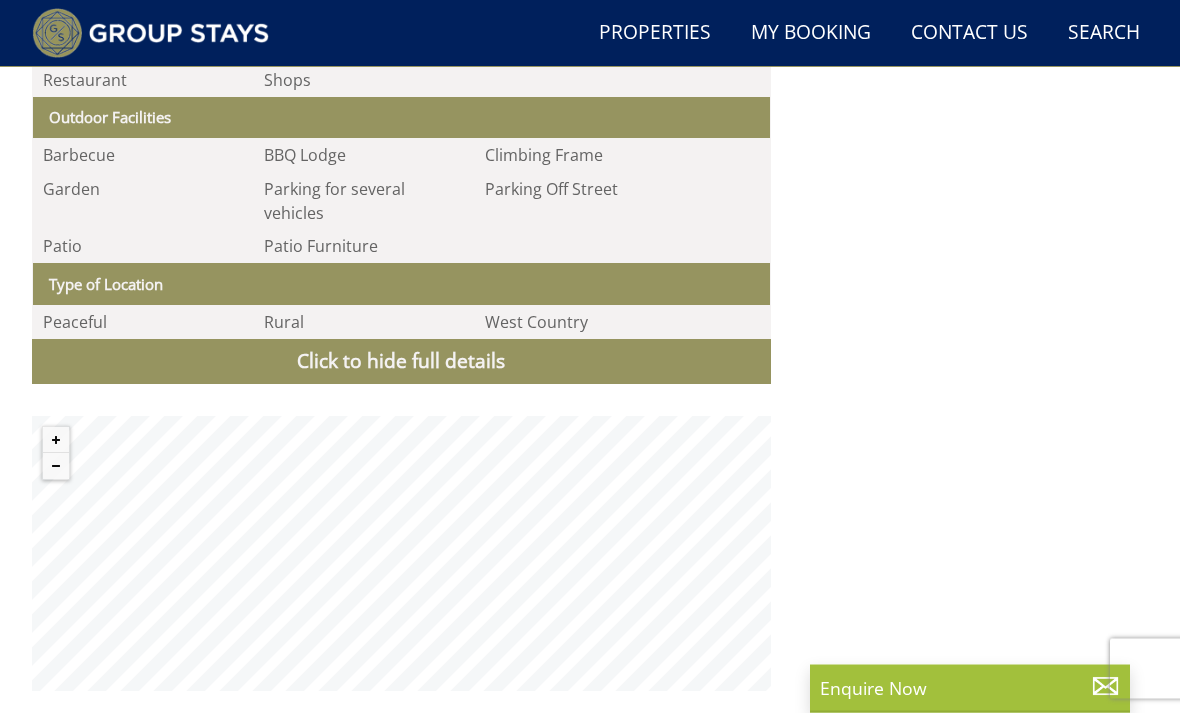 scroll, scrollTop: 3003, scrollLeft: 0, axis: vertical 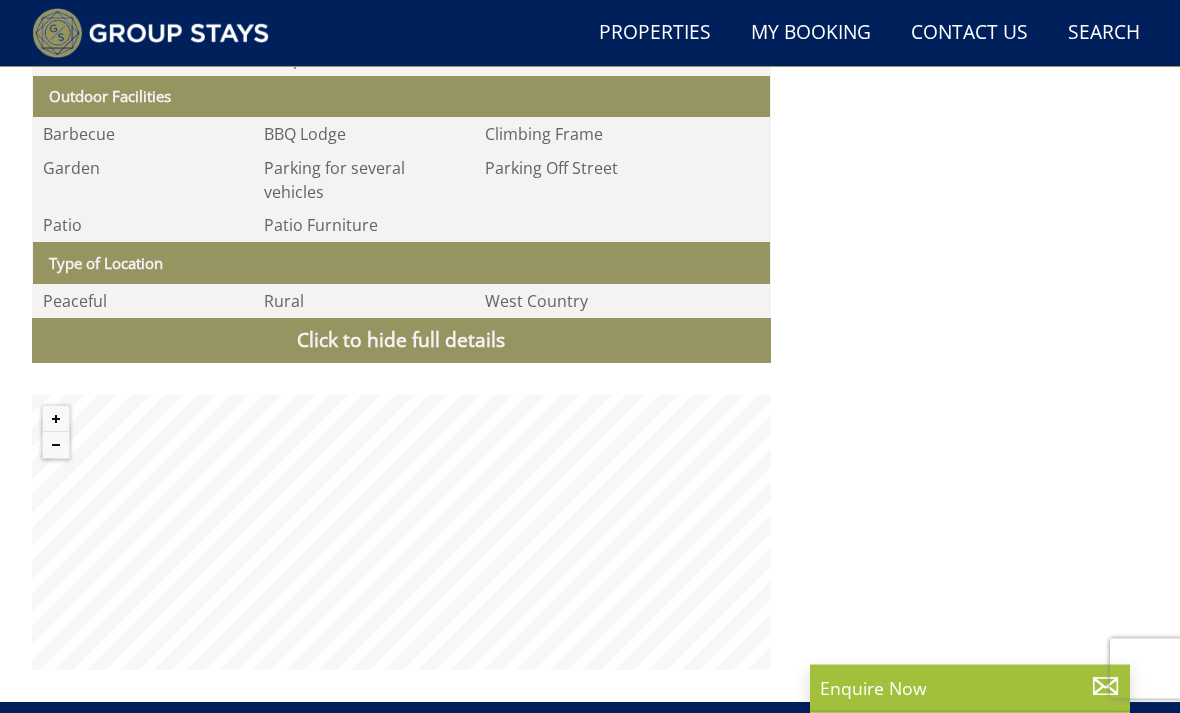 click on "Click to hide full details" at bounding box center (401, 341) 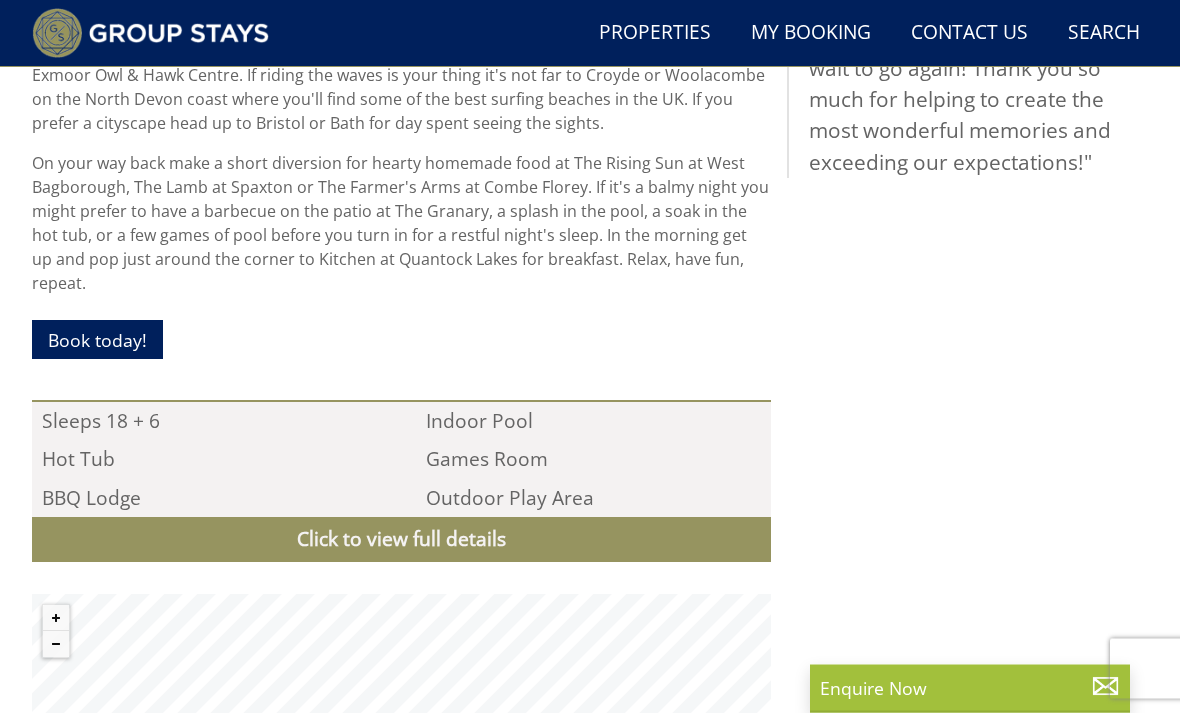scroll, scrollTop: 1620, scrollLeft: 0, axis: vertical 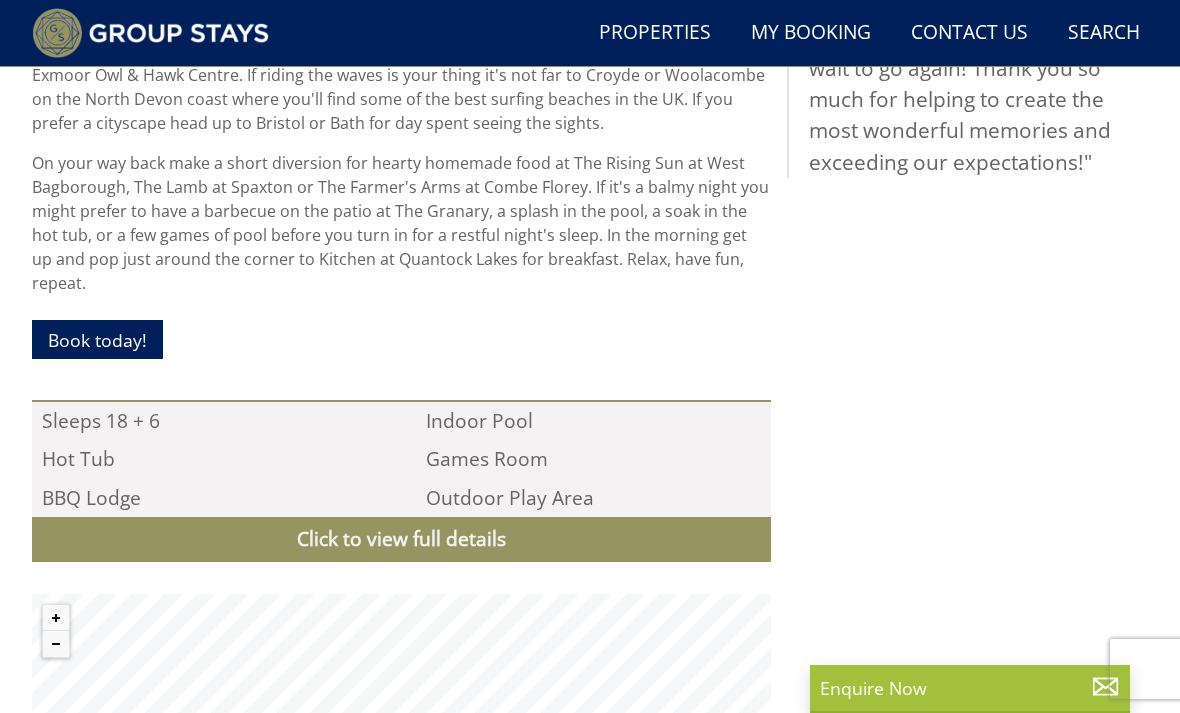 click on "Book today!" at bounding box center [97, 339] 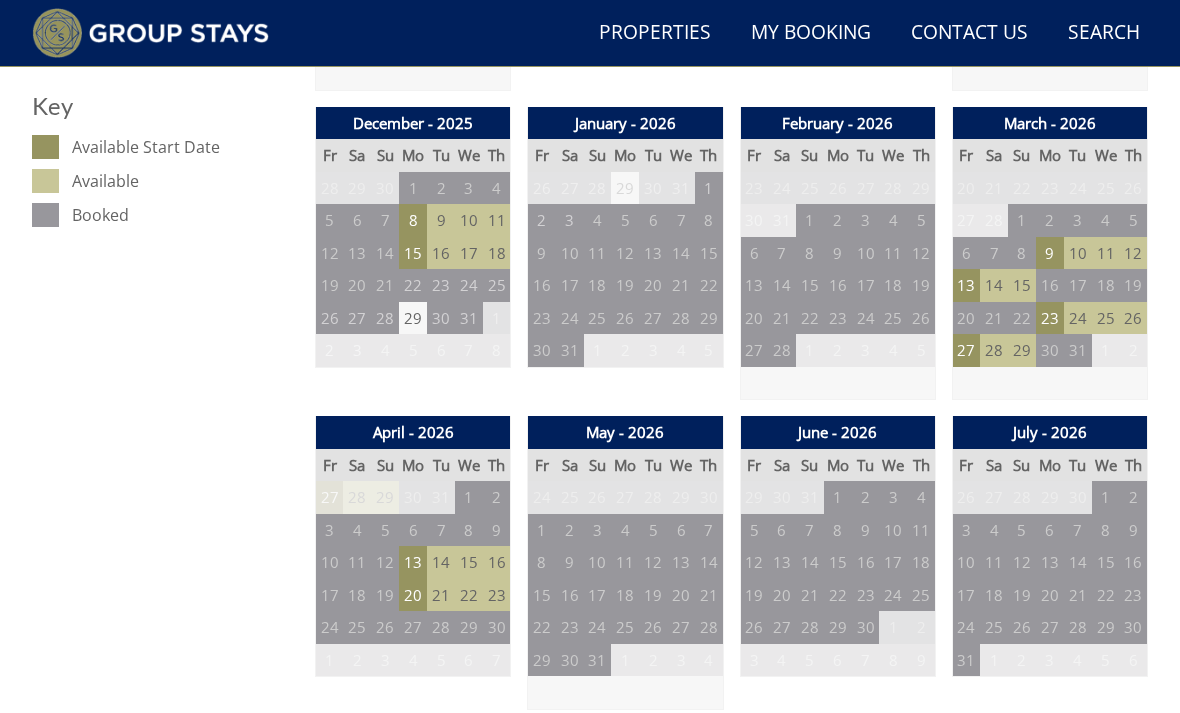 scroll, scrollTop: 1096, scrollLeft: 0, axis: vertical 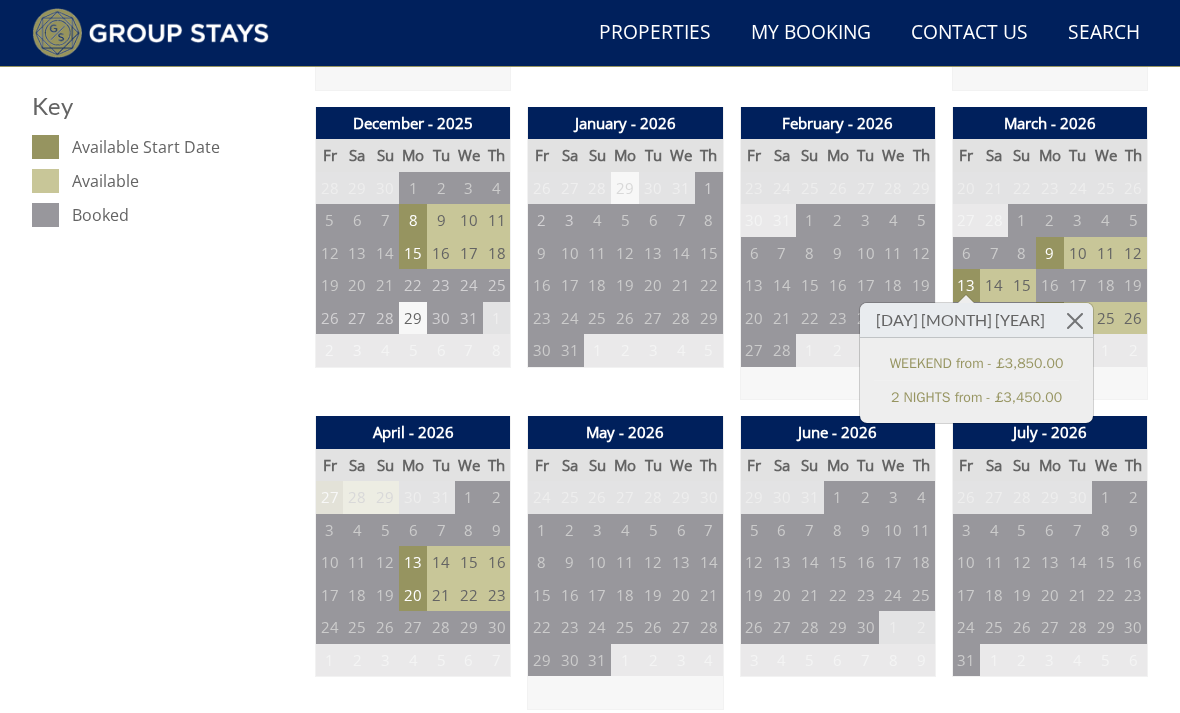 click on "WEEKEND from  - £3,850.00" at bounding box center (976, 363) 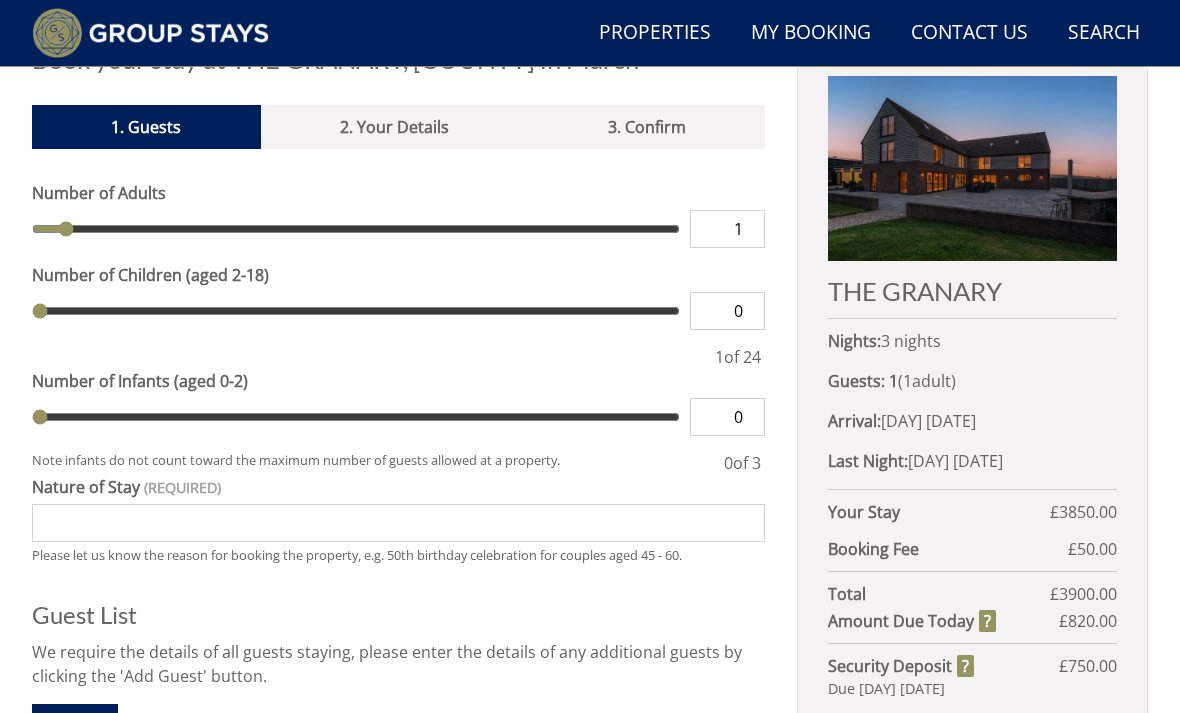 scroll, scrollTop: 711, scrollLeft: 0, axis: vertical 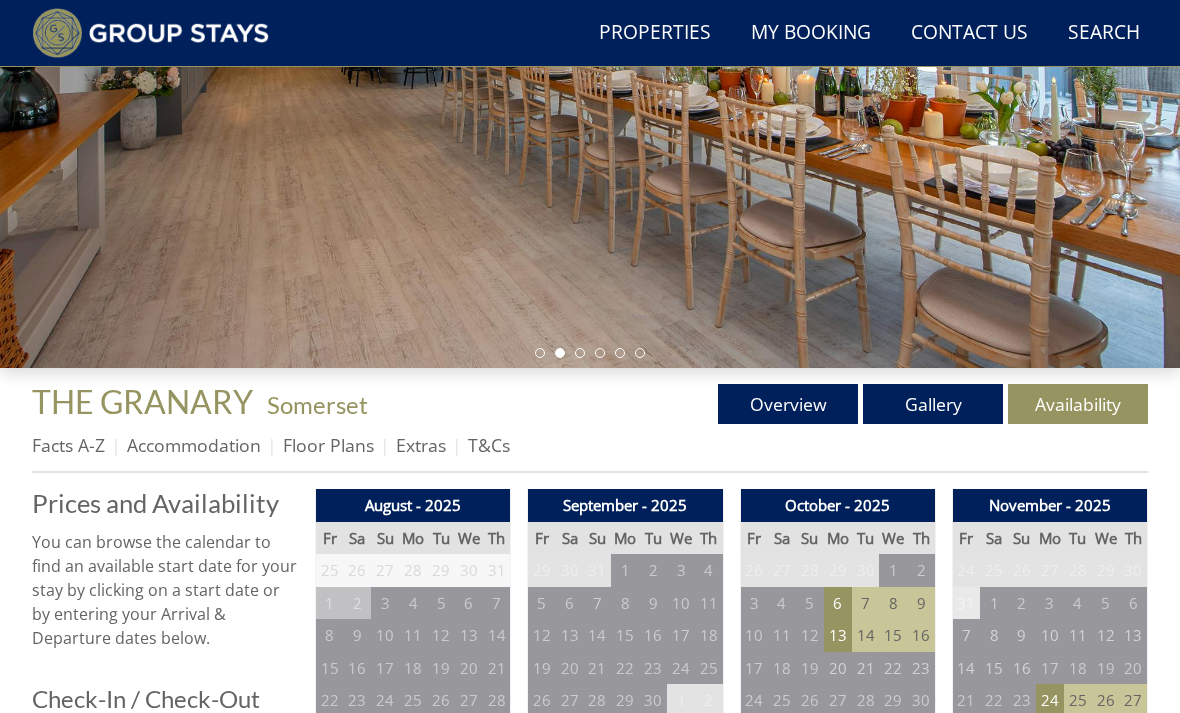 click on "Gallery" at bounding box center [933, 404] 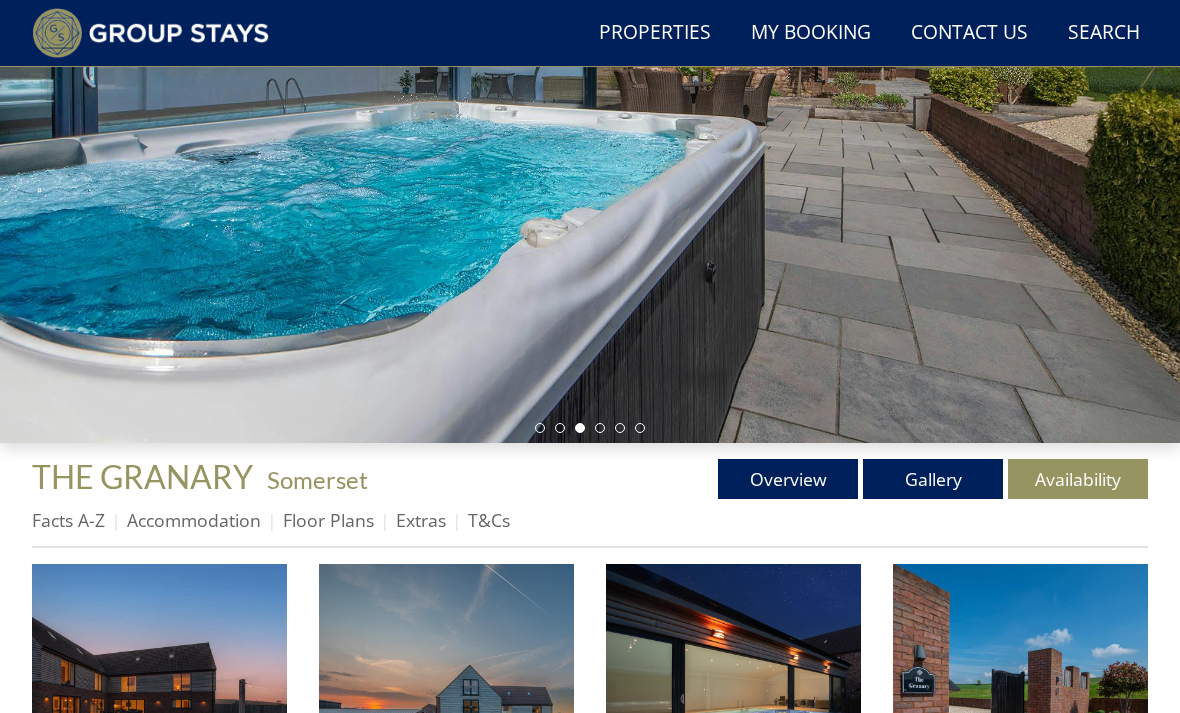 scroll, scrollTop: 0, scrollLeft: 0, axis: both 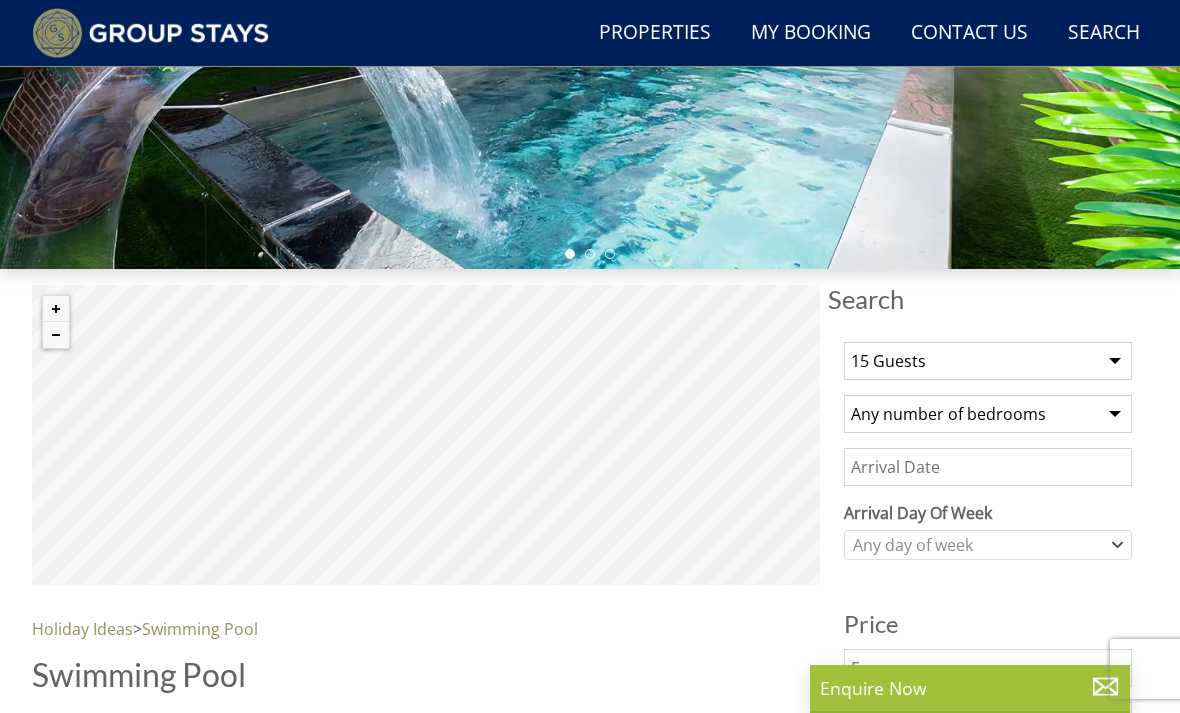 click on "1 Guest
2 Guests
3 Guests
4 Guests
5 Guests
6 Guests
7 Guests
8 Guests
9 Guests
10 Guests
11 Guests
12 Guests
13 Guests
14 Guests
15 Guests
16 Guests
17 Guests
18 Guests
19 Guests
20 Guests
21 Guests
22 Guests
23 Guests
24 Guests
25 Guests
26 Guests
27 Guests
28 Guests
29 Guests
30 Guests
31 Guests
32 Guests" at bounding box center [988, 361] 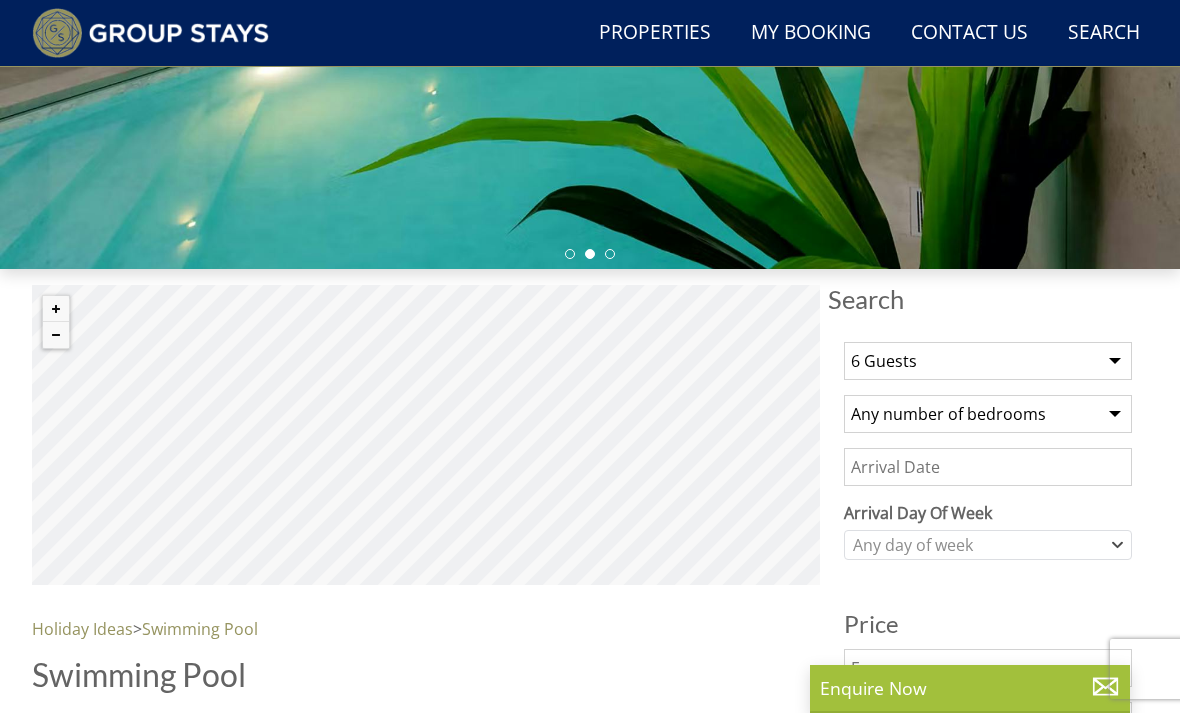 click on "Any number of bedrooms
4 Bedrooms
5 Bedrooms
6 Bedrooms
7 Bedrooms
8 Bedrooms
9 Bedrooms
10 Bedrooms
11 Bedrooms
12 Bedrooms
13 Bedrooms
14 Bedrooms
15 Bedrooms
16 Bedrooms" at bounding box center (988, 414) 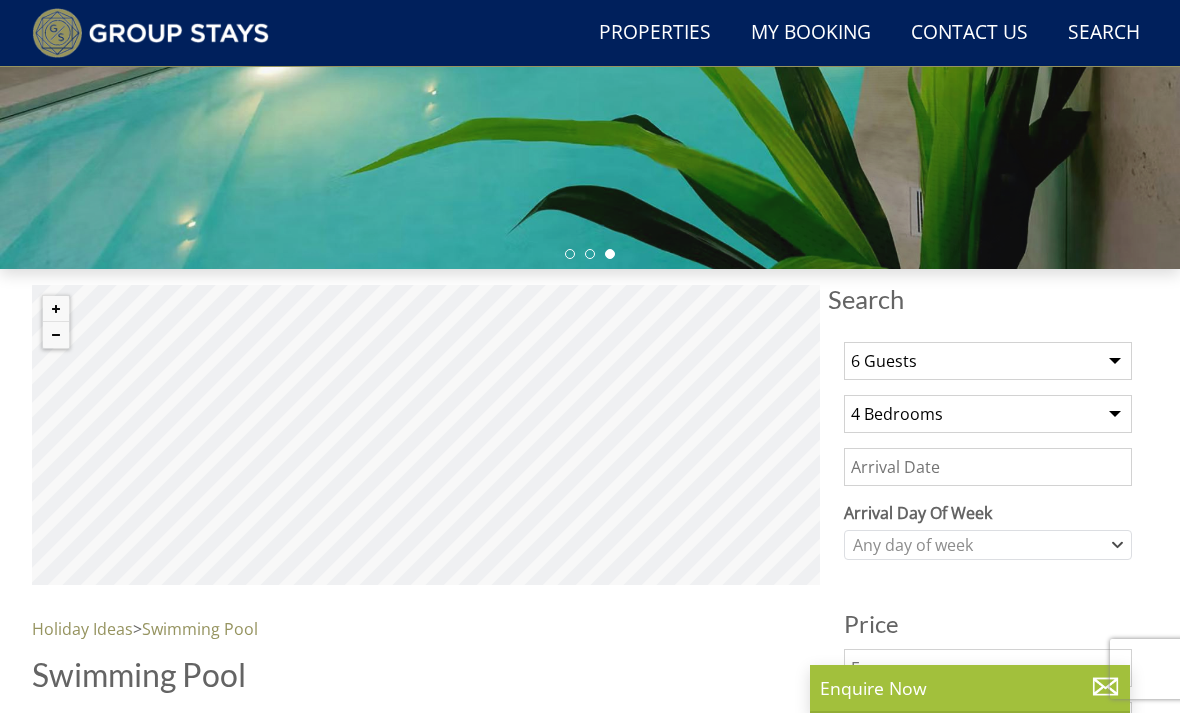 scroll, scrollTop: 548, scrollLeft: 0, axis: vertical 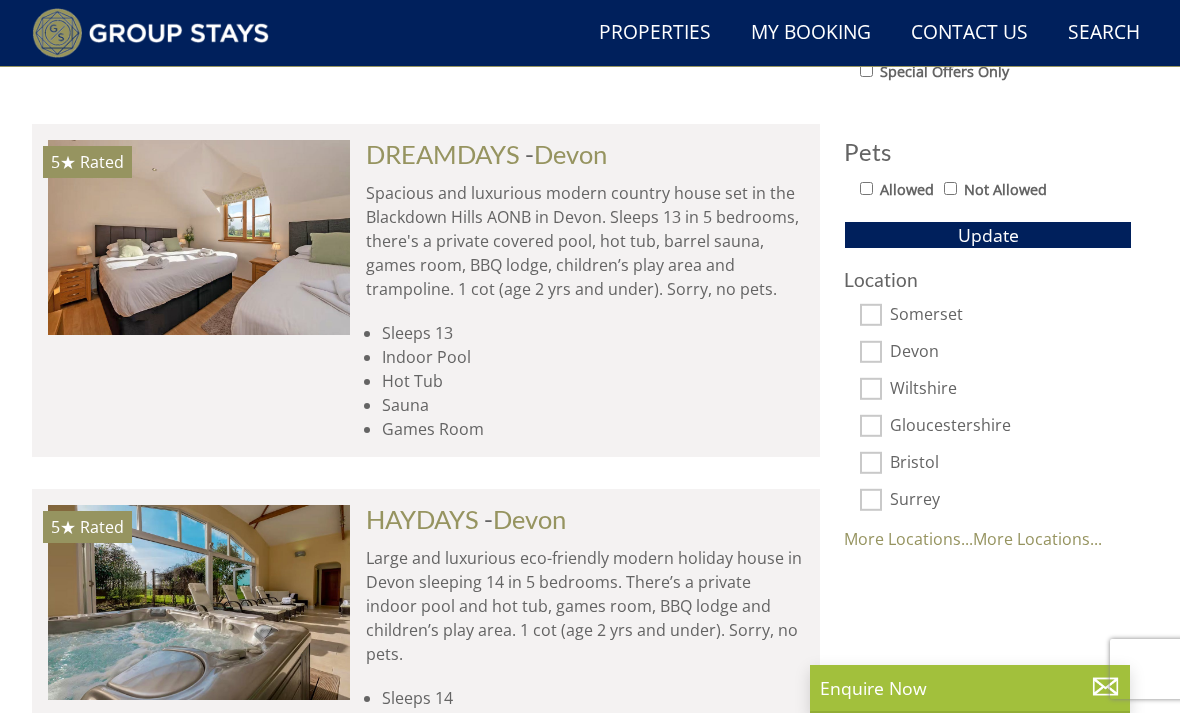 click on "Update" at bounding box center (988, 235) 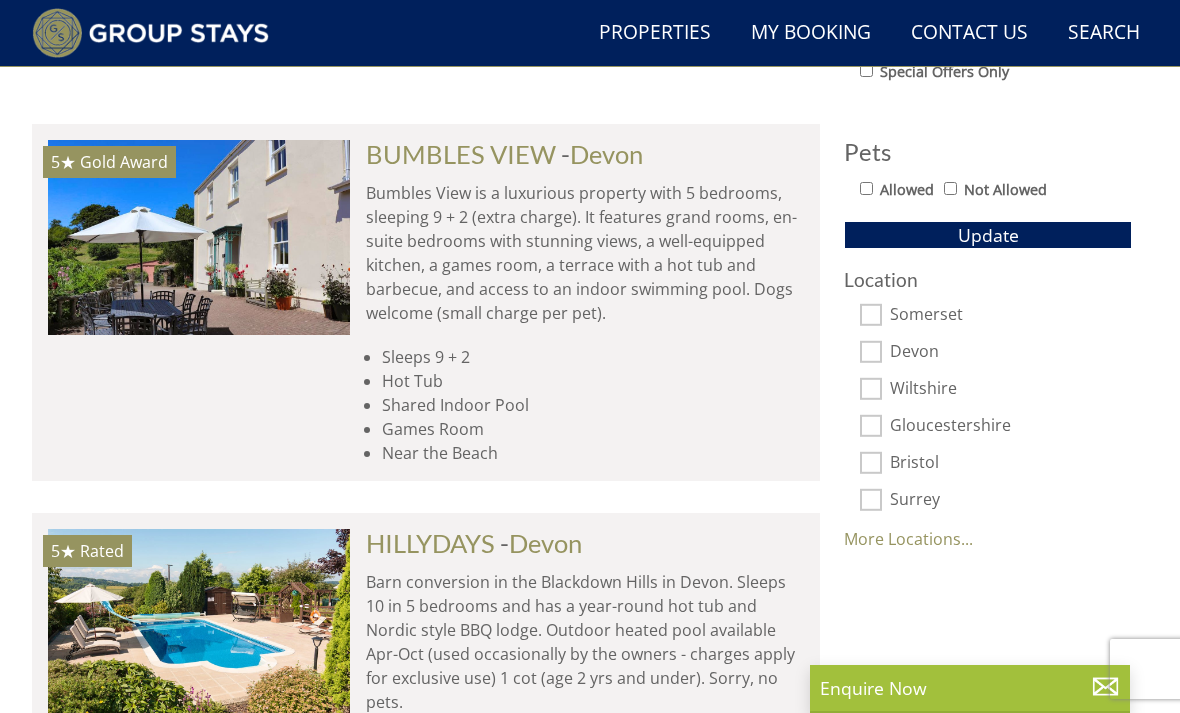 click on "Allowed" at bounding box center (866, 188) 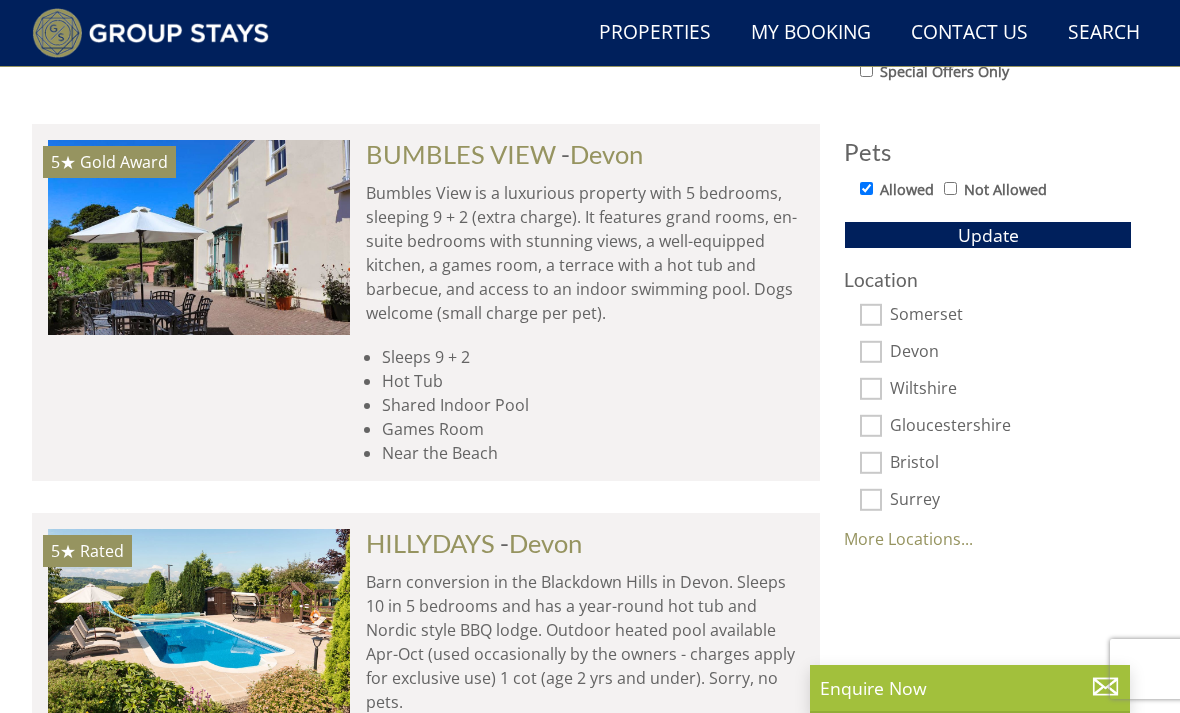 click on "Update" at bounding box center (988, 235) 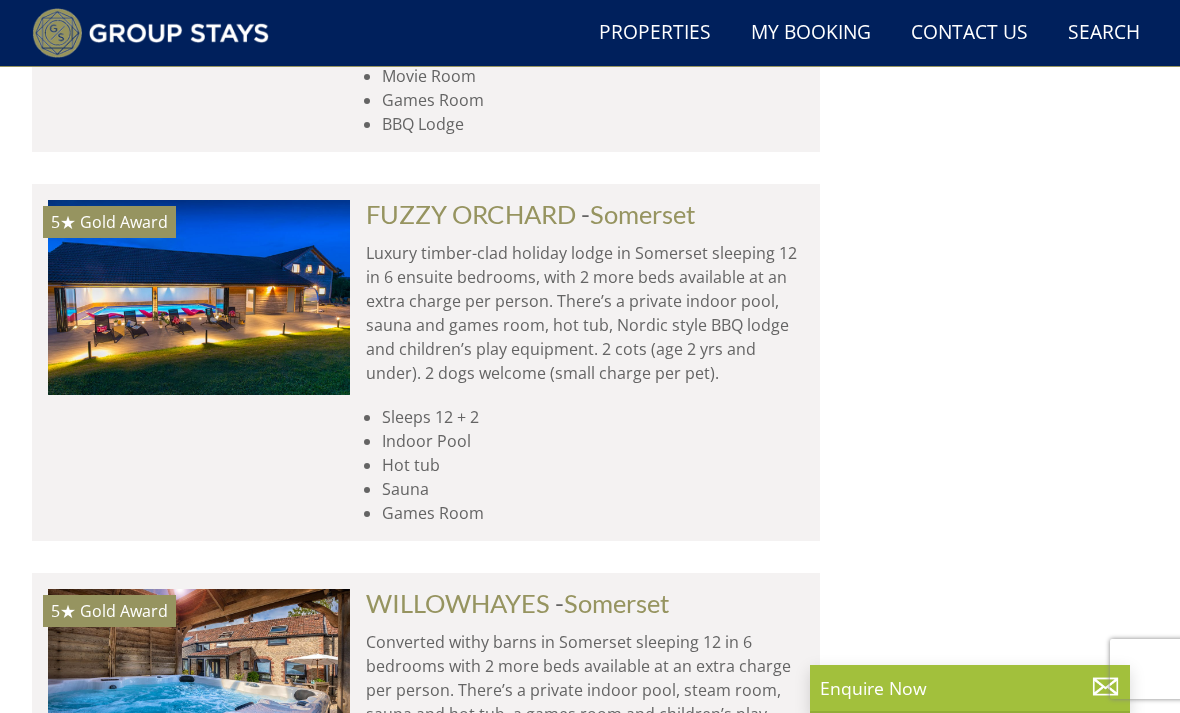 scroll, scrollTop: 3208, scrollLeft: 0, axis: vertical 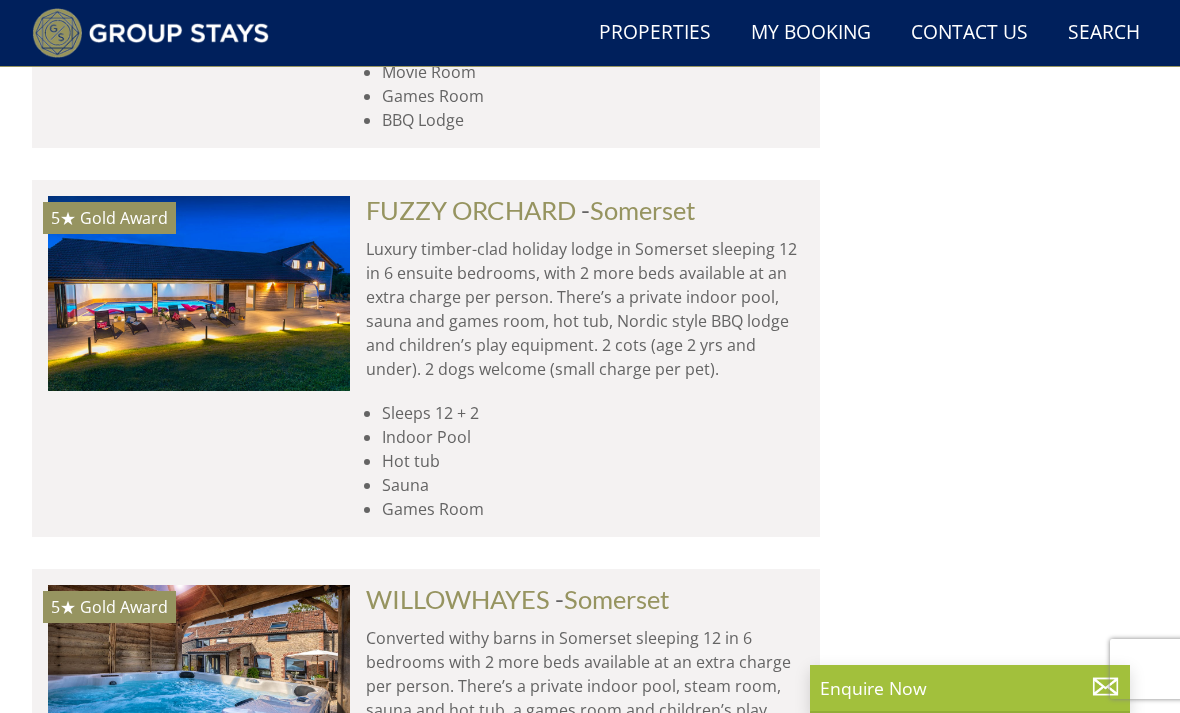 click at bounding box center [199, 293] 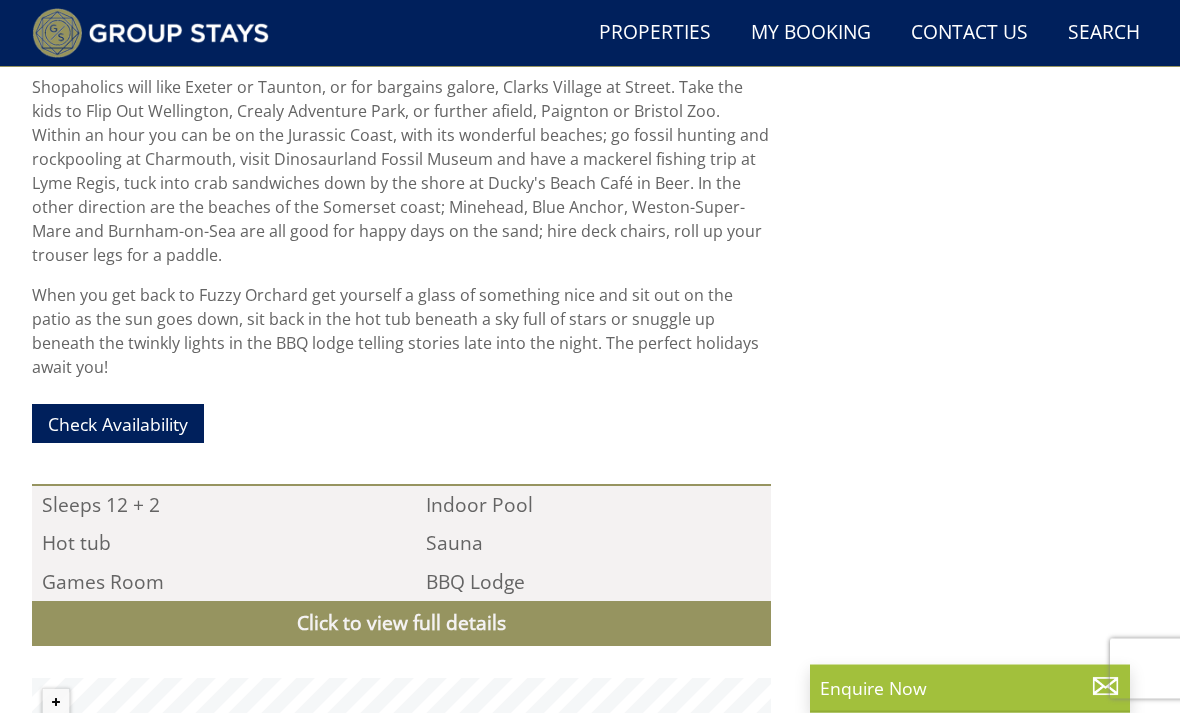 scroll, scrollTop: 1625, scrollLeft: 0, axis: vertical 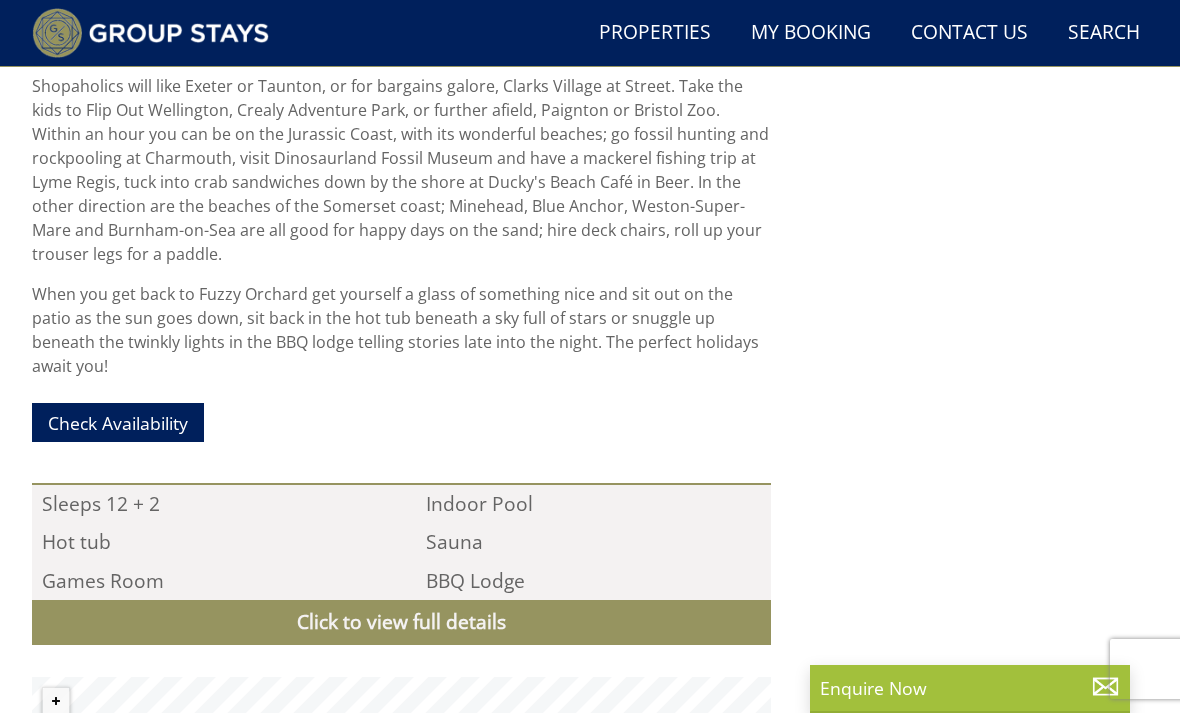 click on "Click to view full details" at bounding box center (401, 622) 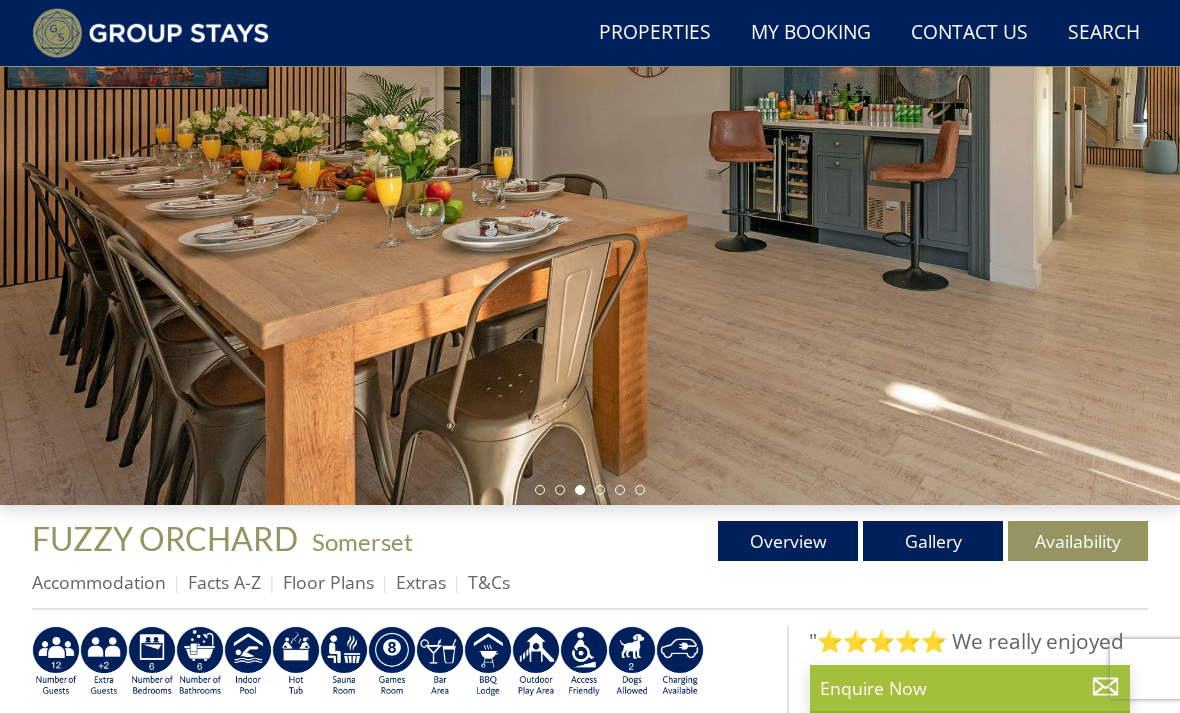 scroll, scrollTop: 269, scrollLeft: 0, axis: vertical 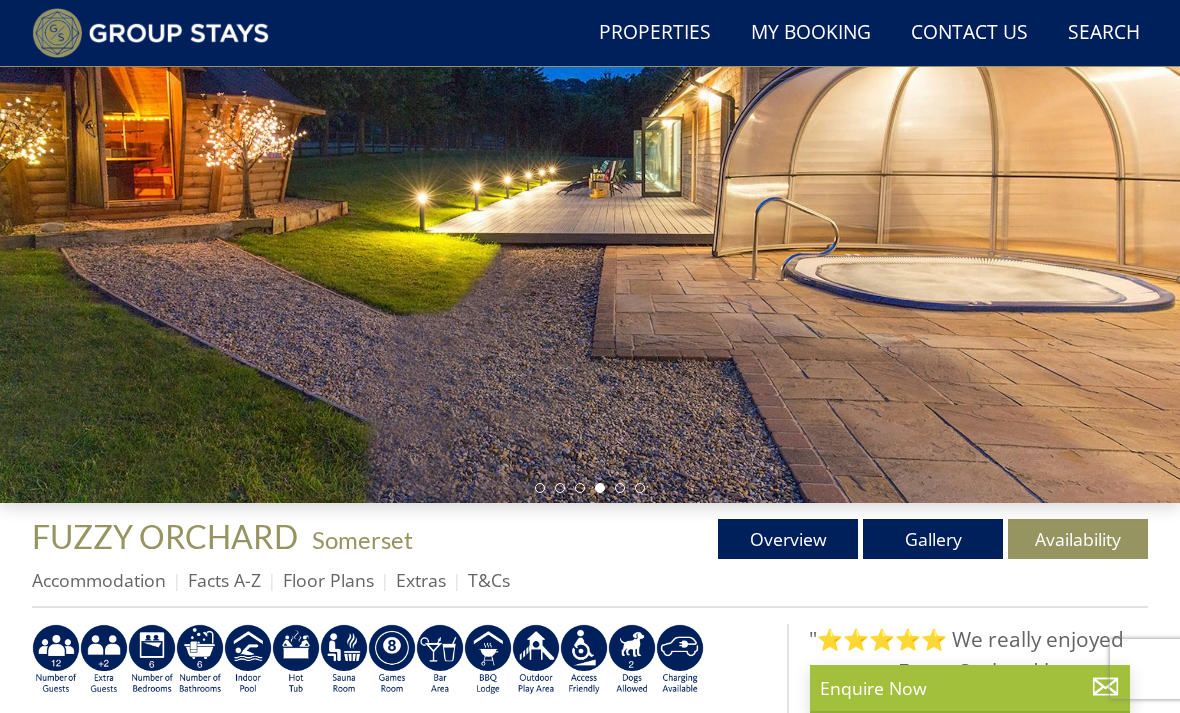 click on "Availability" at bounding box center [1078, 539] 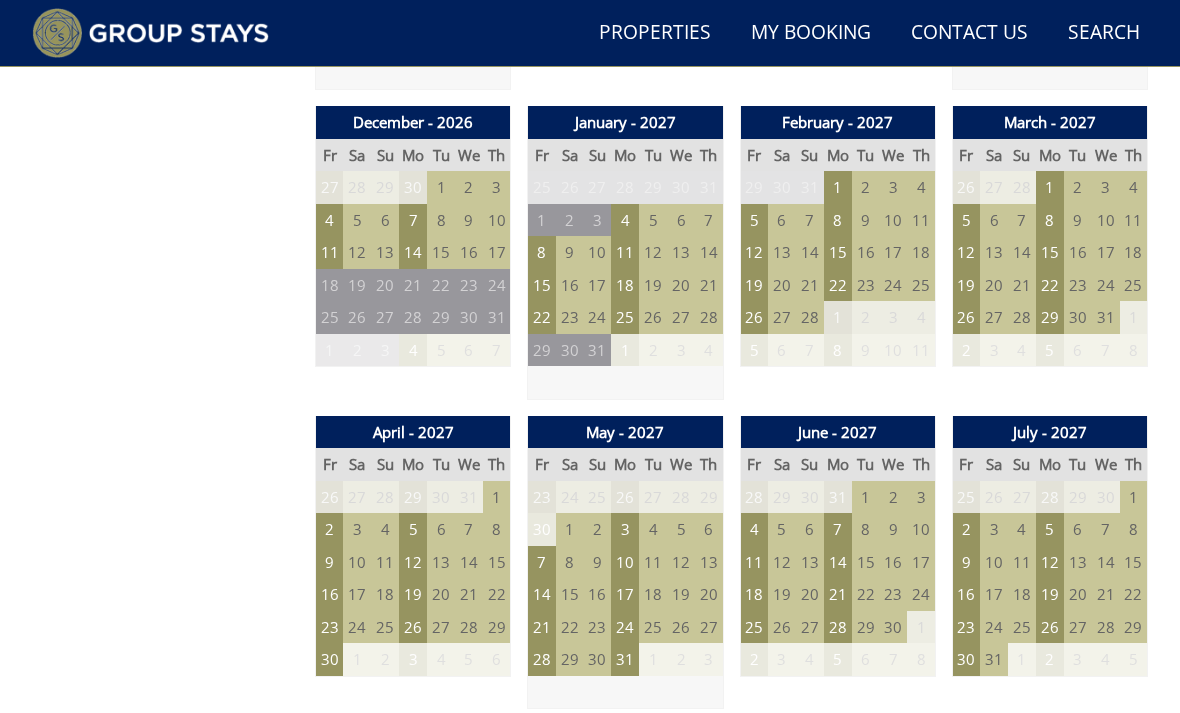 scroll, scrollTop: 2026, scrollLeft: 0, axis: vertical 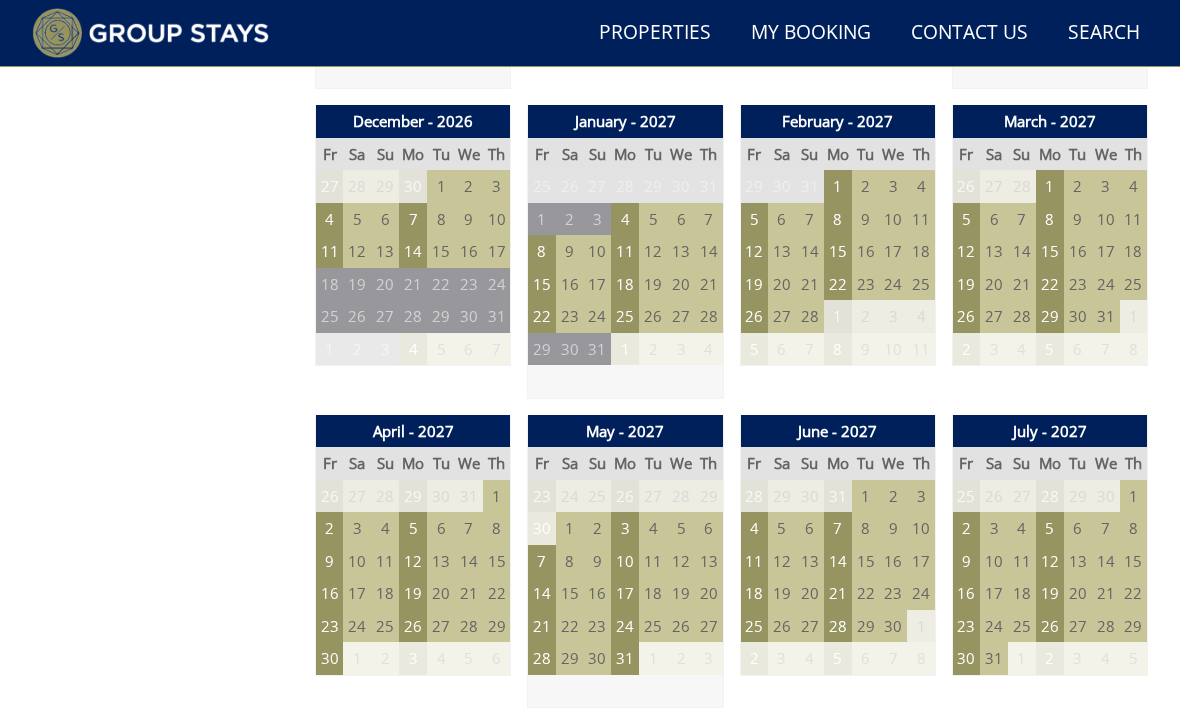 click on "16" at bounding box center (330, 593) 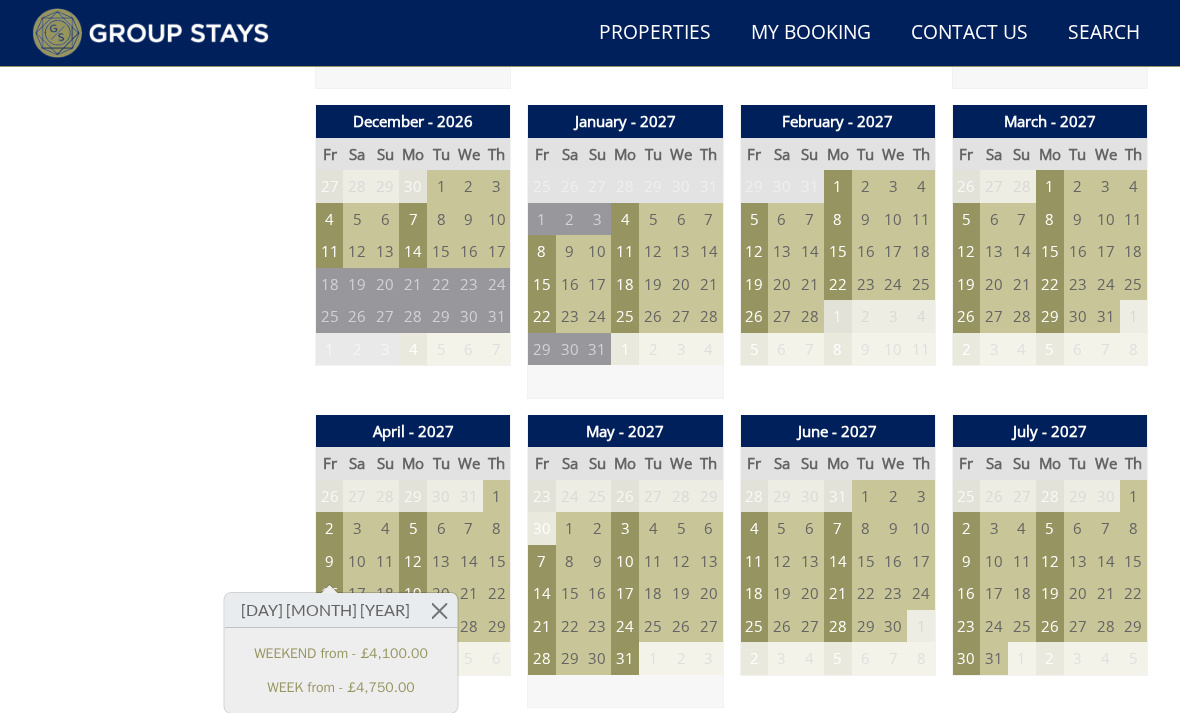 click at bounding box center [439, 610] 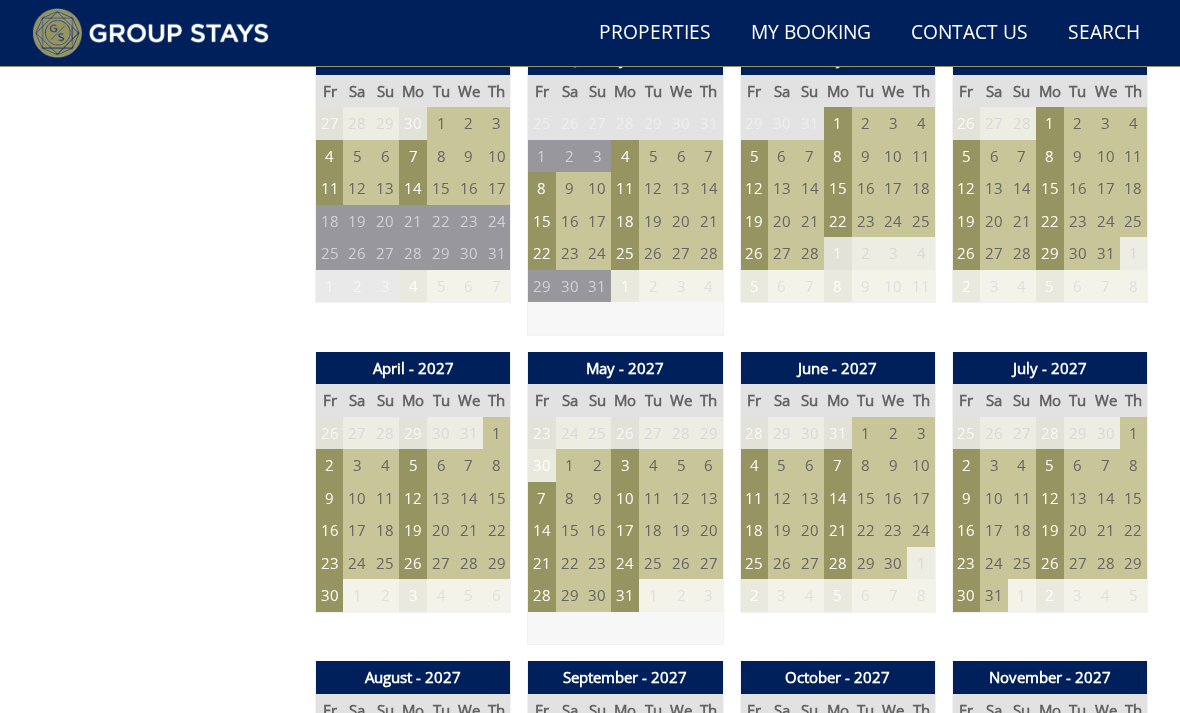 scroll, scrollTop: 2089, scrollLeft: 0, axis: vertical 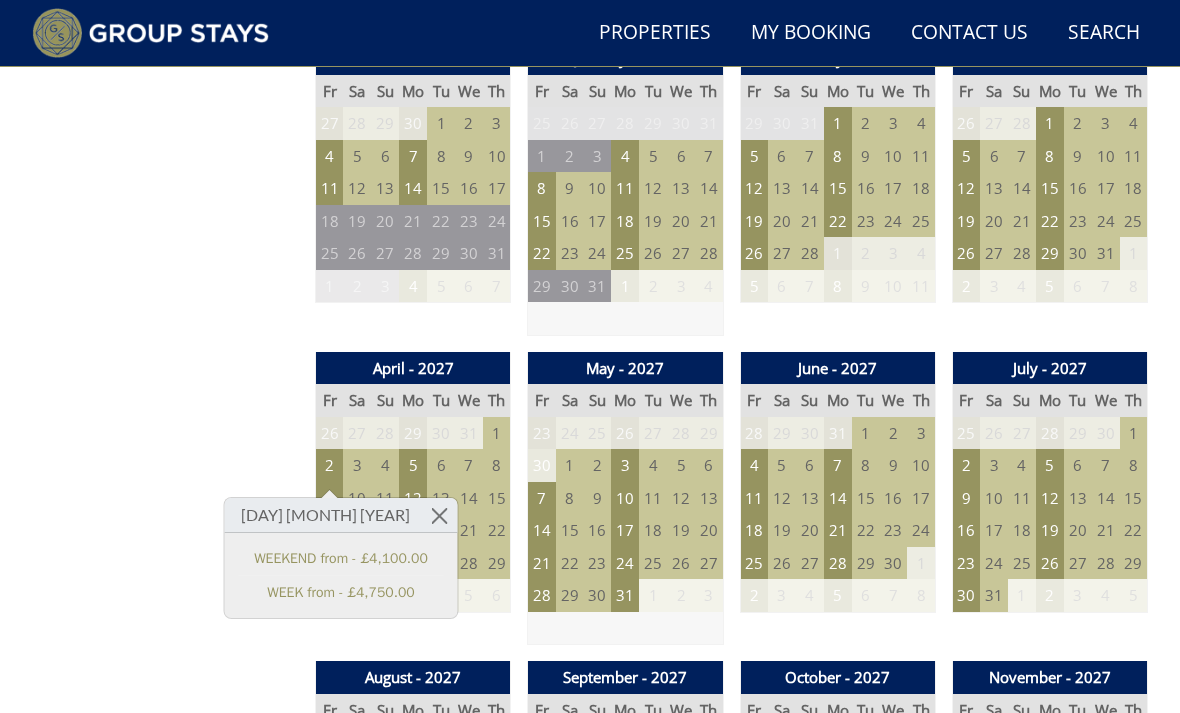 click on "2" at bounding box center (330, 465) 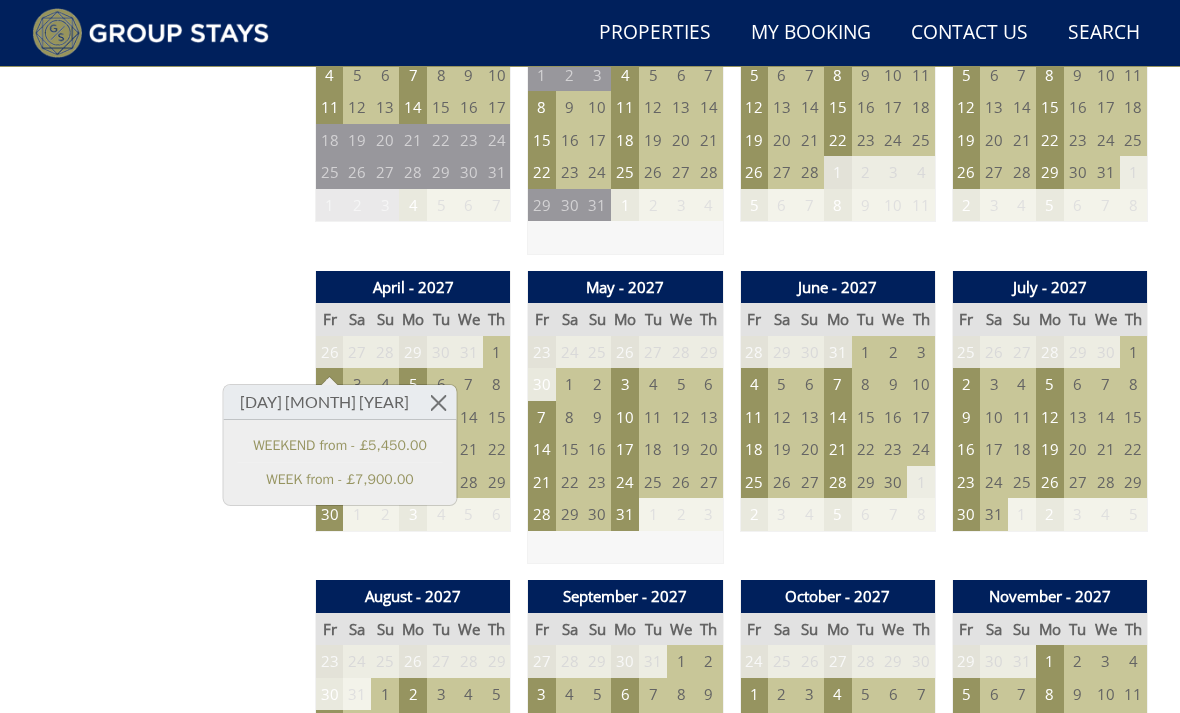 scroll, scrollTop: 2170, scrollLeft: 0, axis: vertical 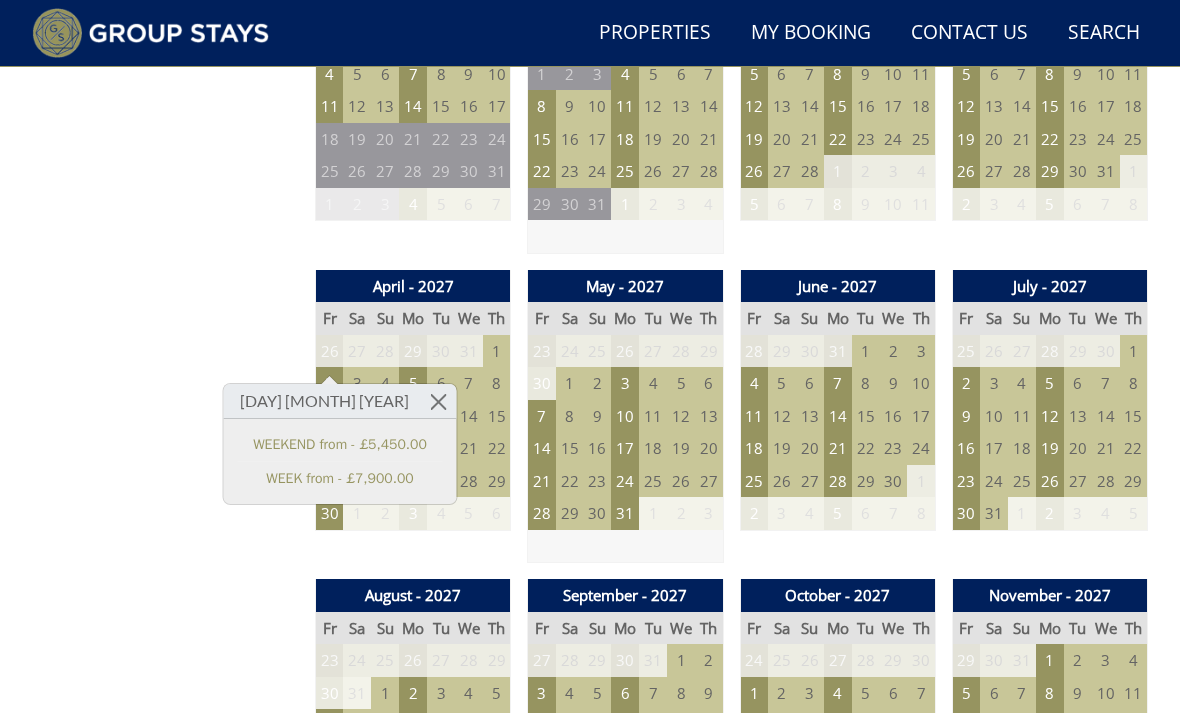 click at bounding box center [438, 402] 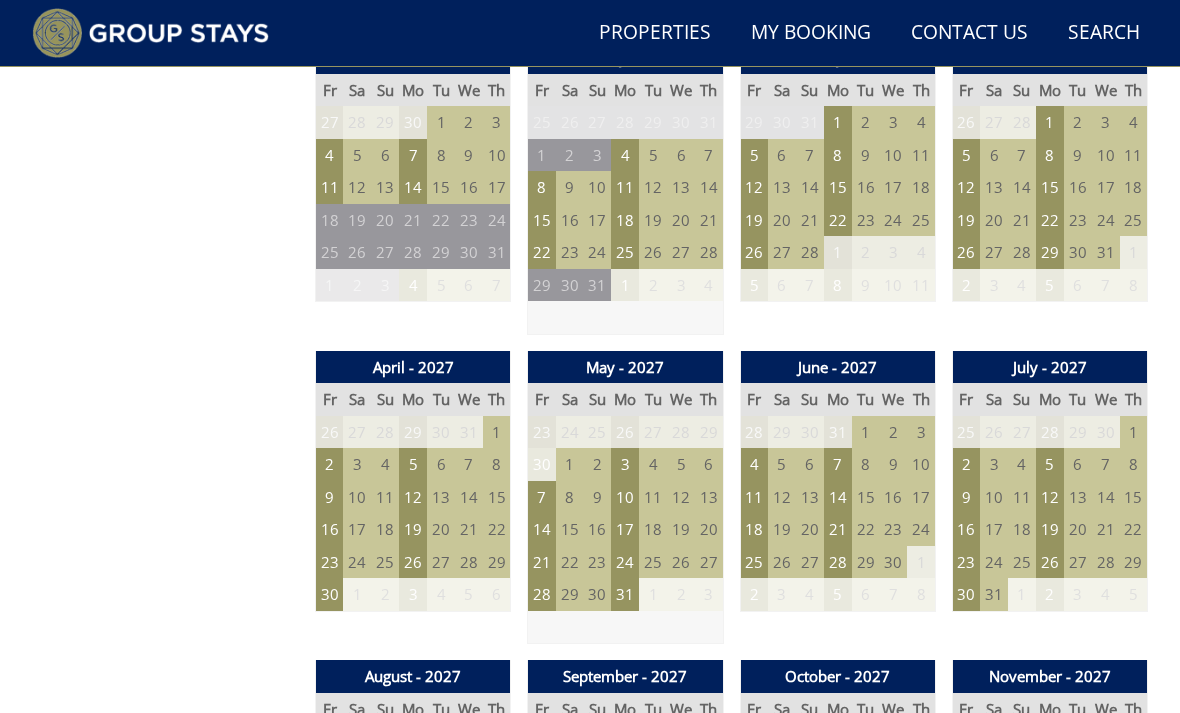 scroll, scrollTop: 2090, scrollLeft: 0, axis: vertical 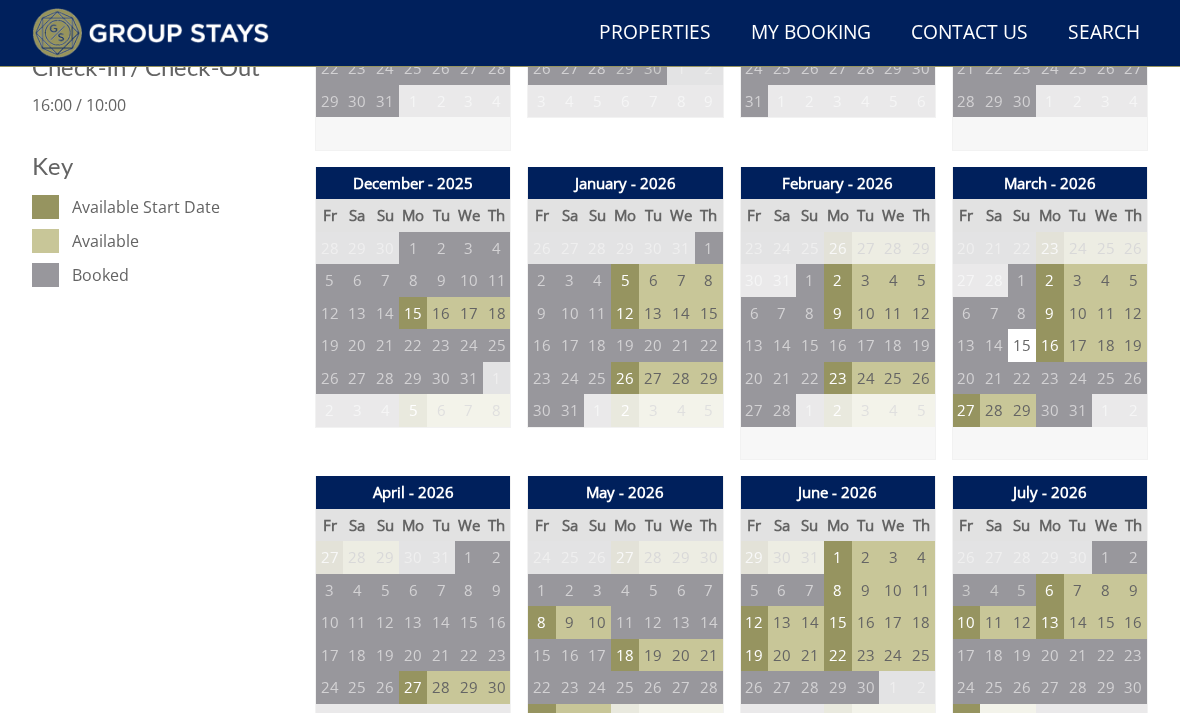 click on "27" at bounding box center [966, 410] 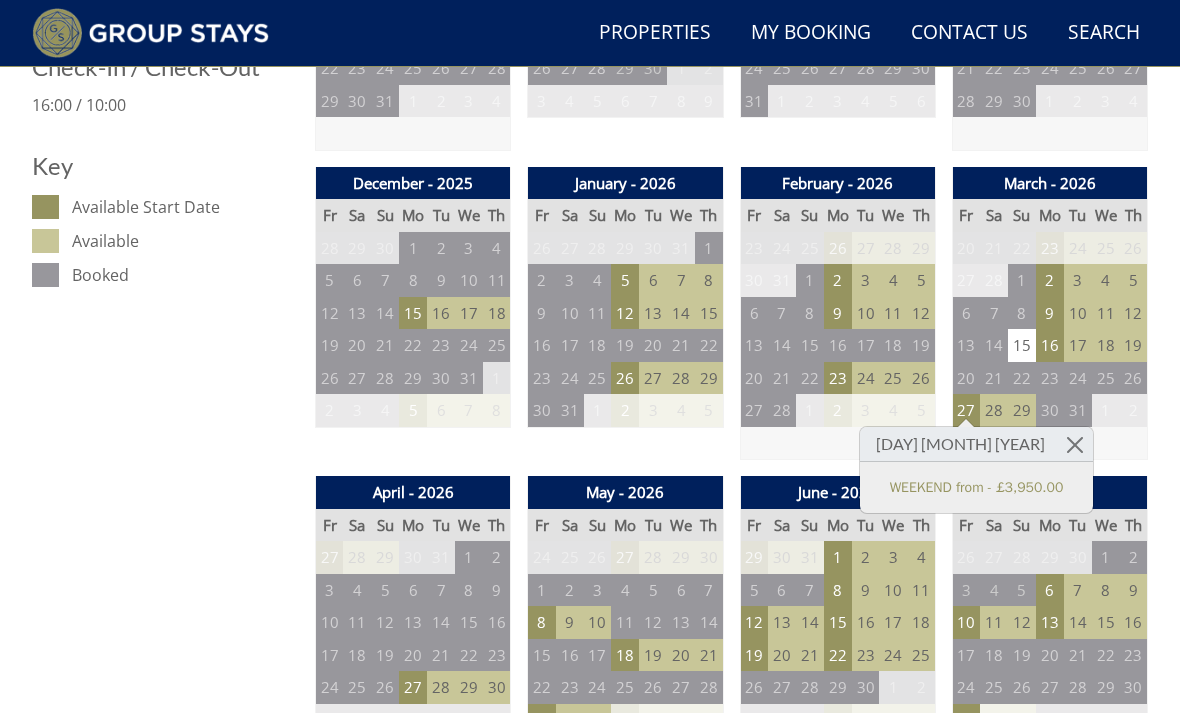 click on "WEEKEND from  - £3,950.00" at bounding box center (976, 487) 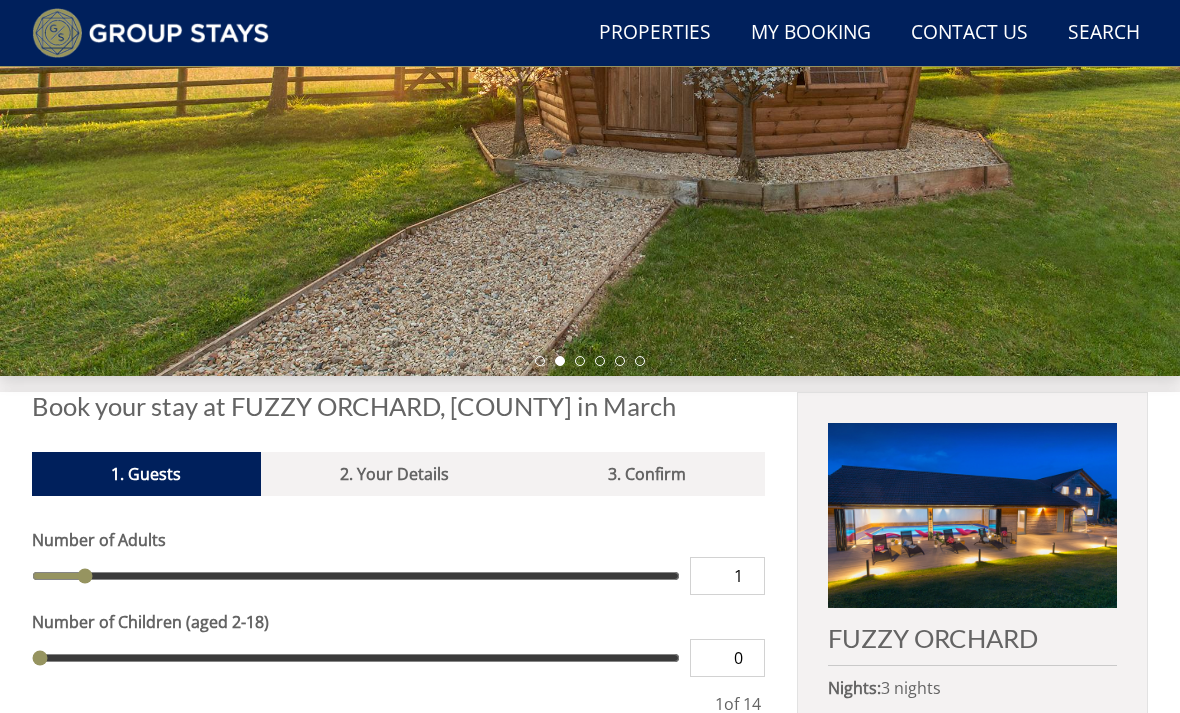 scroll, scrollTop: 395, scrollLeft: 0, axis: vertical 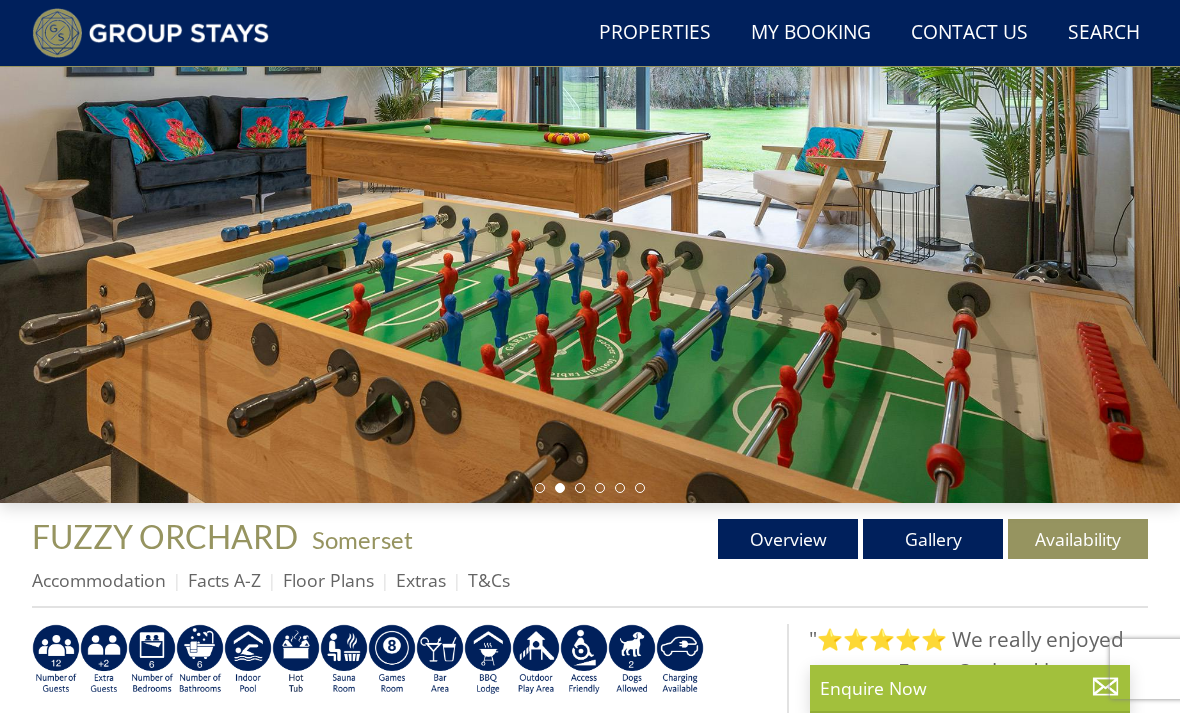 click at bounding box center (104, 660) 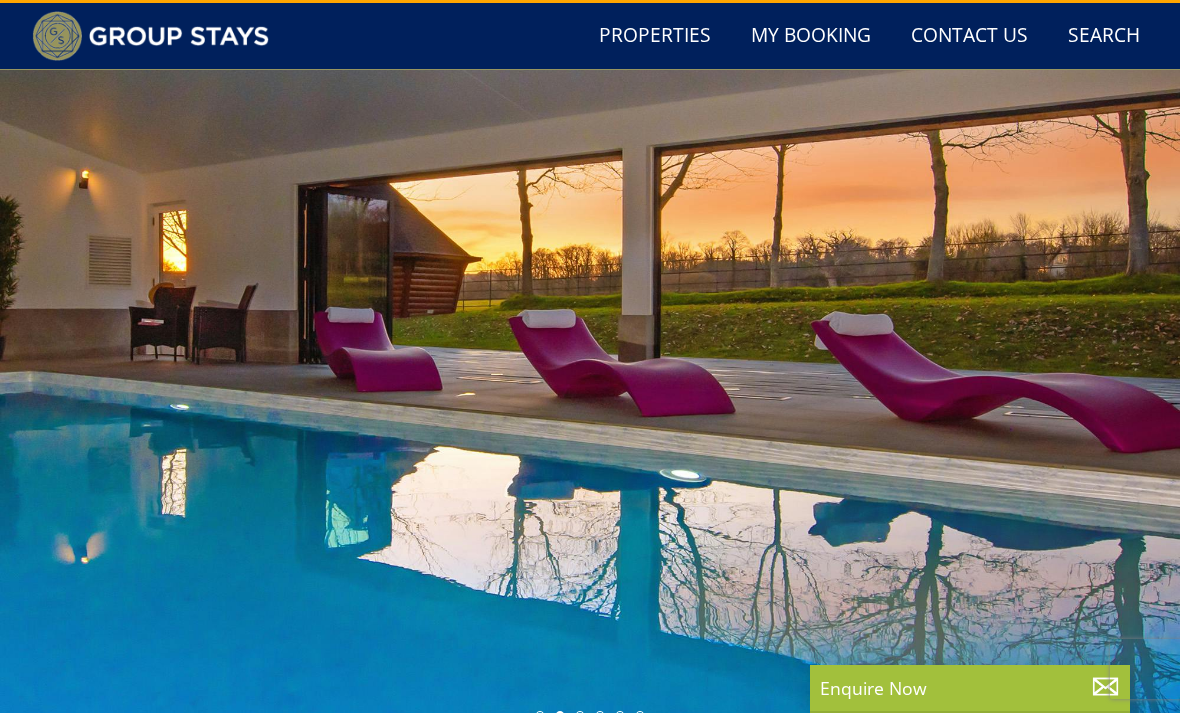 scroll, scrollTop: 47, scrollLeft: 0, axis: vertical 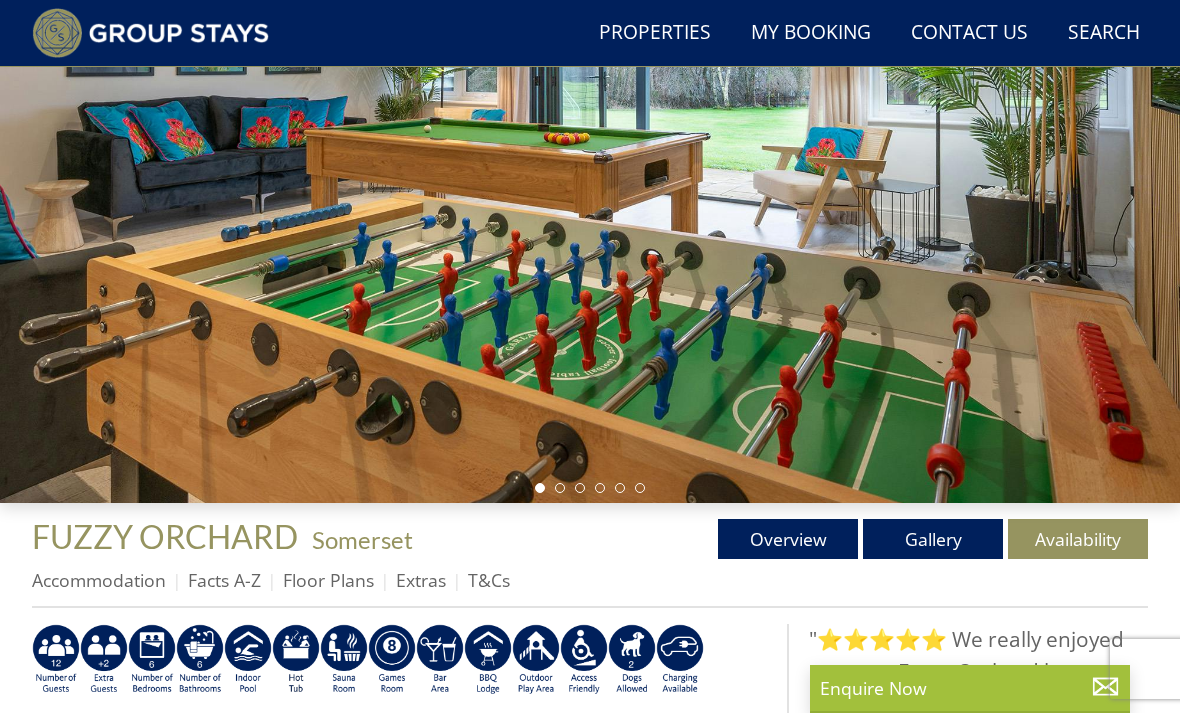 select on "6" 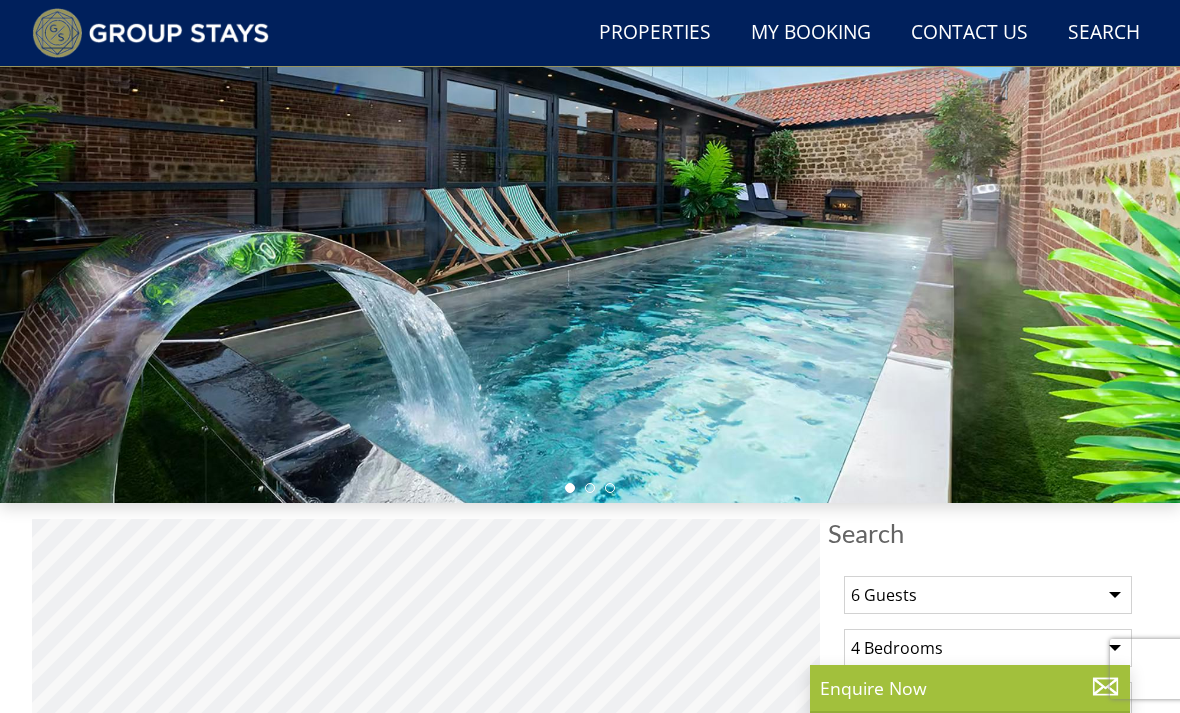 scroll, scrollTop: 3208, scrollLeft: 0, axis: vertical 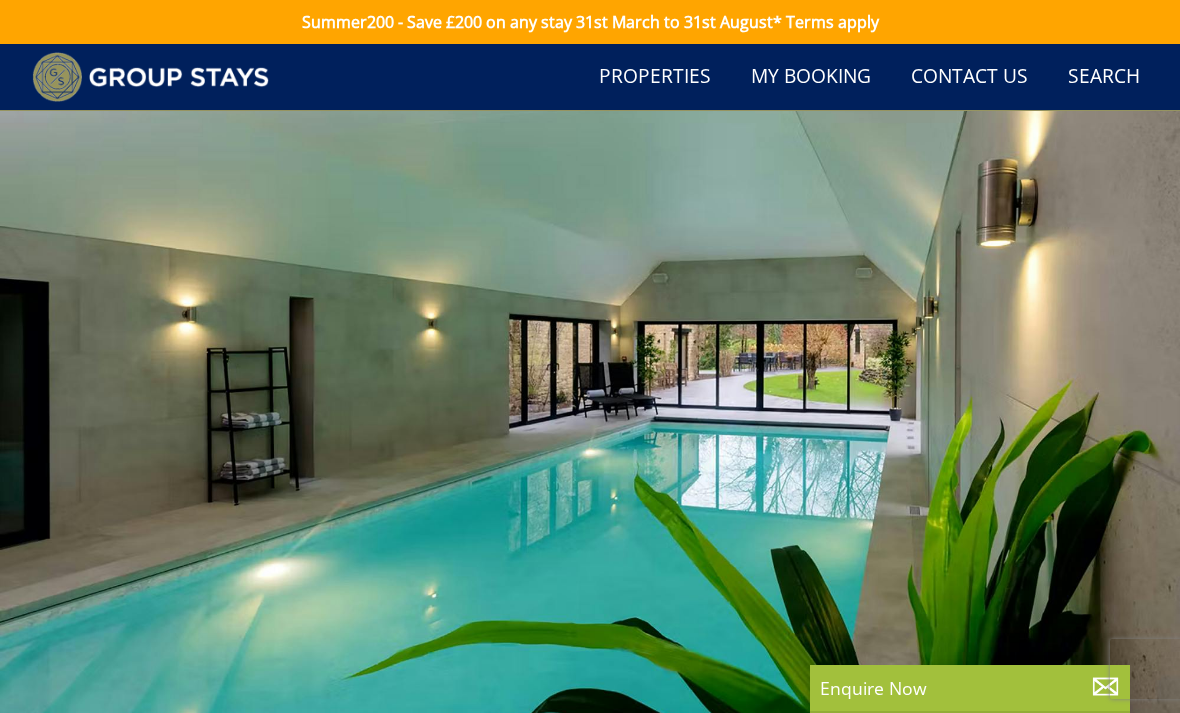 select on "10" 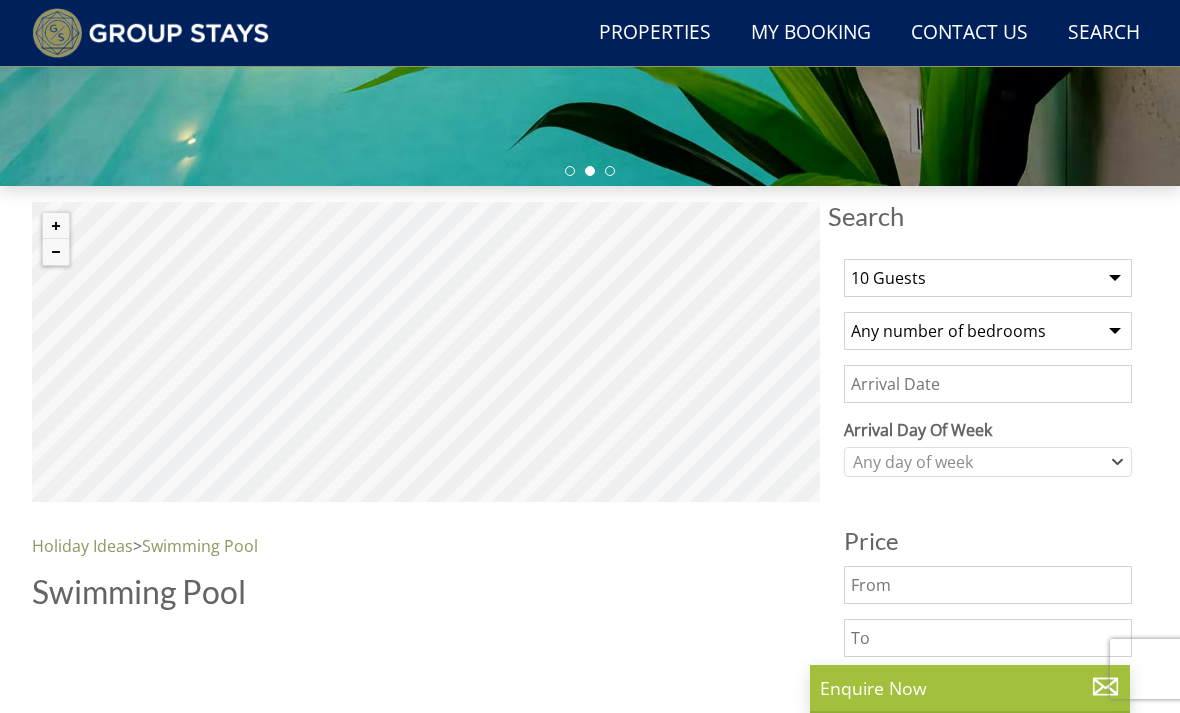 scroll, scrollTop: 0, scrollLeft: 907, axis: horizontal 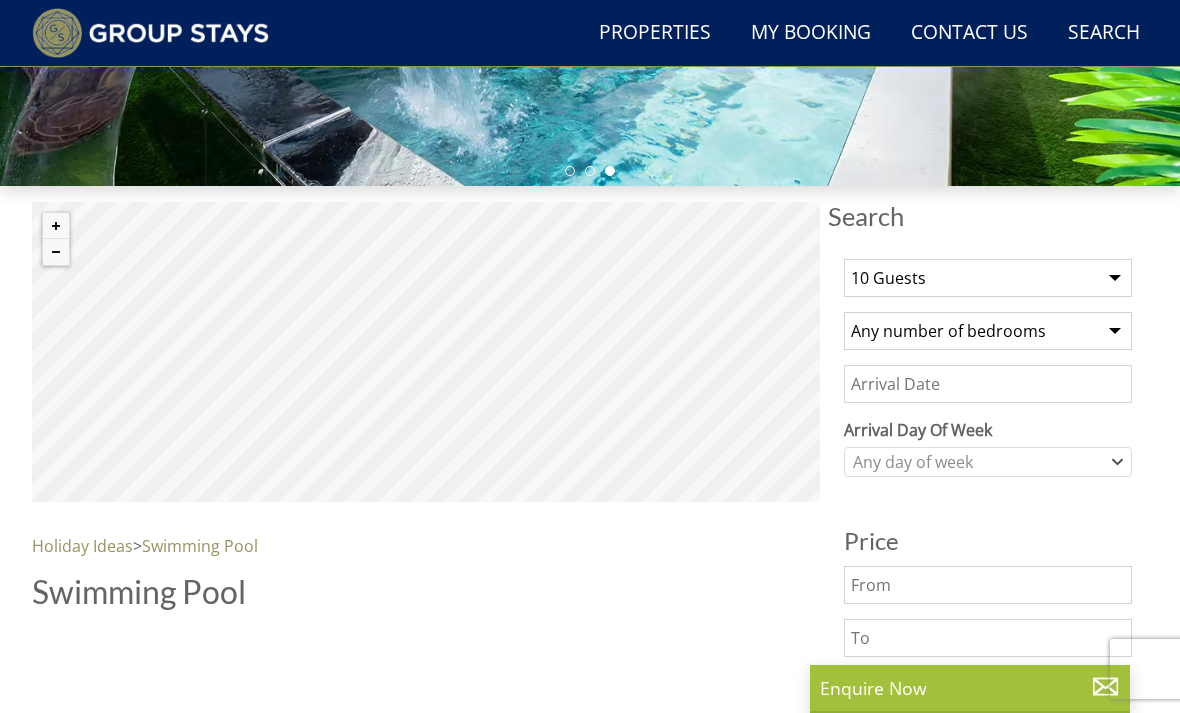 select on "5" 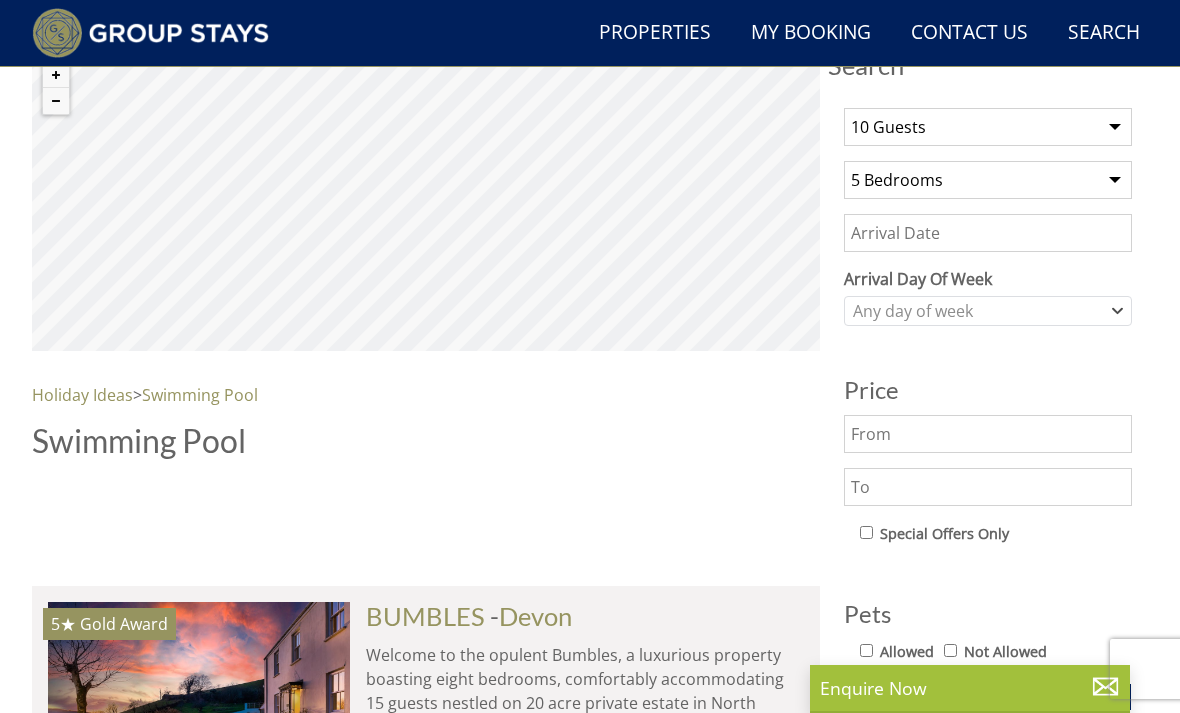 click at bounding box center (988, 434) 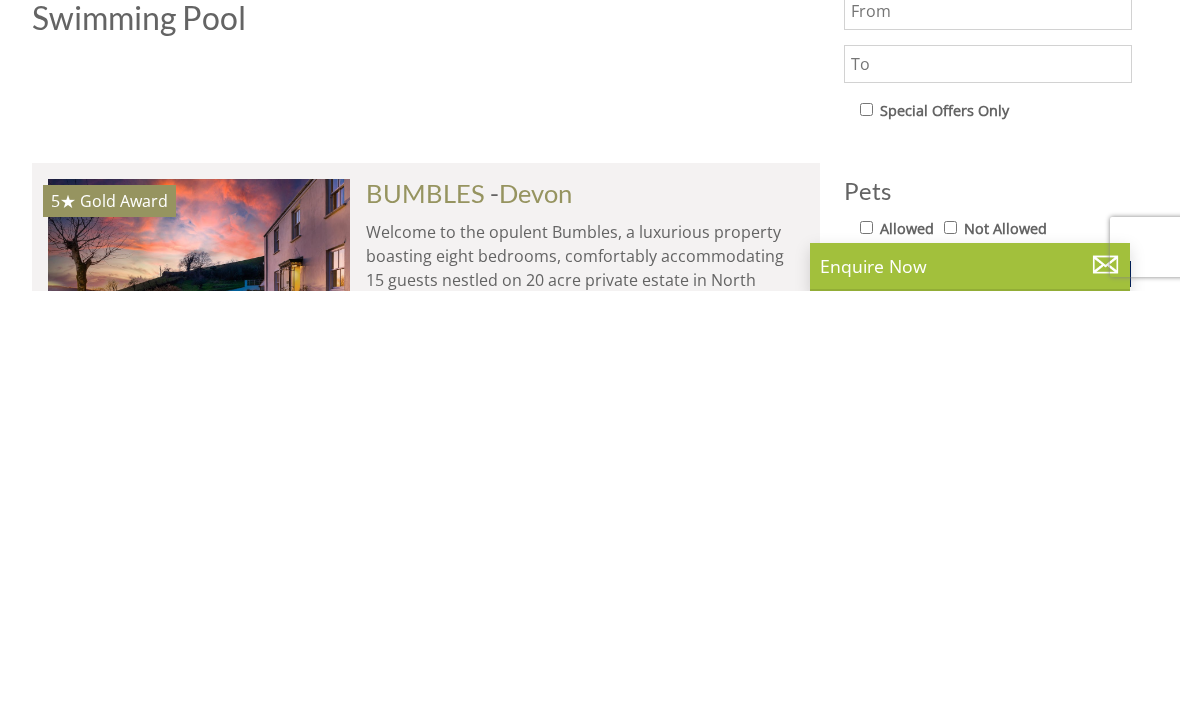 click on "Update" at bounding box center [988, 696] 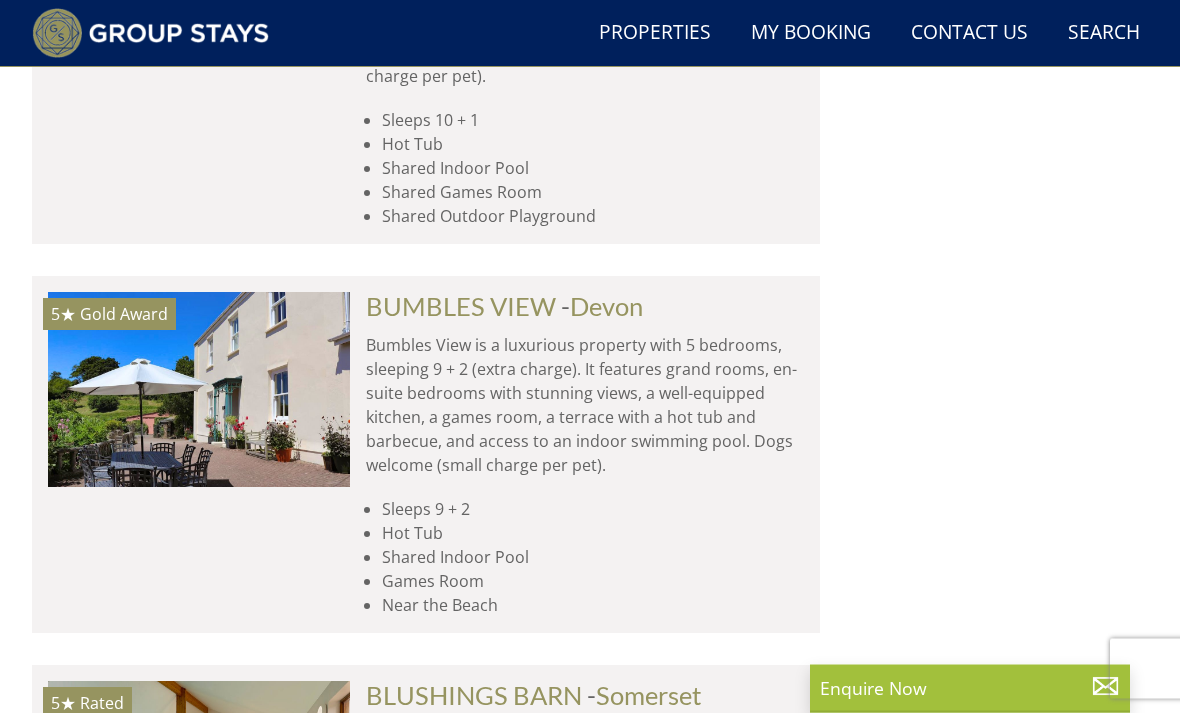scroll, scrollTop: 1825, scrollLeft: 0, axis: vertical 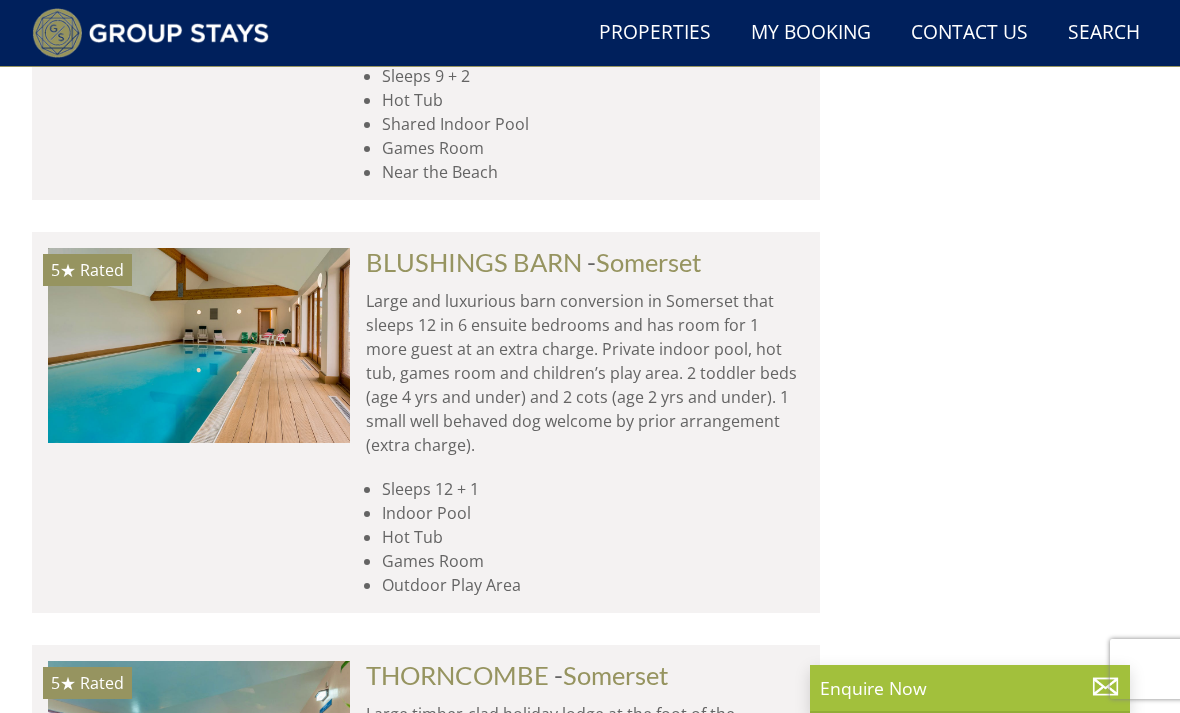 click on "BLUSHINGS BARN" at bounding box center (474, 262) 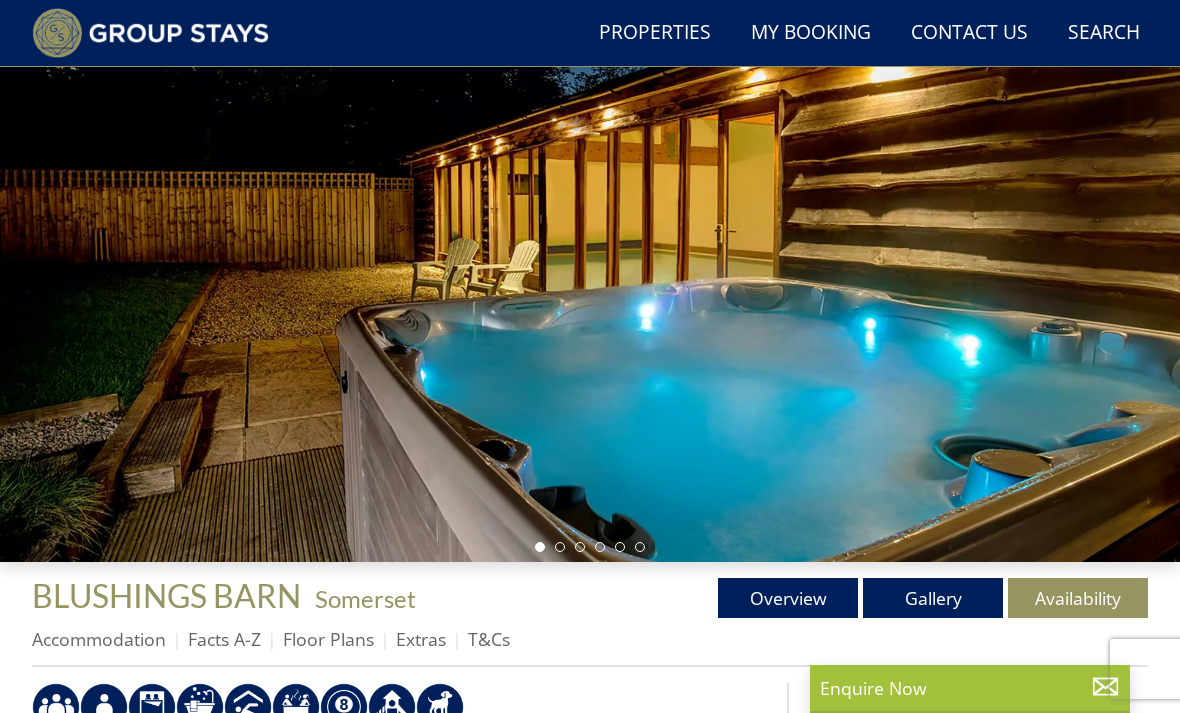 click on "Gallery" at bounding box center (933, 598) 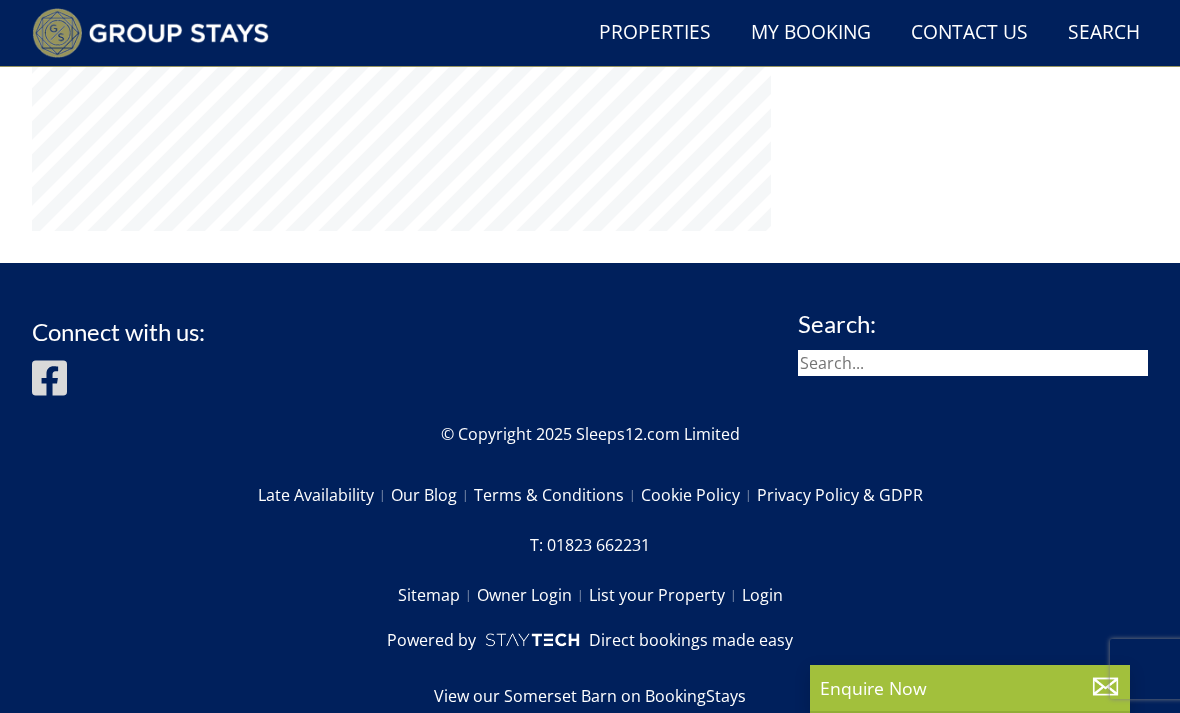 select on "10" 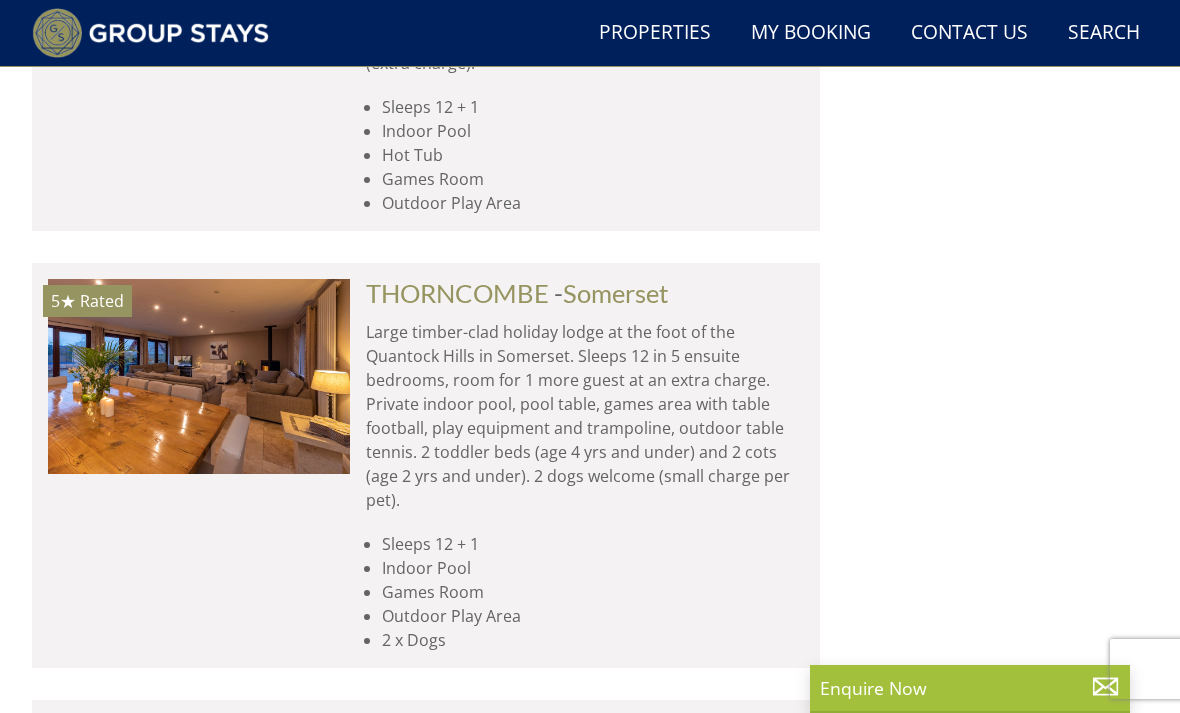 click at bounding box center (199, 376) 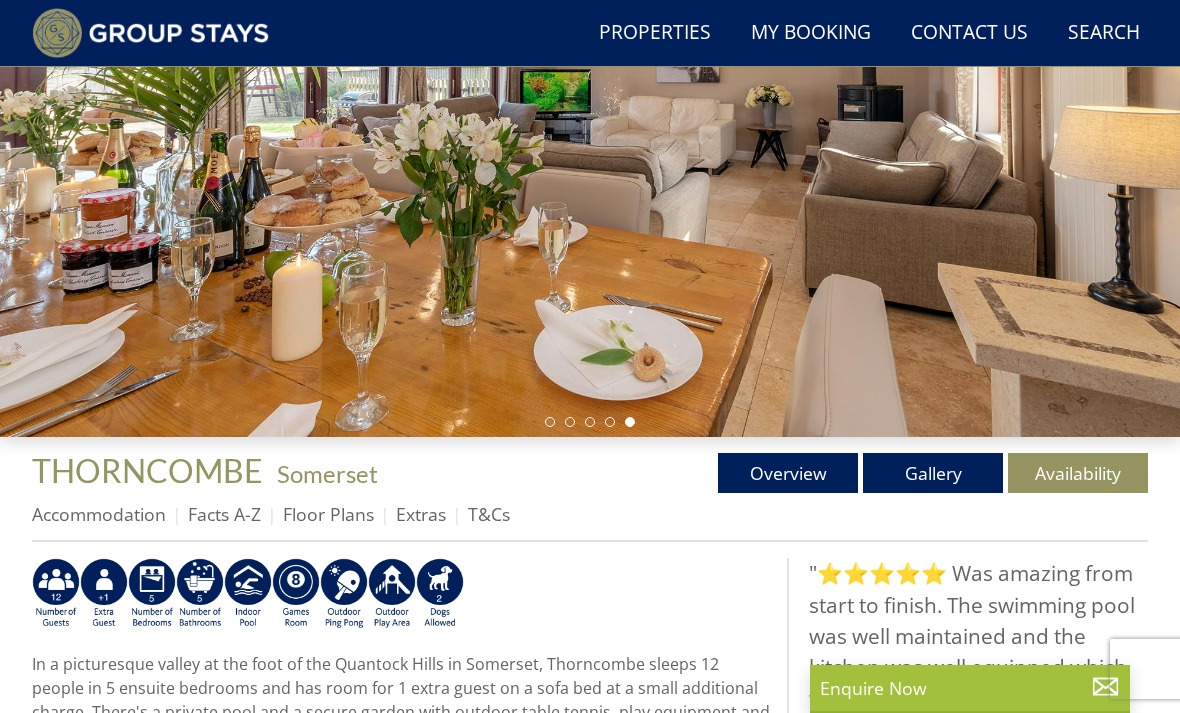 click on "Gallery" at bounding box center (933, 473) 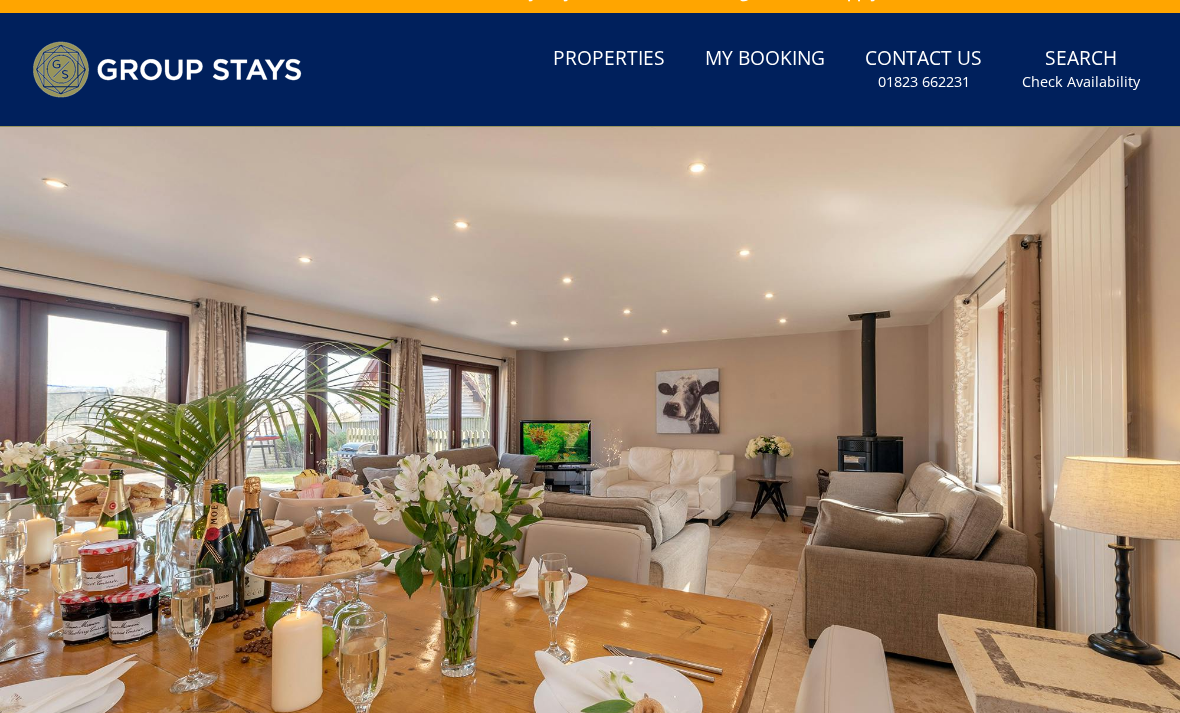 scroll, scrollTop: 0, scrollLeft: 0, axis: both 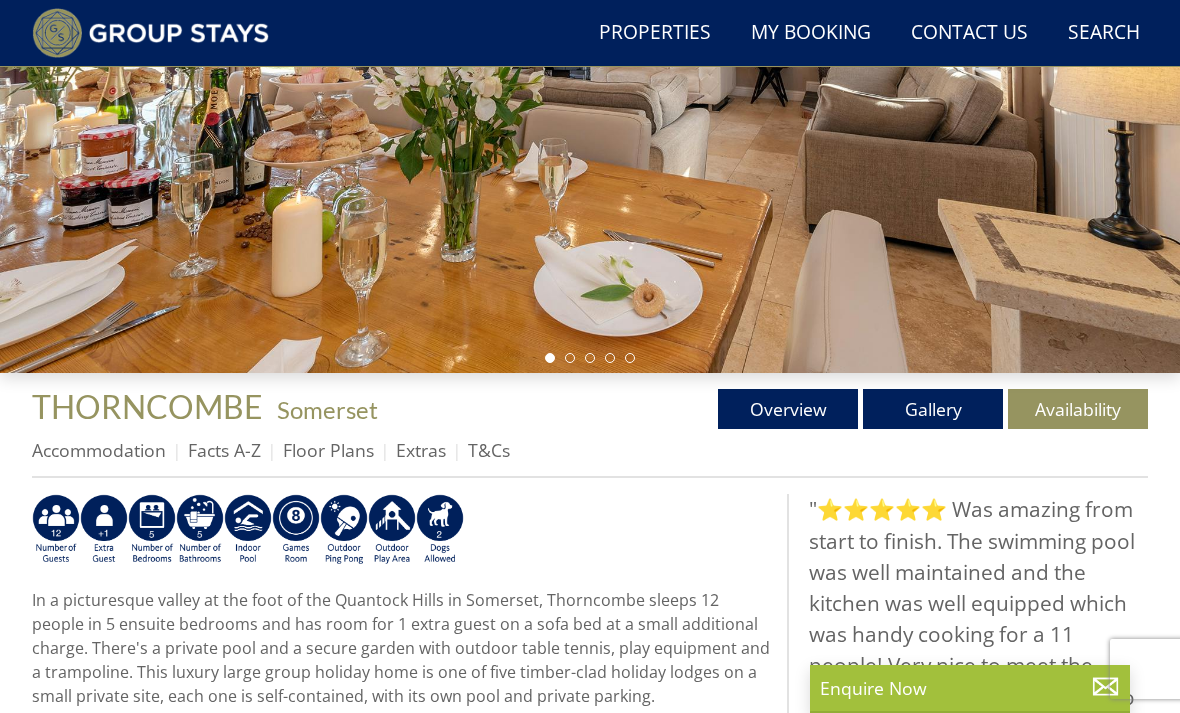 select on "10" 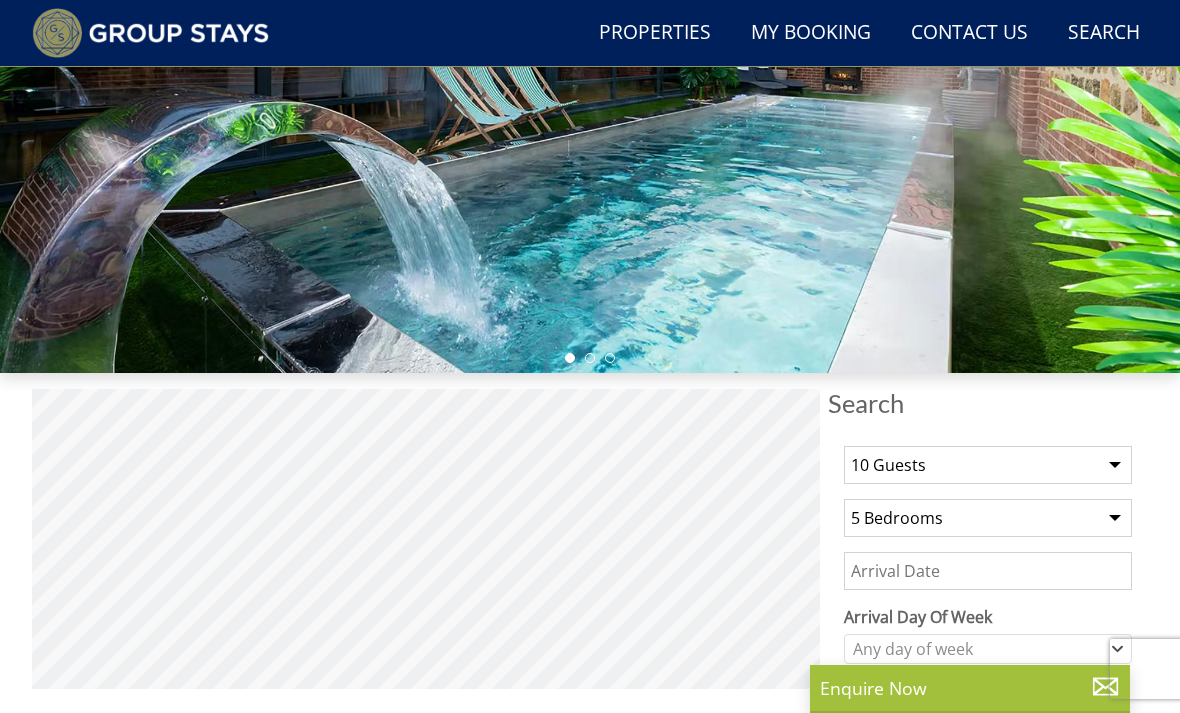 scroll, scrollTop: 2704, scrollLeft: 0, axis: vertical 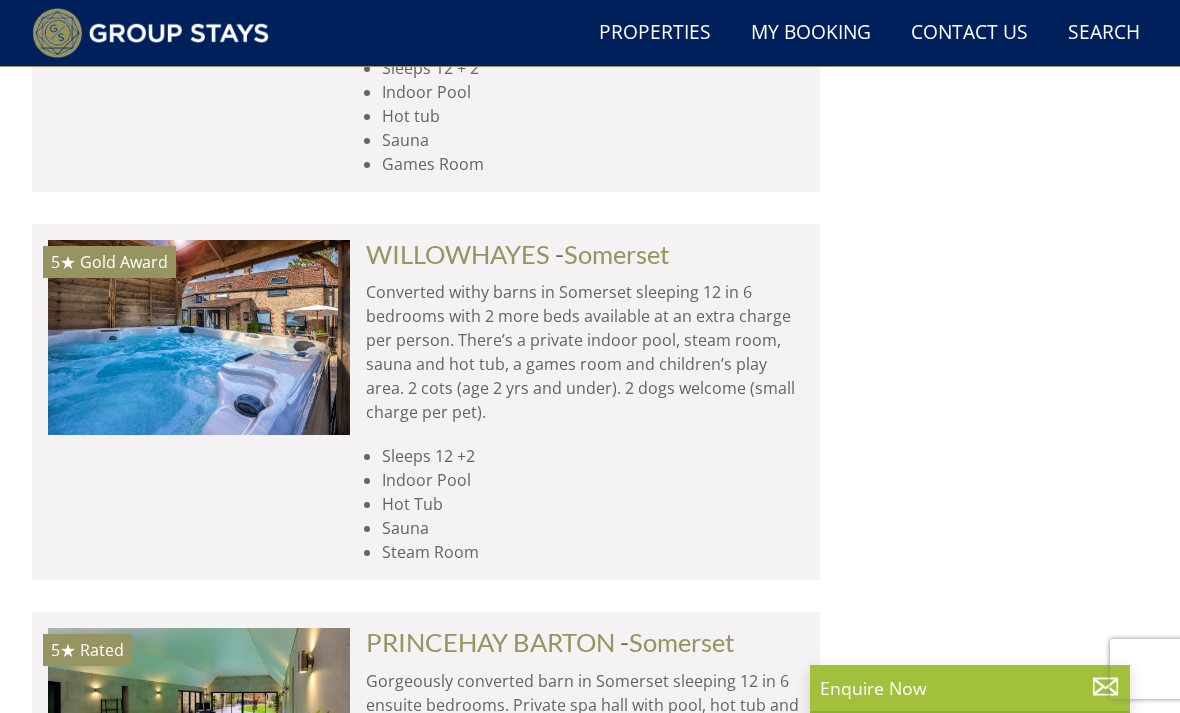 click on "Somerset" at bounding box center [617, 254] 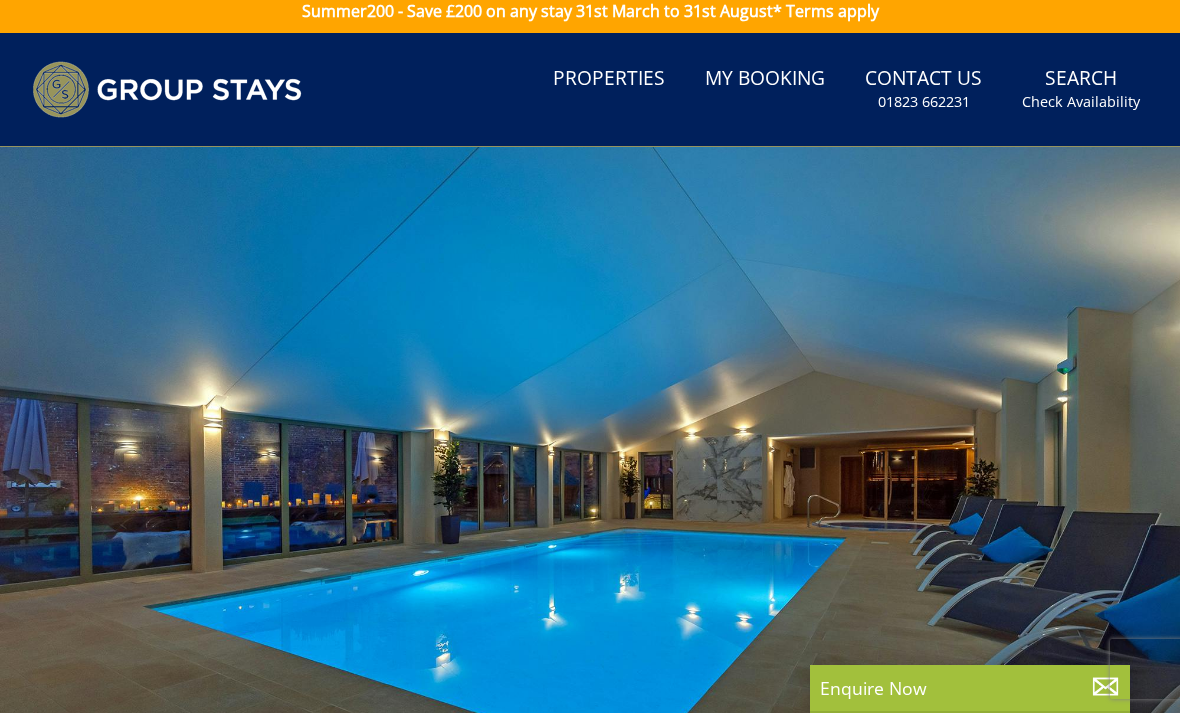 scroll, scrollTop: 0, scrollLeft: 0, axis: both 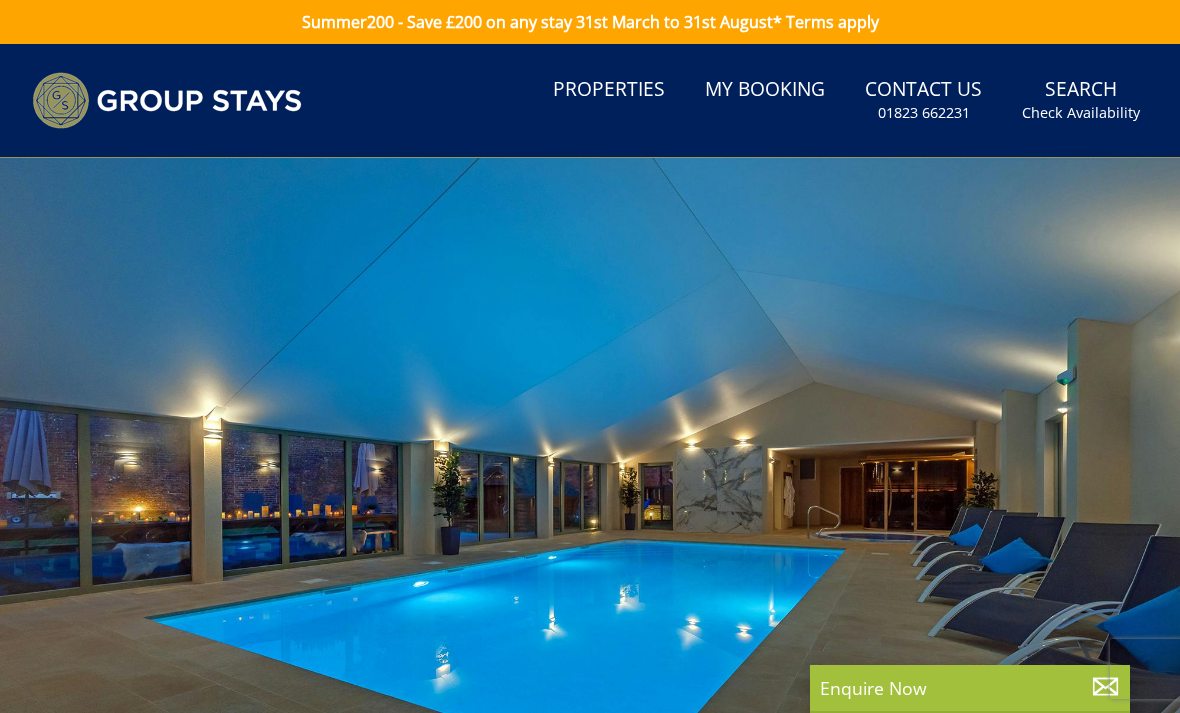 select on "10" 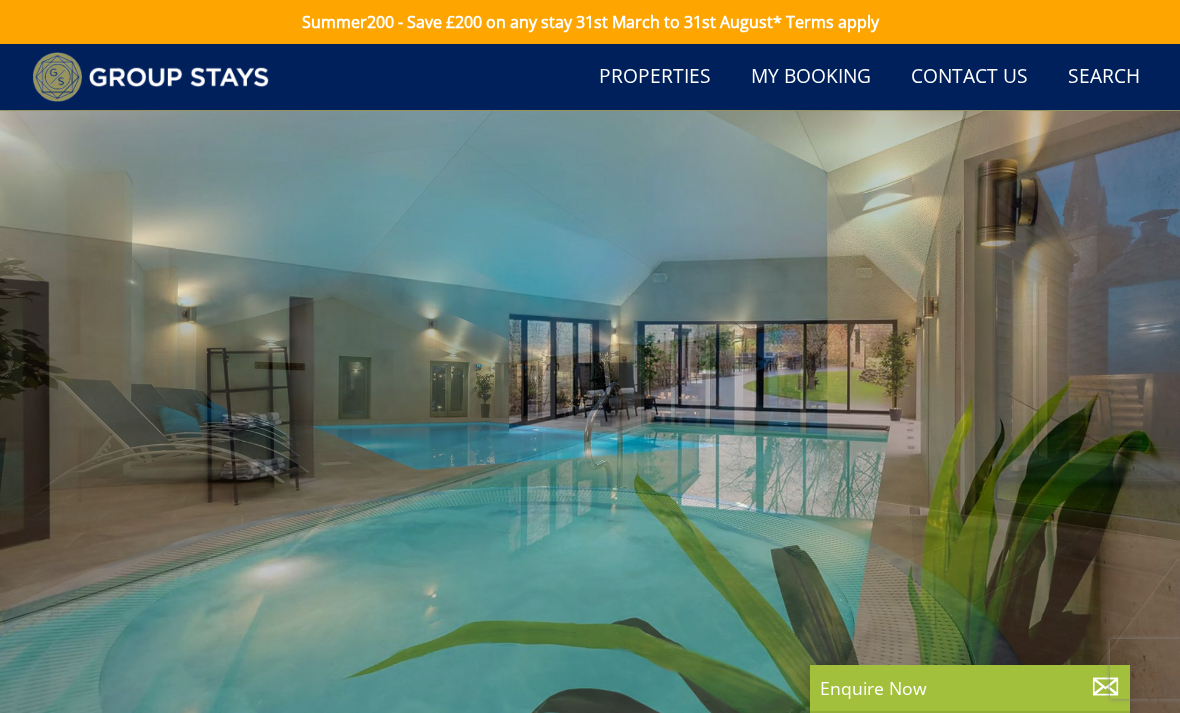 scroll, scrollTop: 4006, scrollLeft: 0, axis: vertical 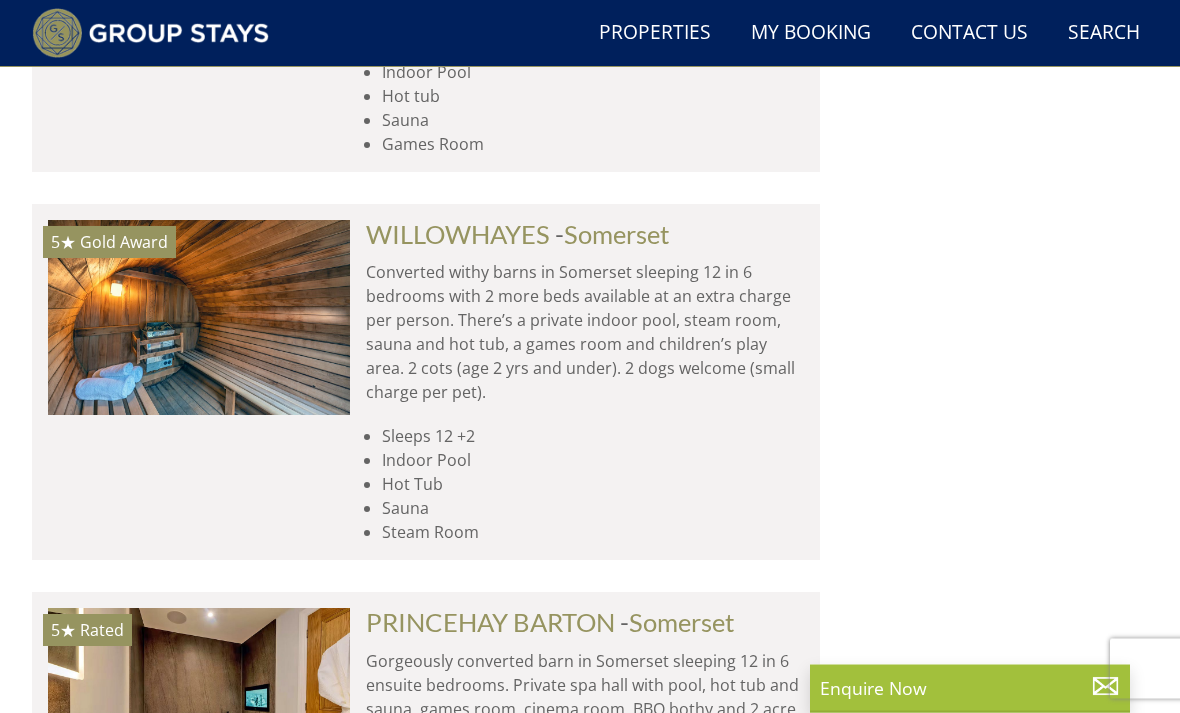 click on "Indoor Pool" at bounding box center [593, 461] 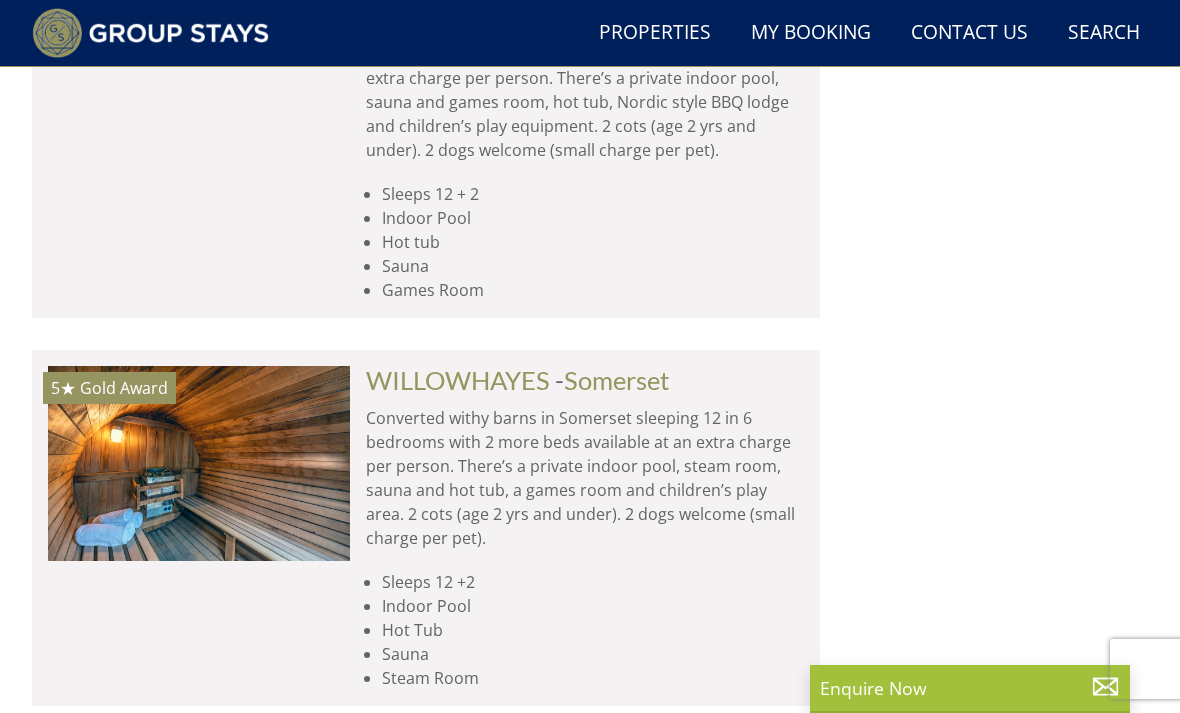 scroll, scrollTop: 3280, scrollLeft: 0, axis: vertical 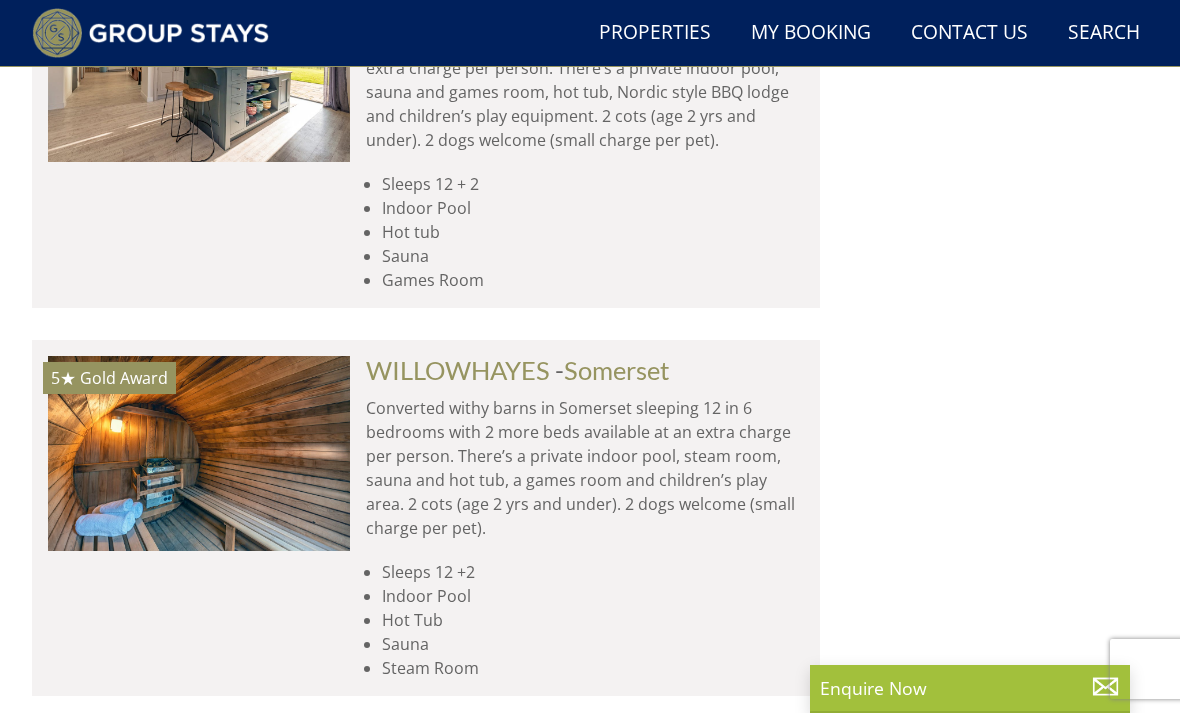 click on "Converted withy barns in Somerset sleeping 12 in 6 bedrooms with 2 more beds available at an extra charge per person. There’s a private indoor pool, steam room, sauna and hot tub, a games room and children’s play area. 2 cots (age 2 yrs and under). 2 dogs welcome (small charge per pet)." at bounding box center (585, 468) 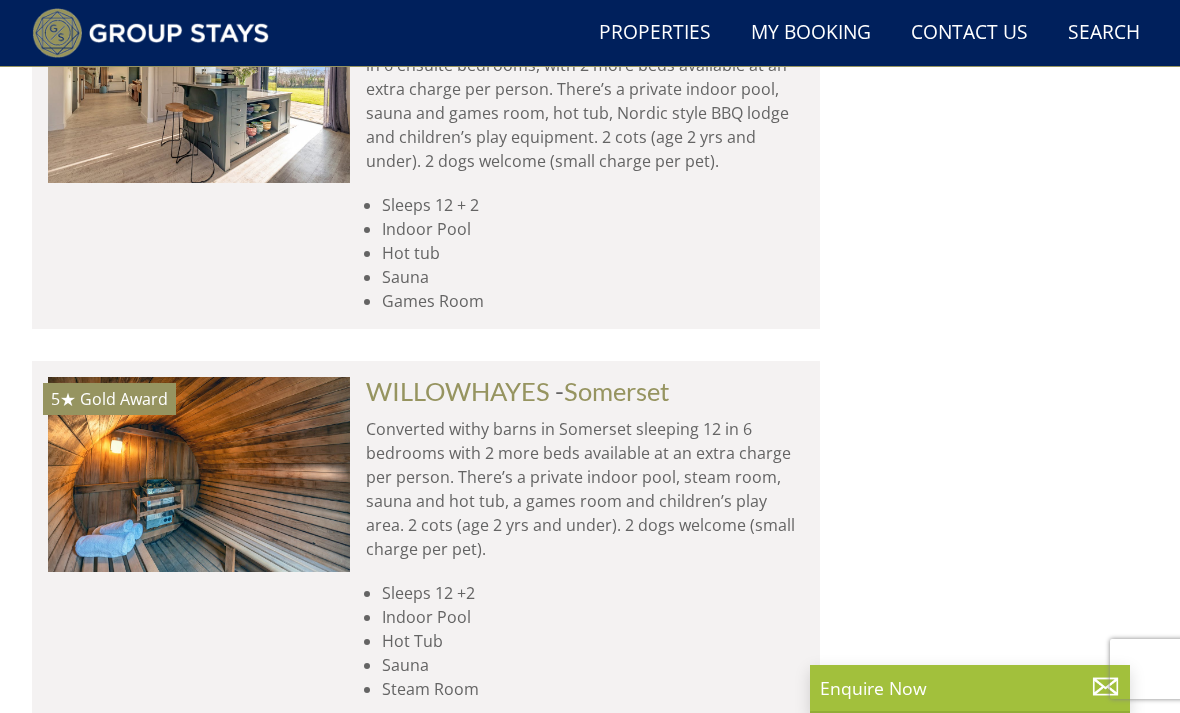 click at bounding box center [199, 474] 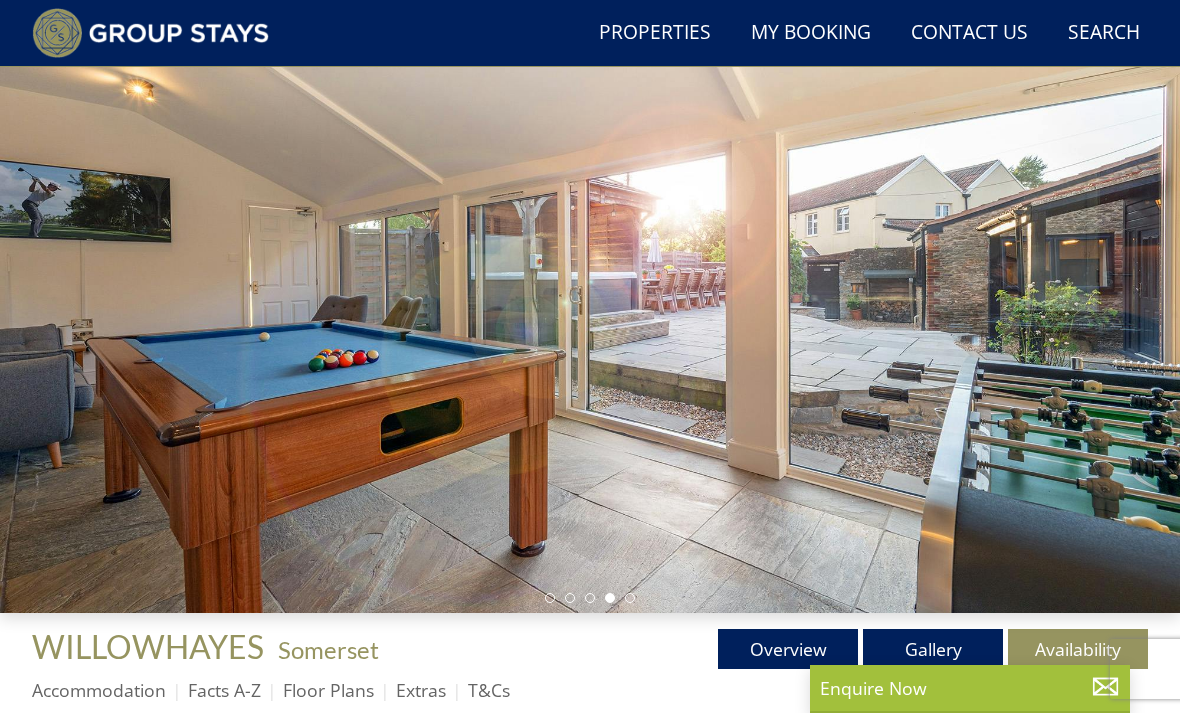 click on "Gallery" at bounding box center (933, 649) 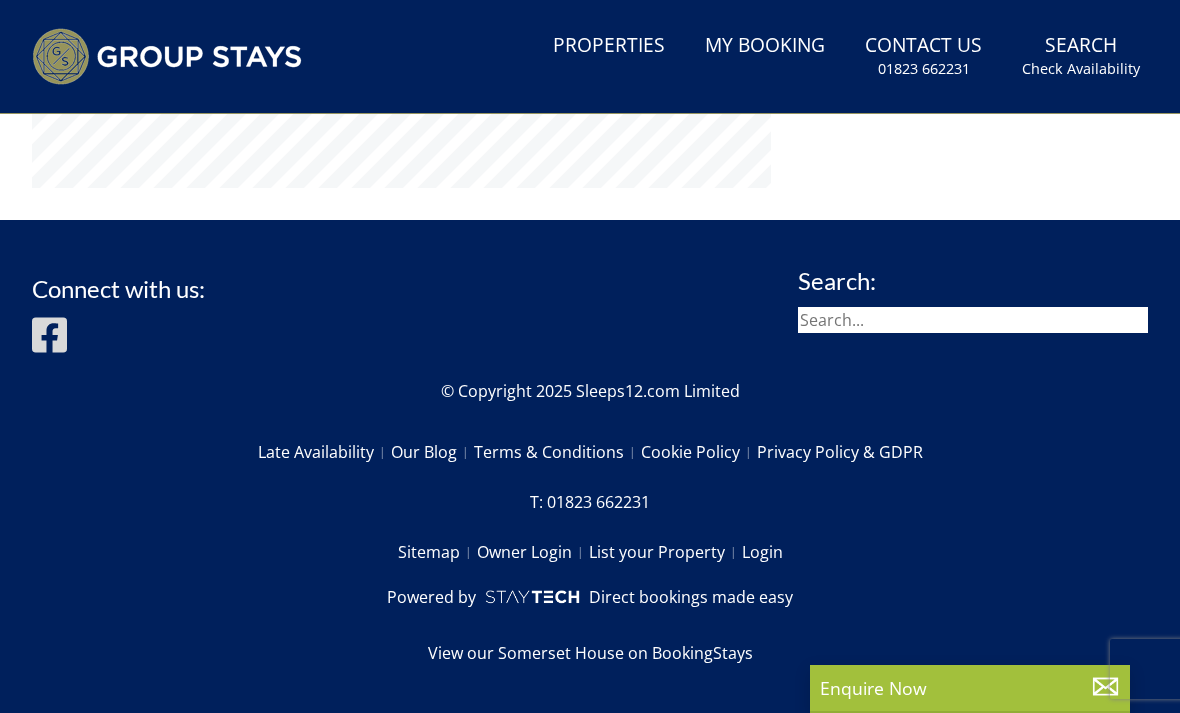 select on "10" 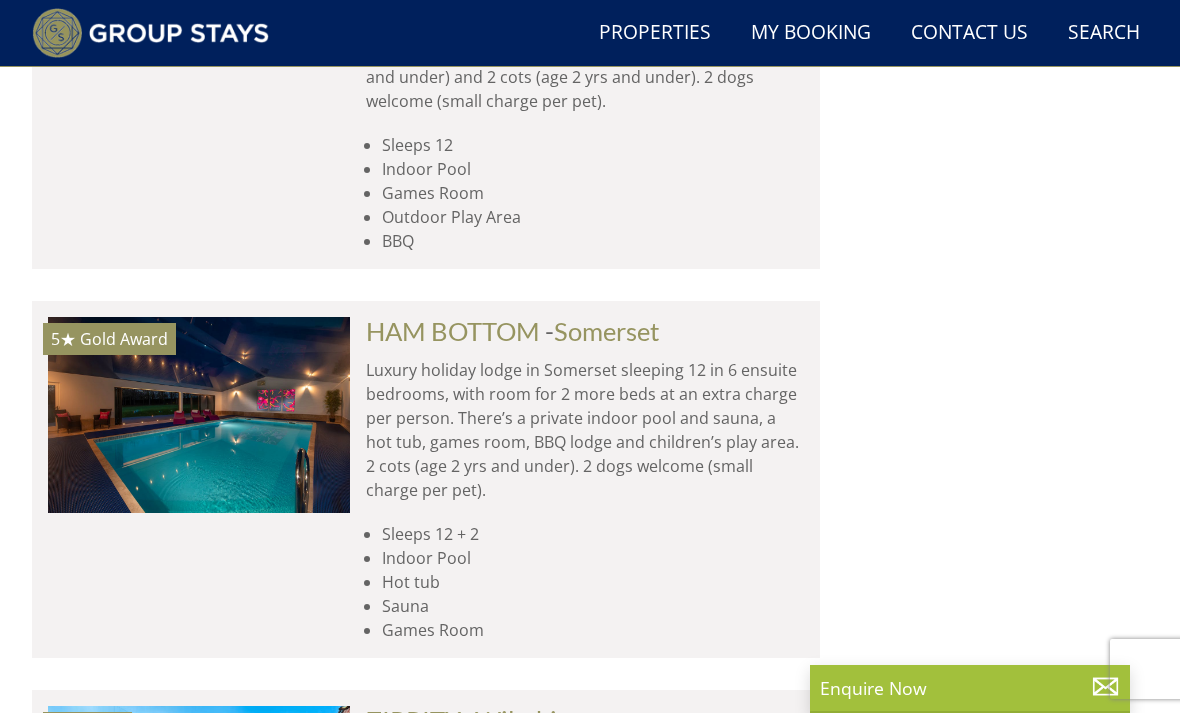 click on "Sleeps 12 + 2" at bounding box center [593, 534] 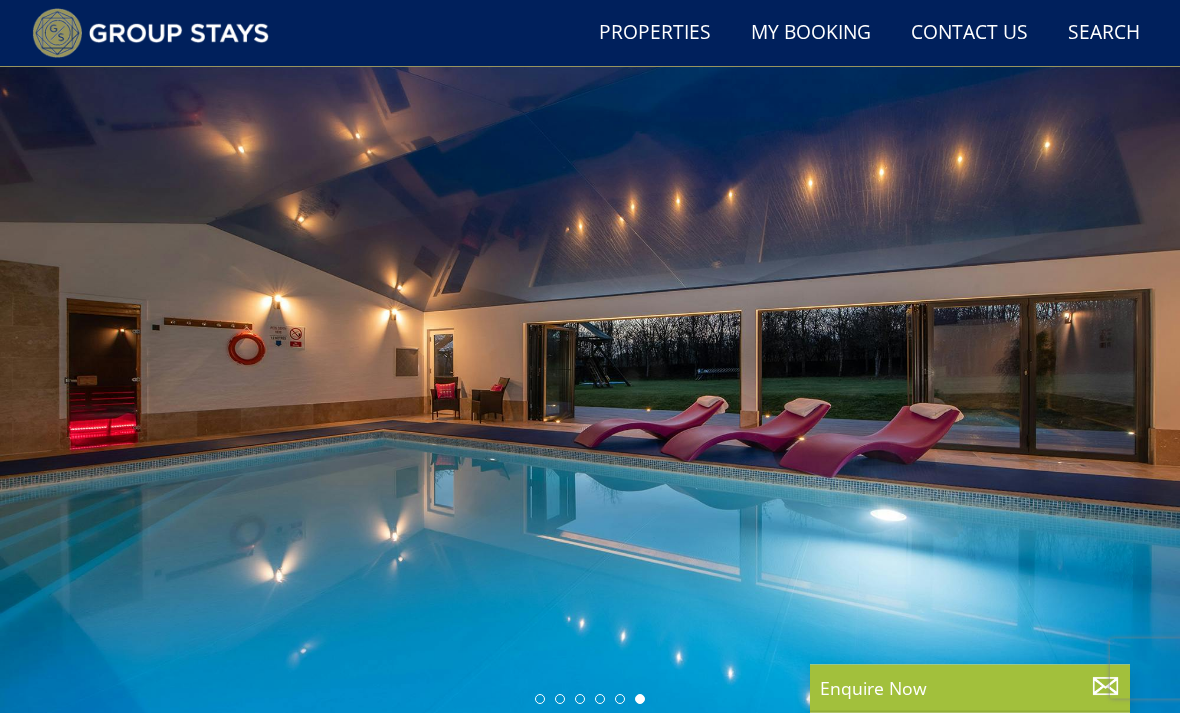 scroll, scrollTop: 0, scrollLeft: 0, axis: both 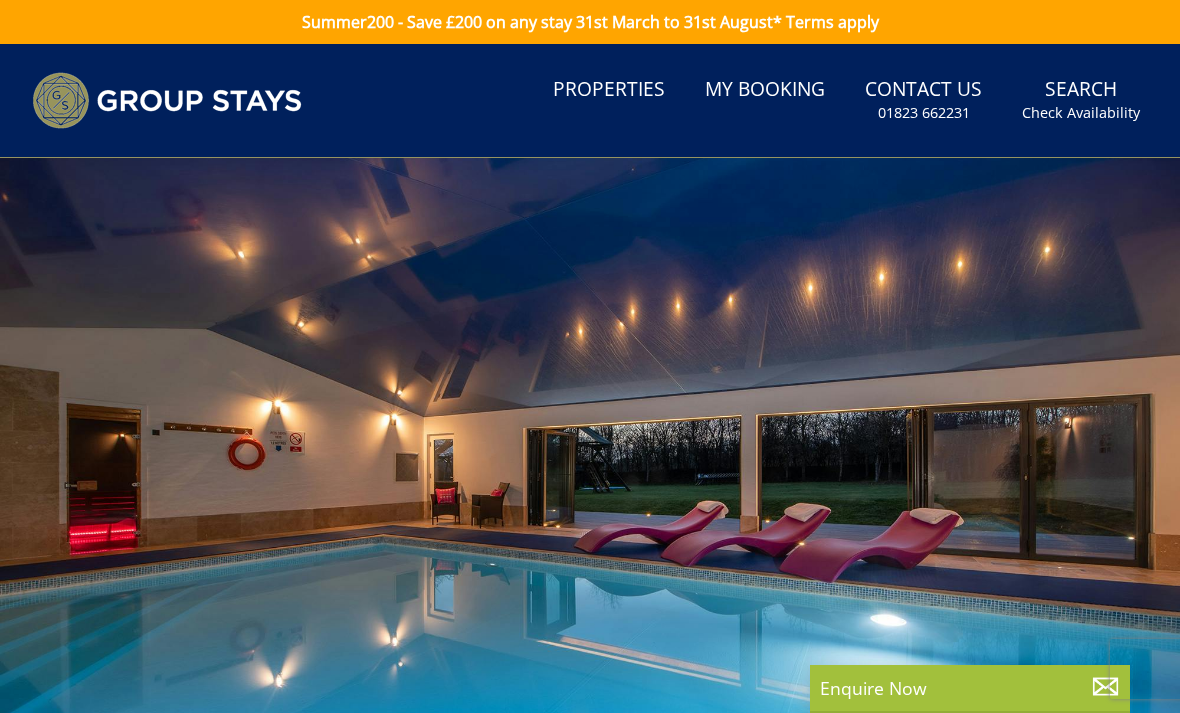 select on "10" 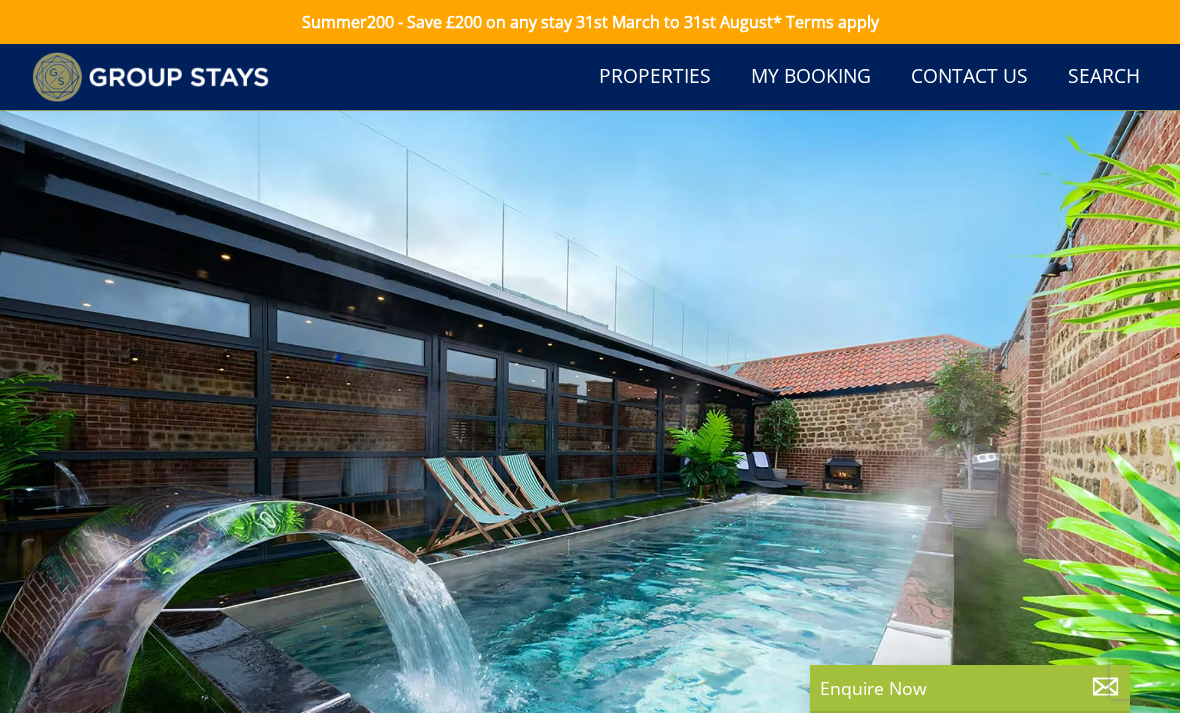 scroll, scrollTop: 5167, scrollLeft: 0, axis: vertical 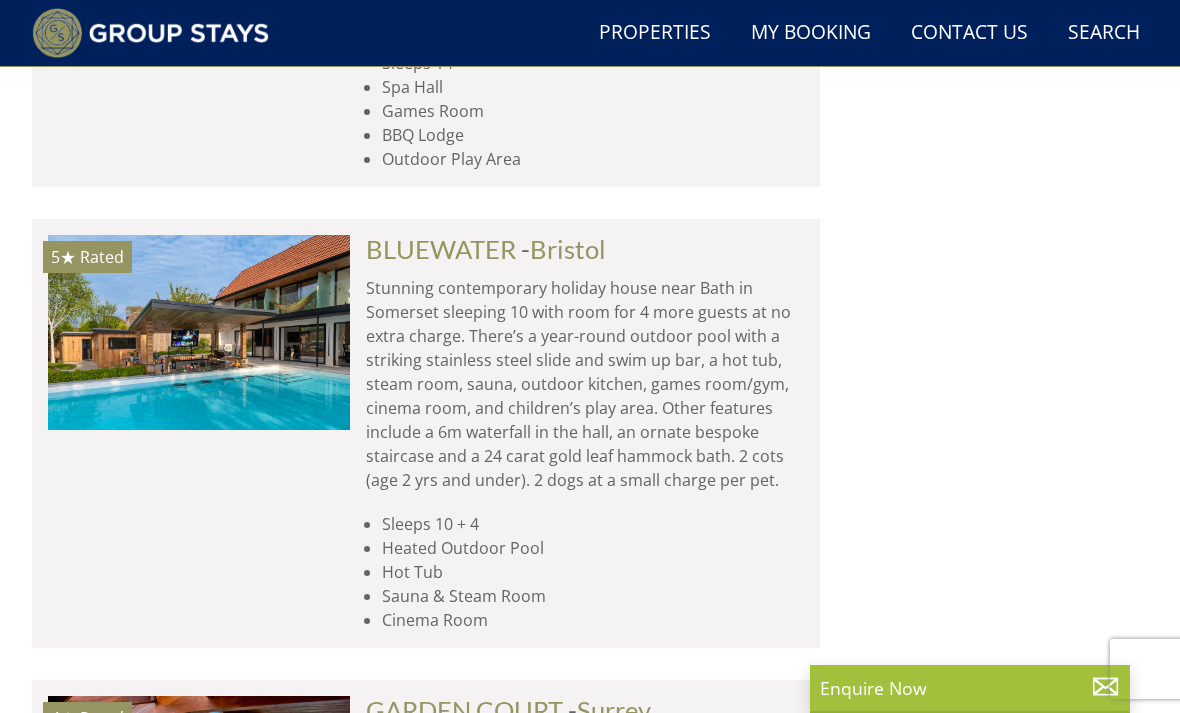 click on "Hot Tub" at bounding box center [593, 572] 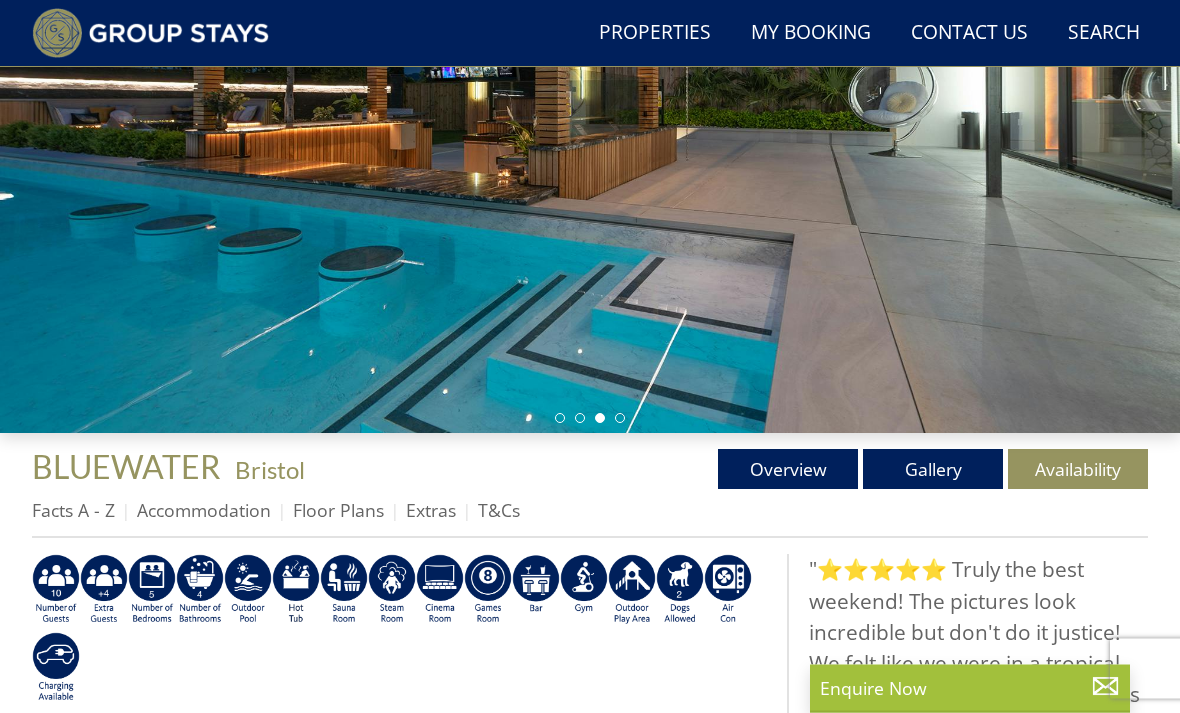 scroll, scrollTop: 339, scrollLeft: 0, axis: vertical 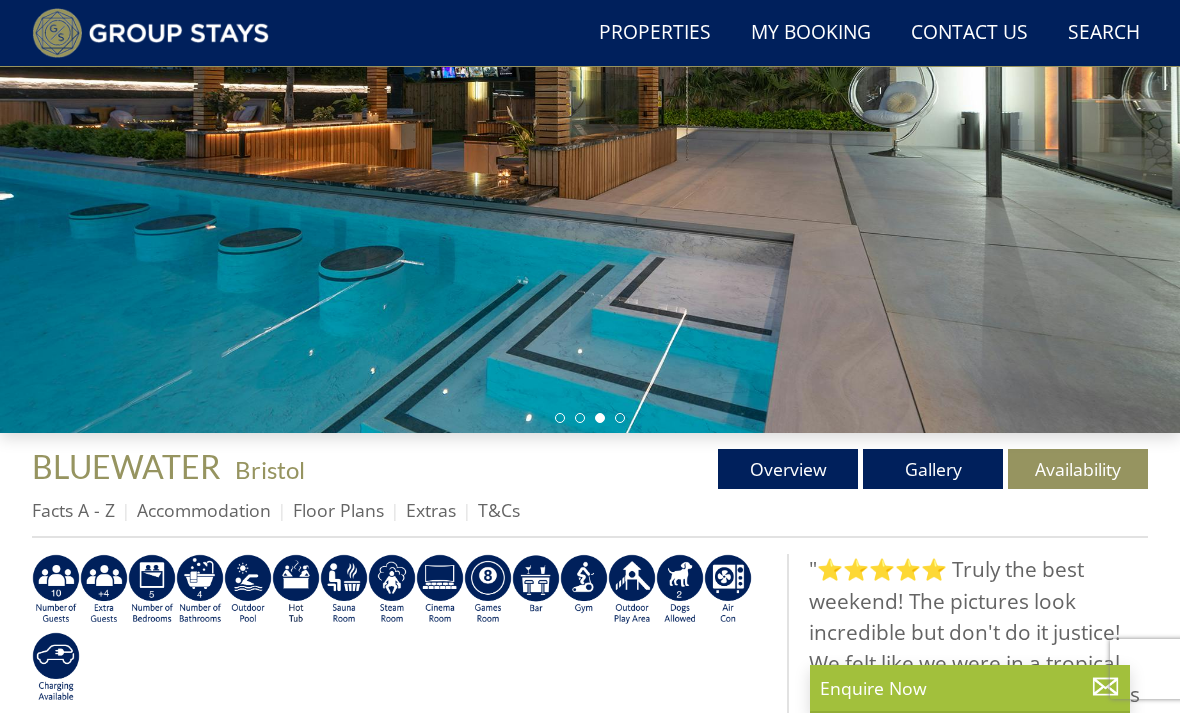 click on "Gallery" at bounding box center (933, 469) 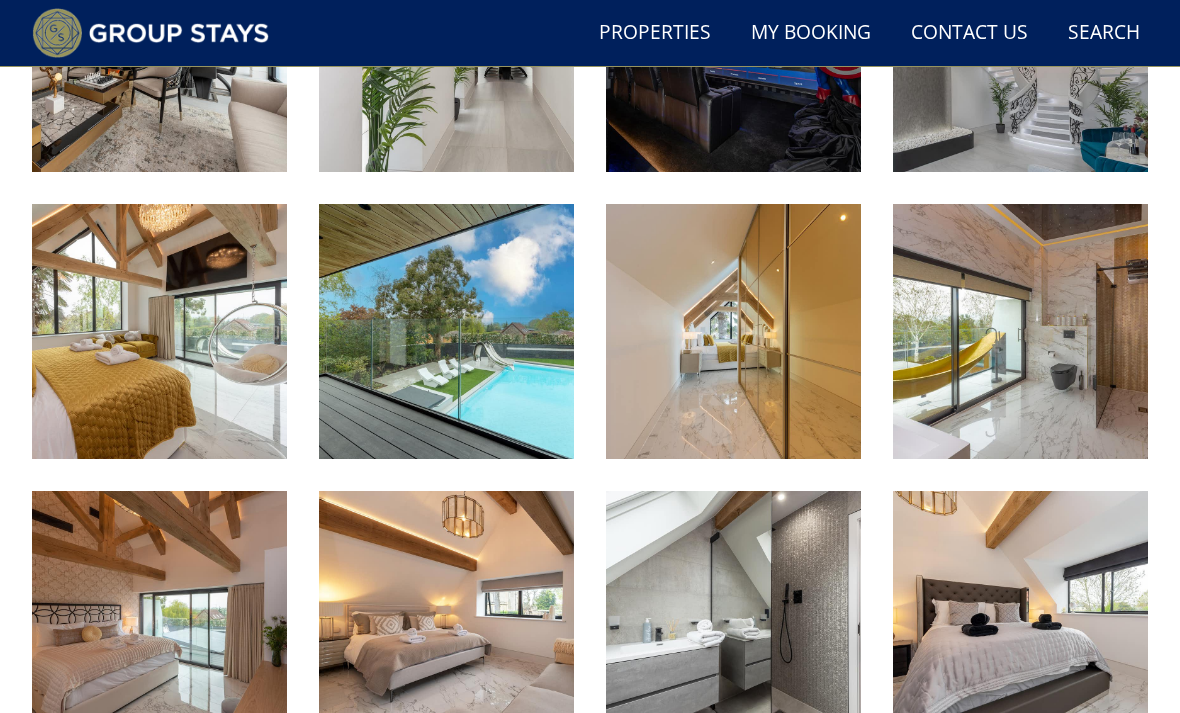 scroll, scrollTop: 1837, scrollLeft: 0, axis: vertical 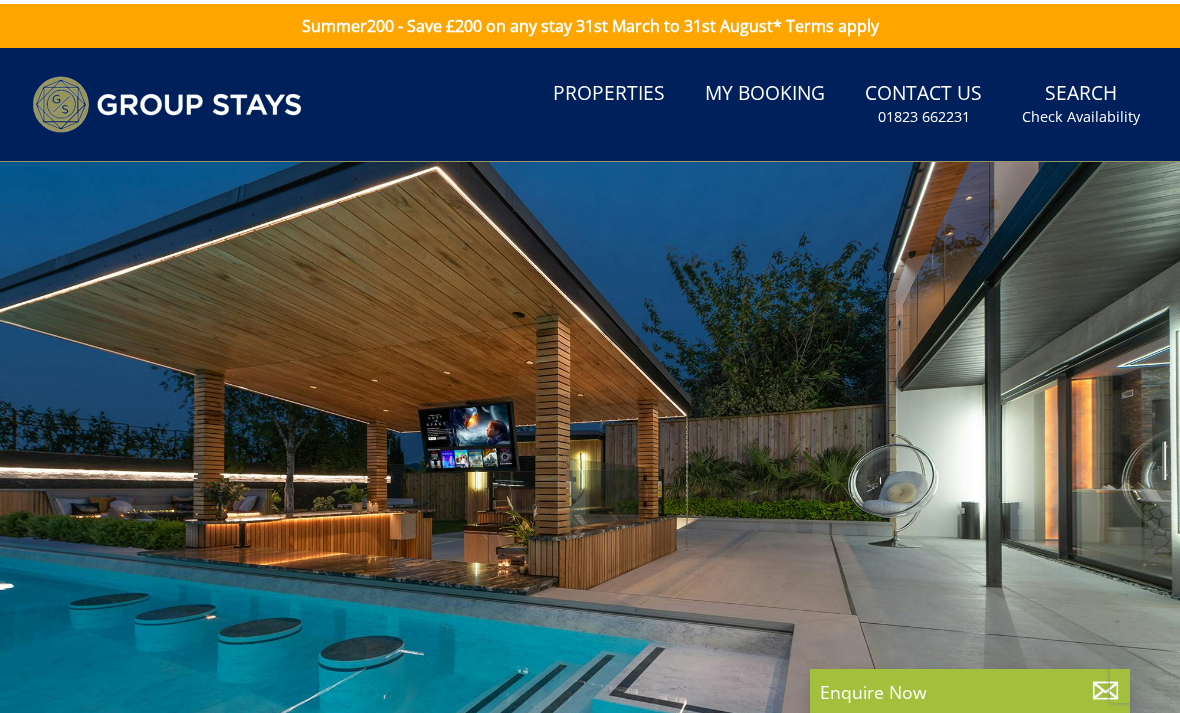 select on "10" 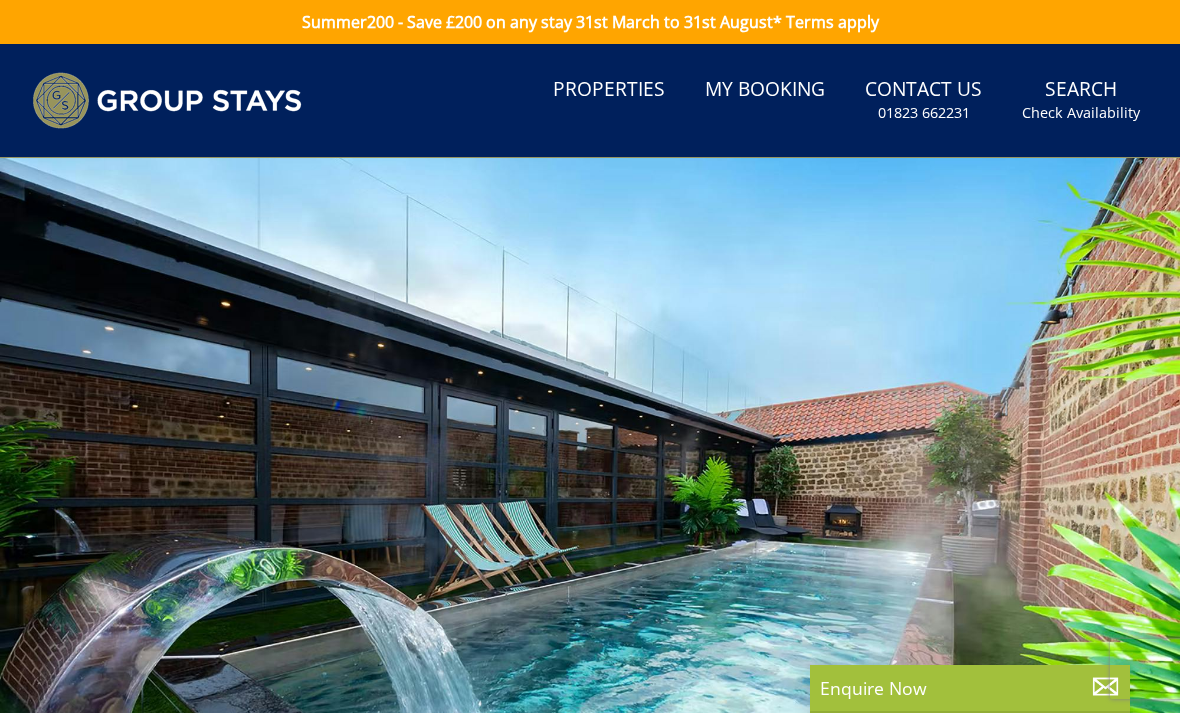 scroll, scrollTop: 0, scrollLeft: 6048, axis: horizontal 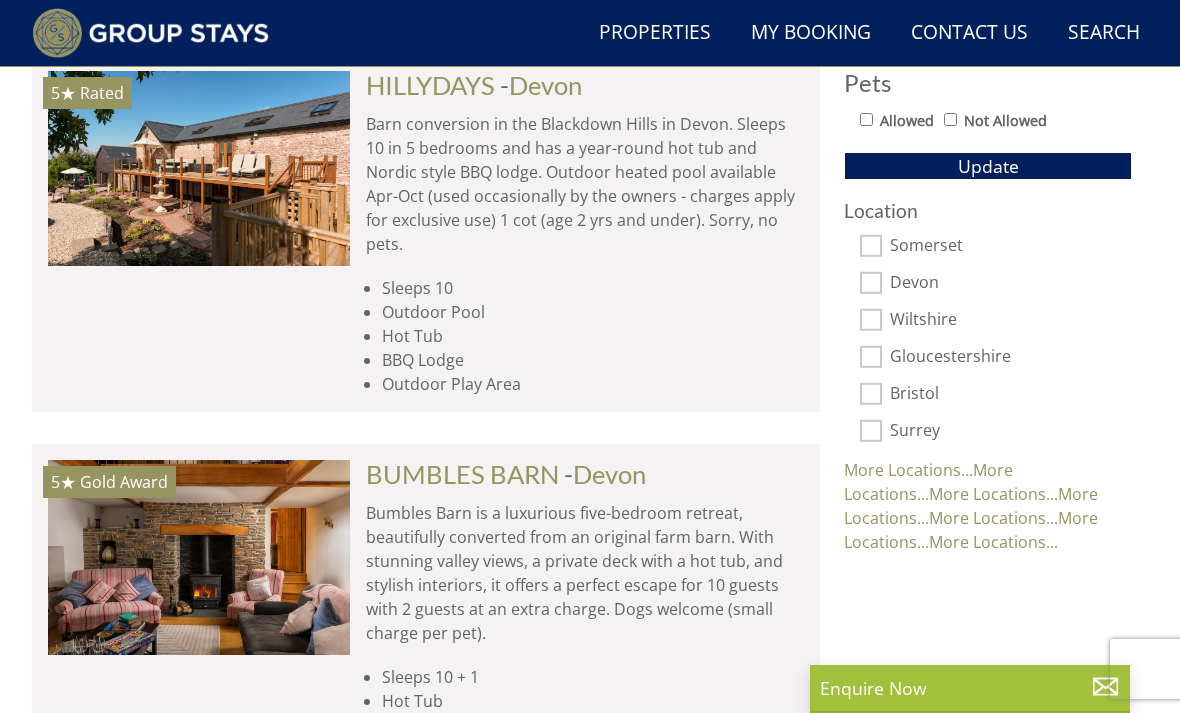 click on "Bristol" at bounding box center [871, 394] 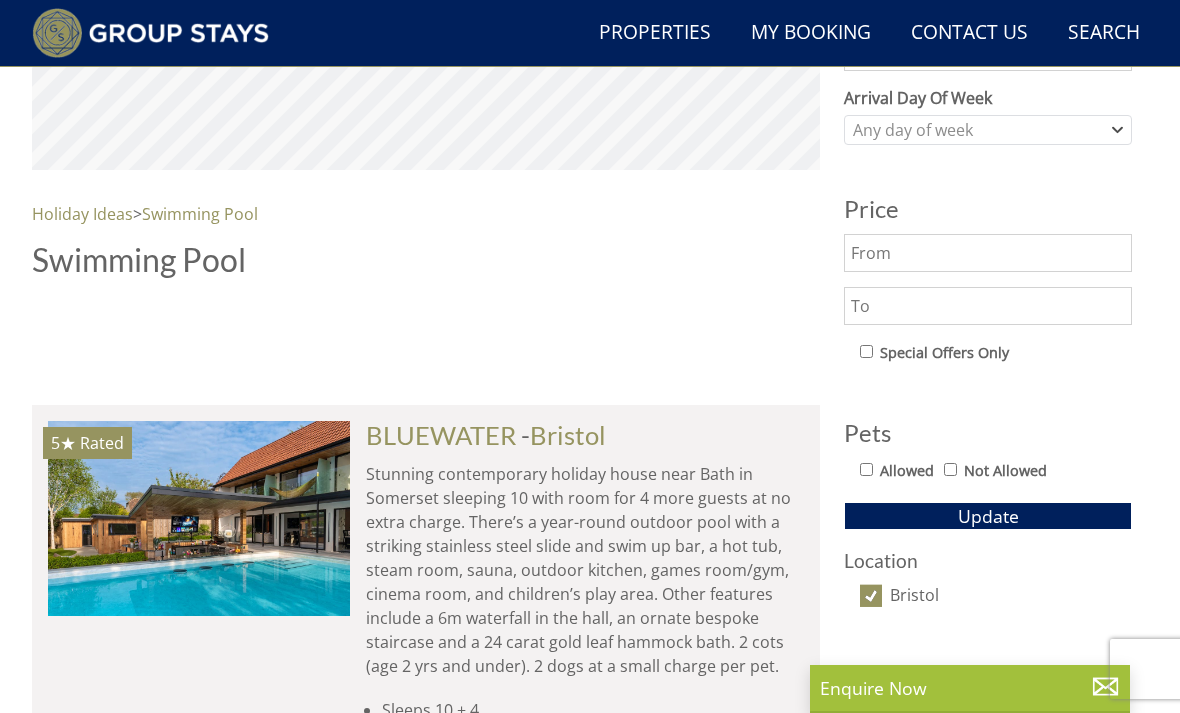 scroll, scrollTop: 917, scrollLeft: 0, axis: vertical 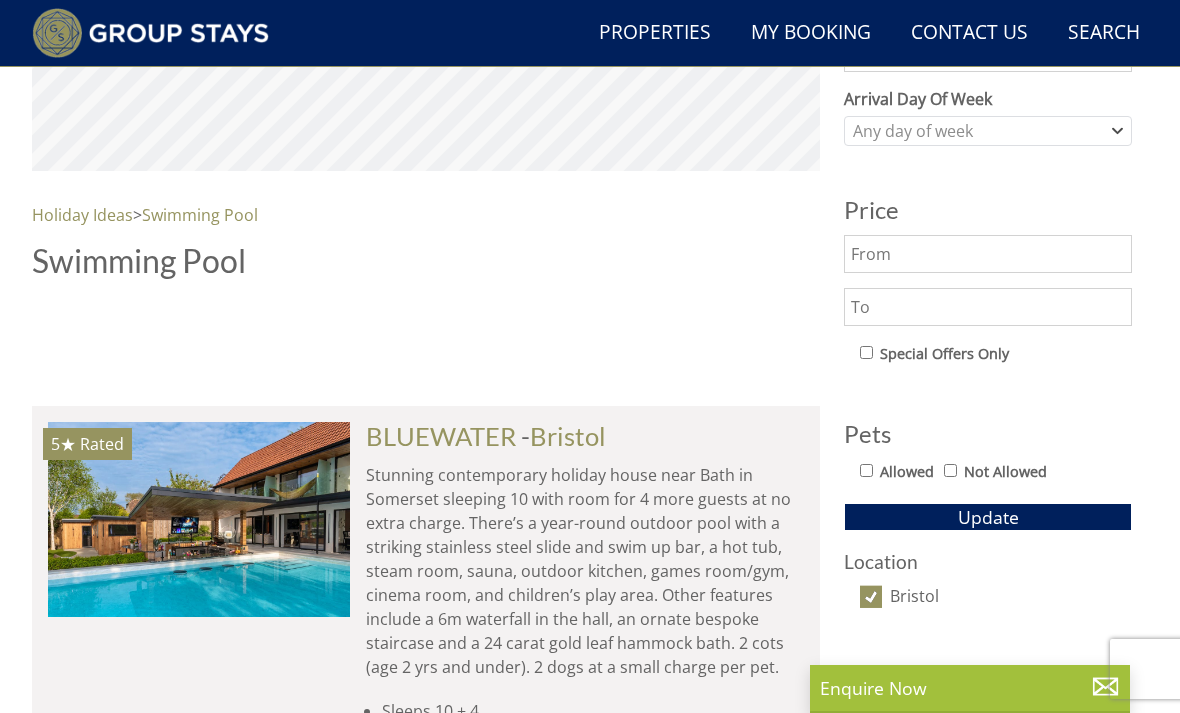 click on "Bristol" at bounding box center [871, 597] 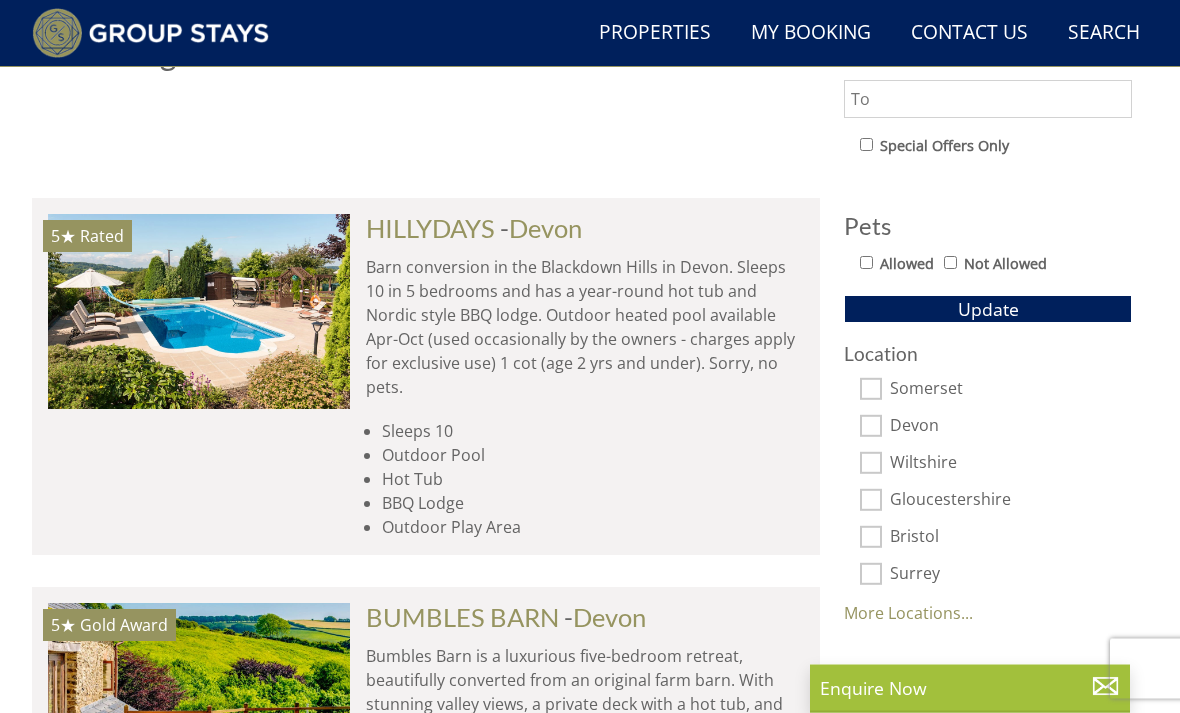 scroll, scrollTop: 1136, scrollLeft: 0, axis: vertical 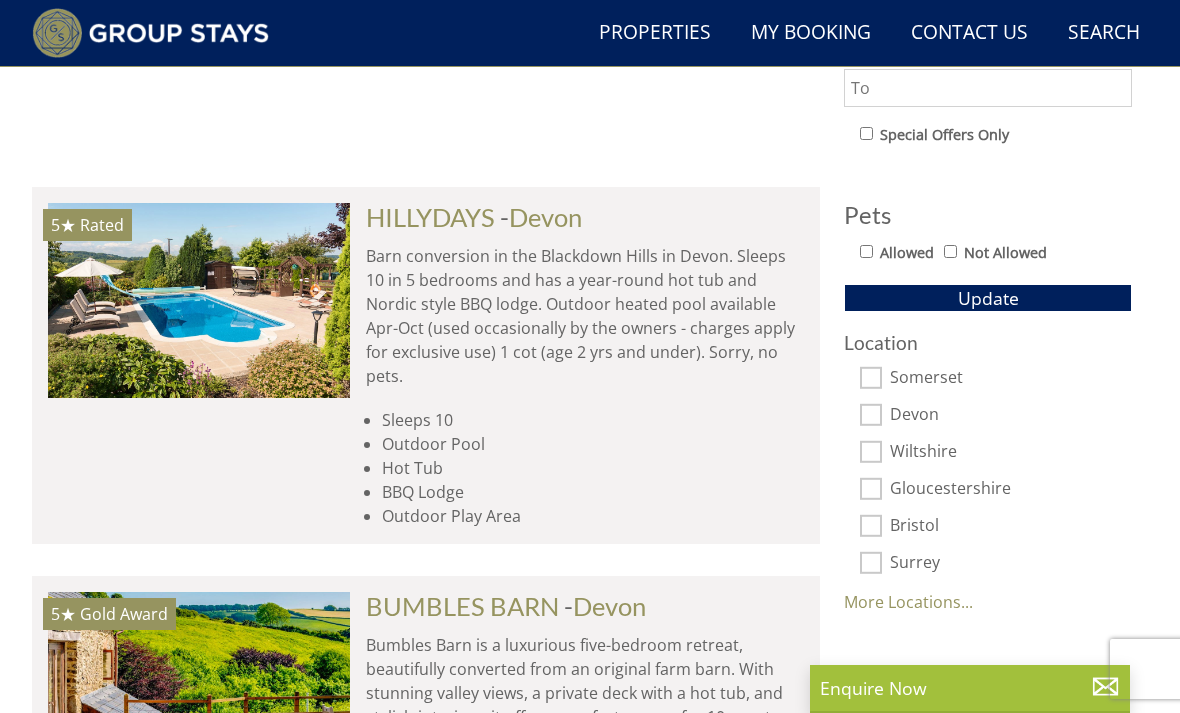 click on "Somerset" at bounding box center (871, 378) 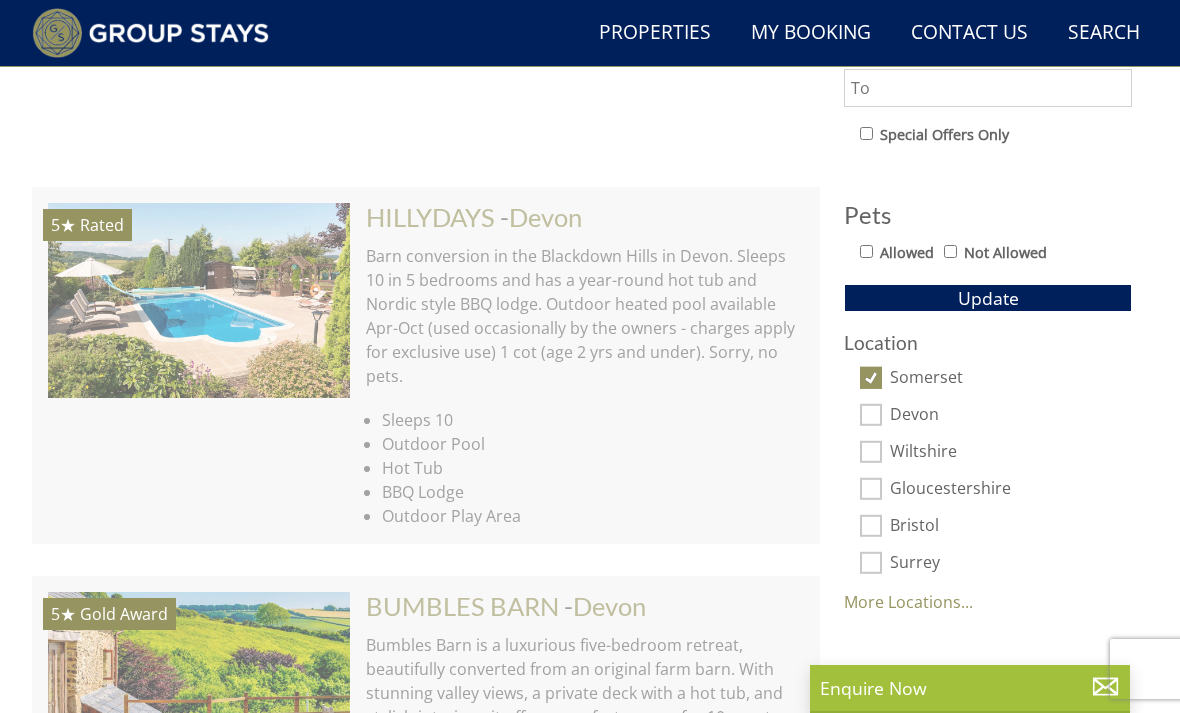 click on "Bristol" at bounding box center (871, 526) 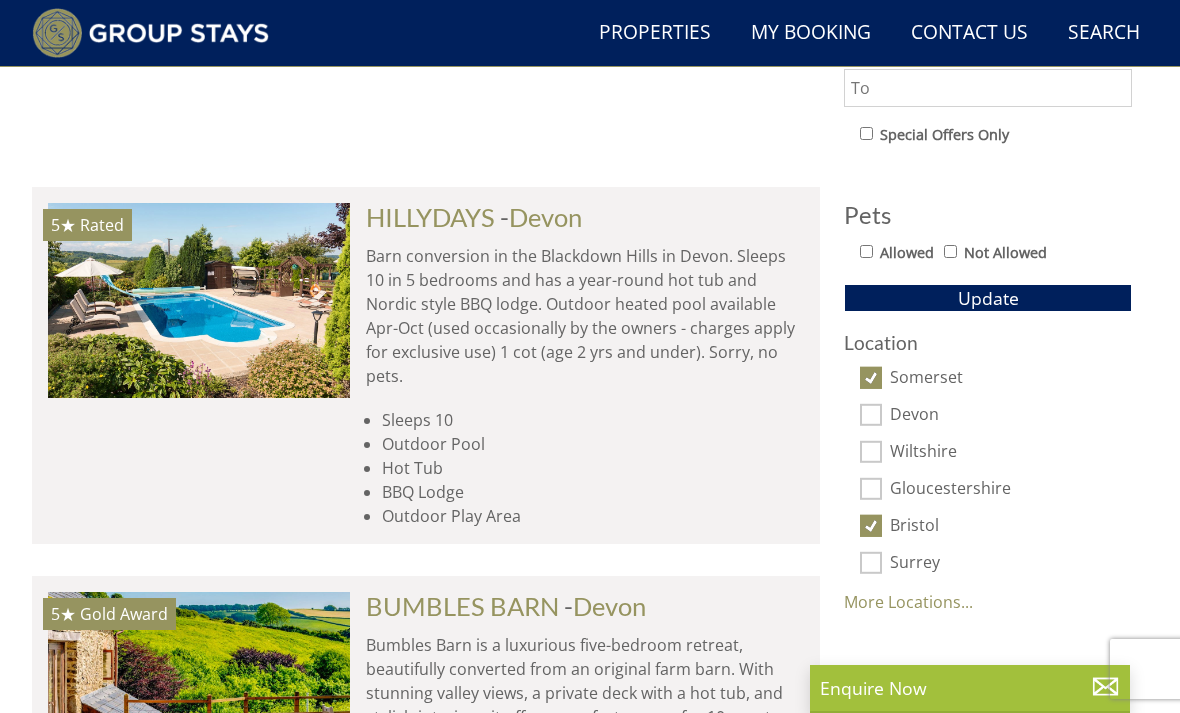 click on "Surrey" at bounding box center [871, 563] 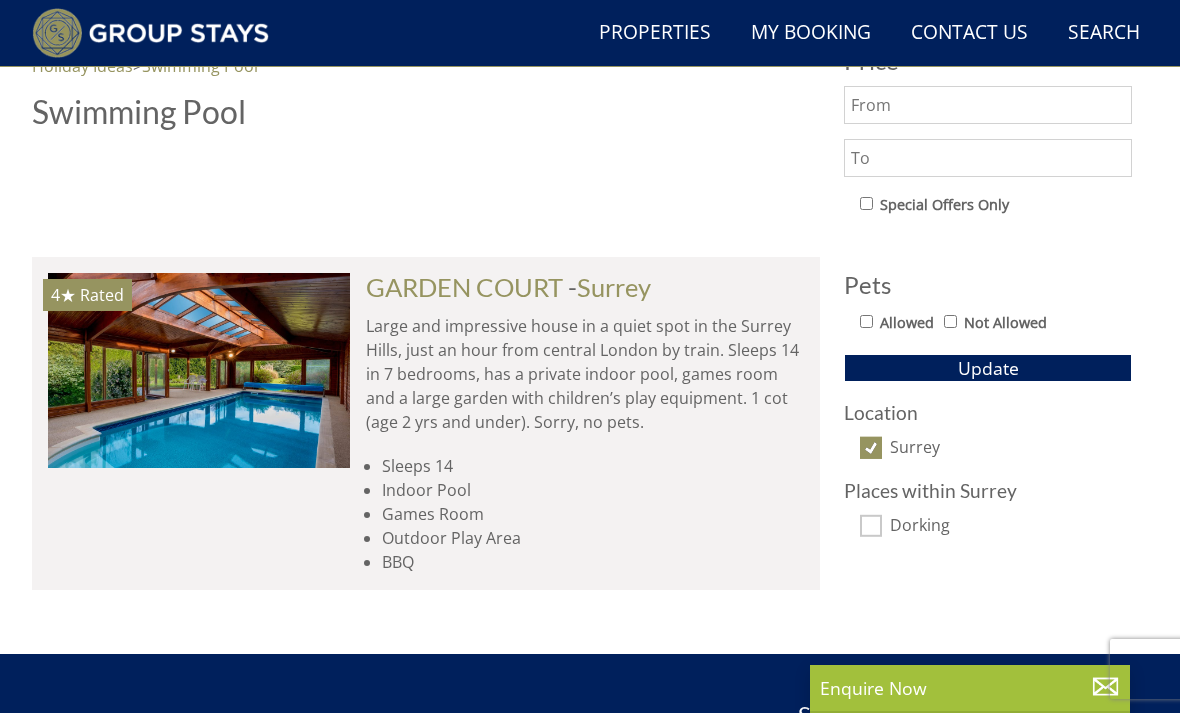scroll, scrollTop: 1059, scrollLeft: 0, axis: vertical 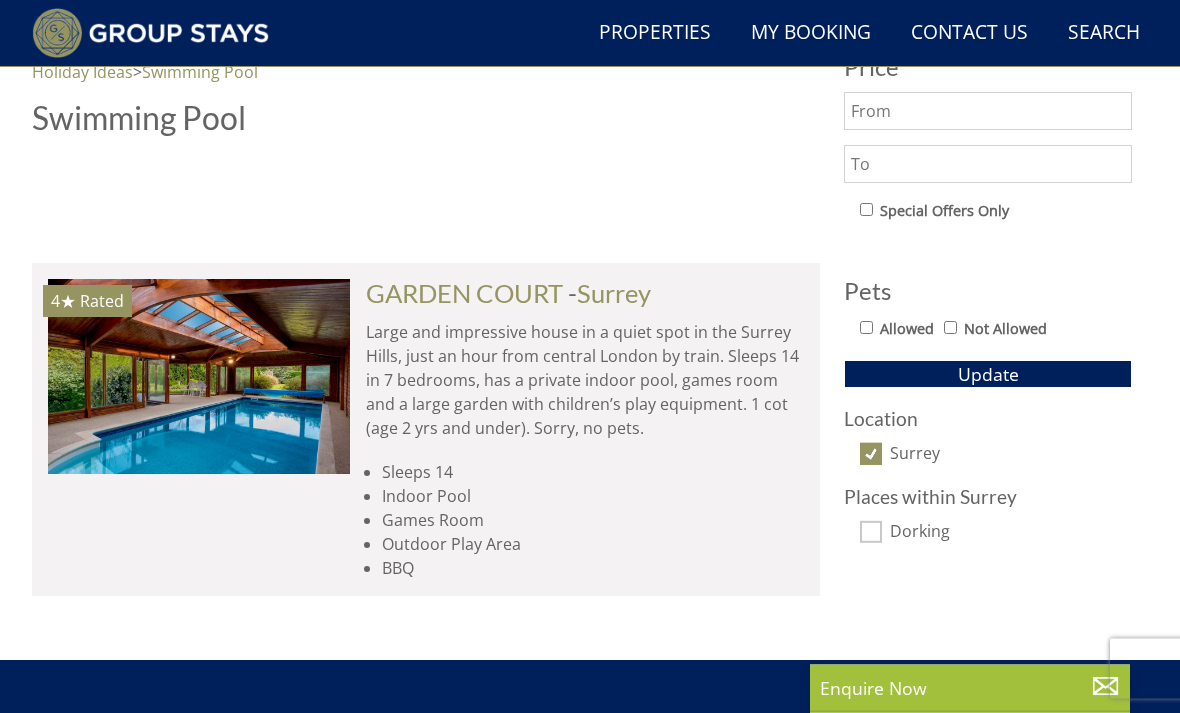 click on "Surrey" at bounding box center (871, 455) 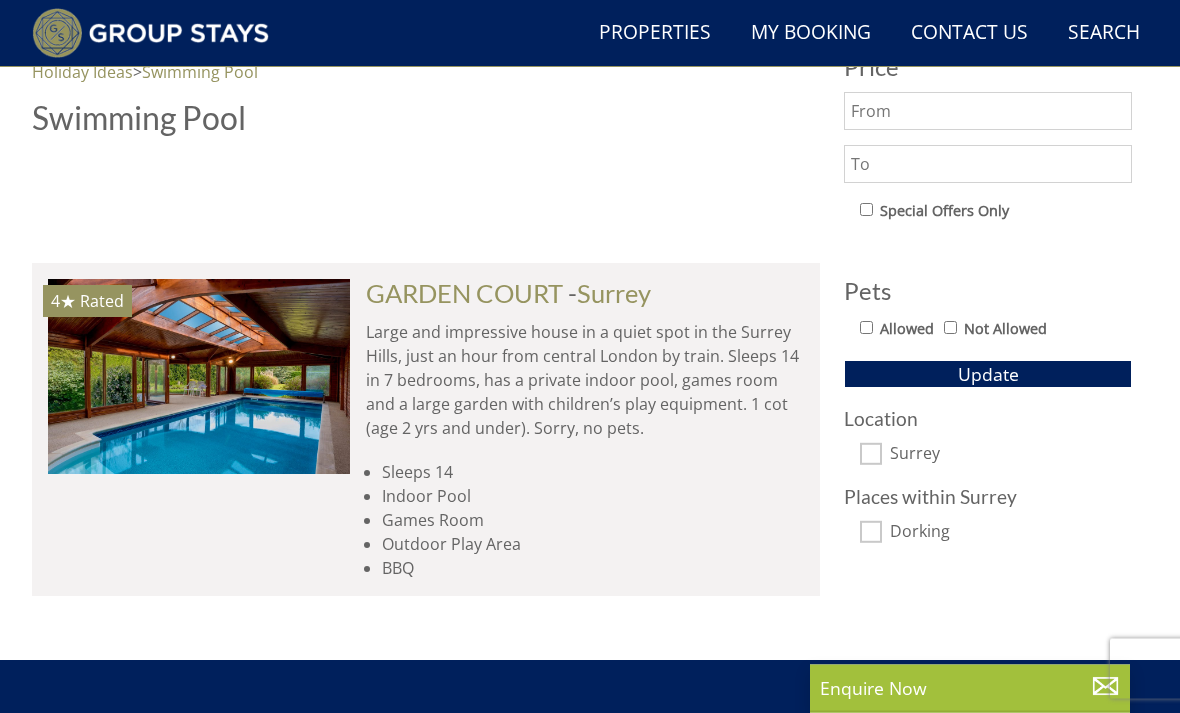 scroll, scrollTop: 1060, scrollLeft: 0, axis: vertical 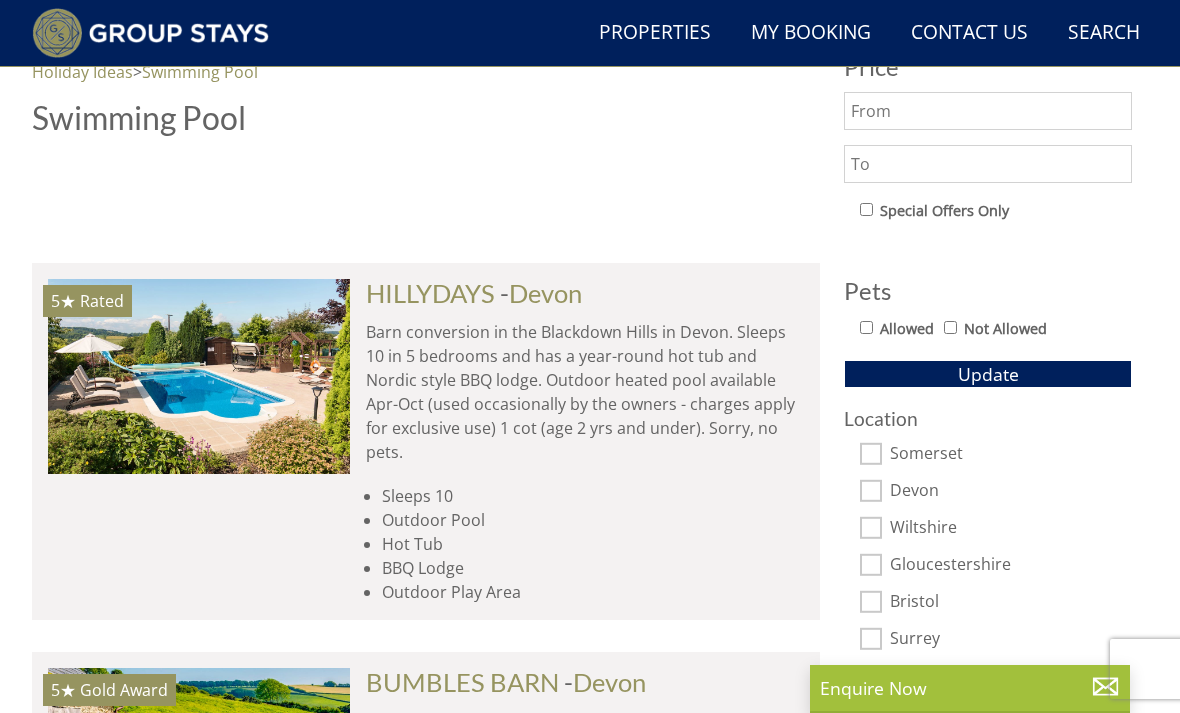 click on "Somerset" at bounding box center [871, 454] 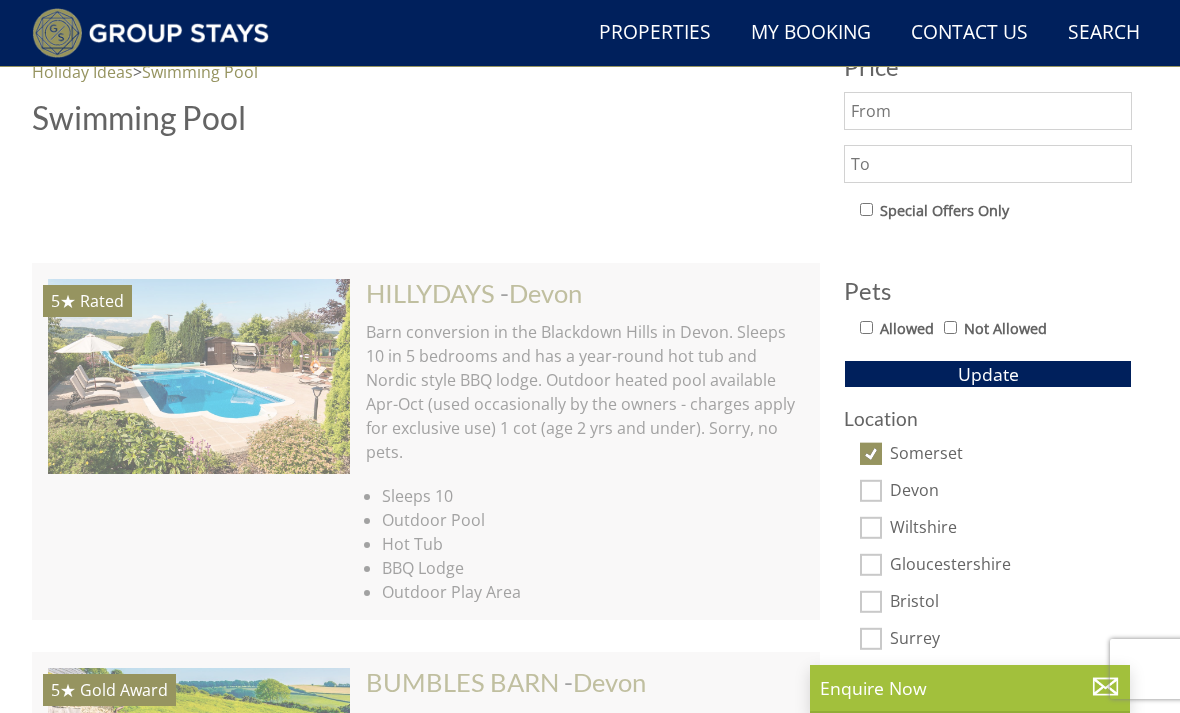 click on "Gloucestershire" at bounding box center (871, 565) 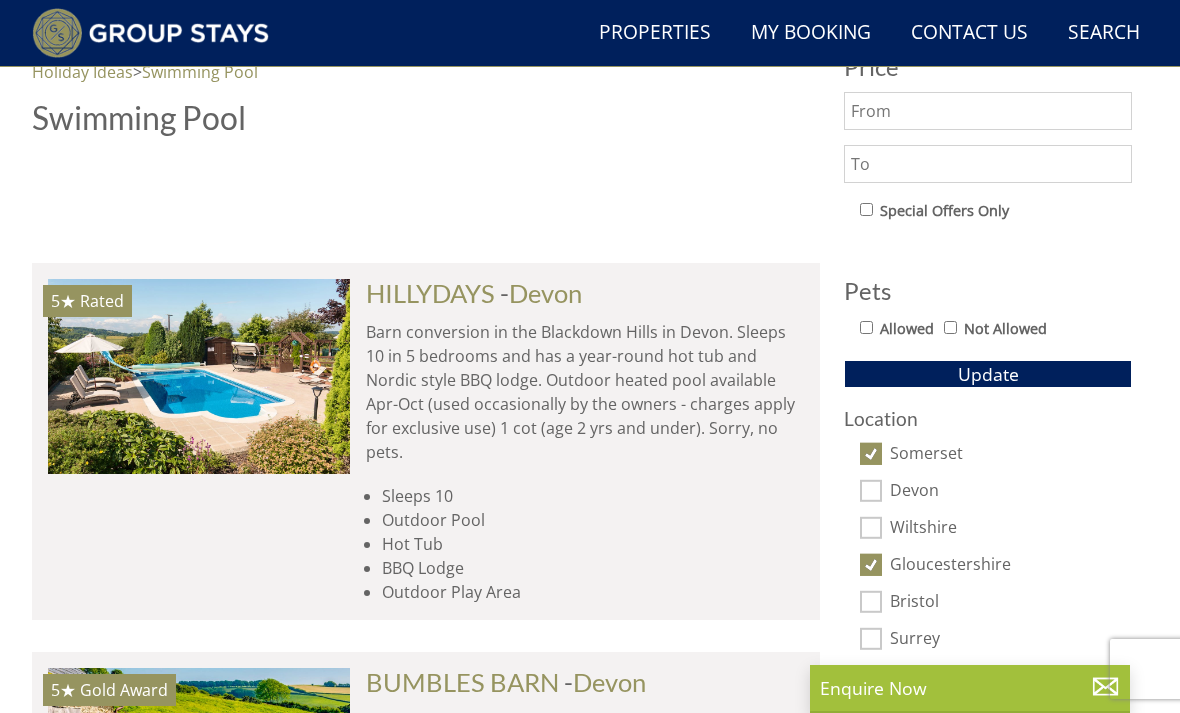 click on "Update" at bounding box center (988, 374) 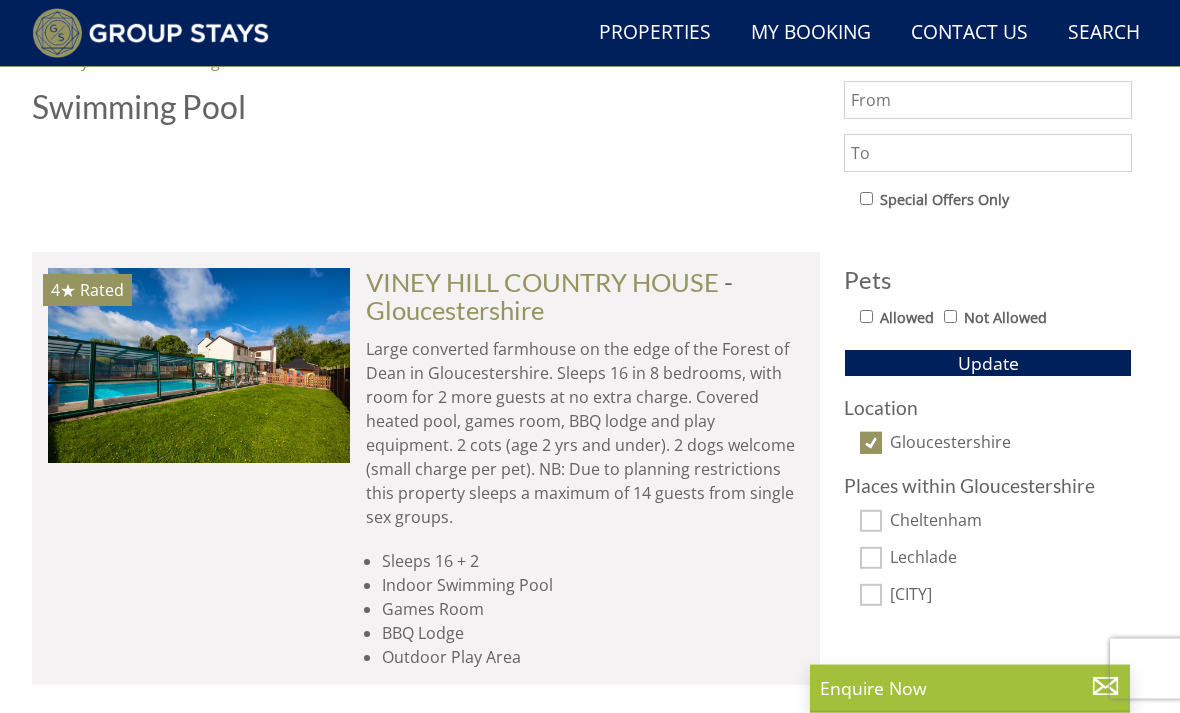 click on "Gloucestershire" at bounding box center [871, 444] 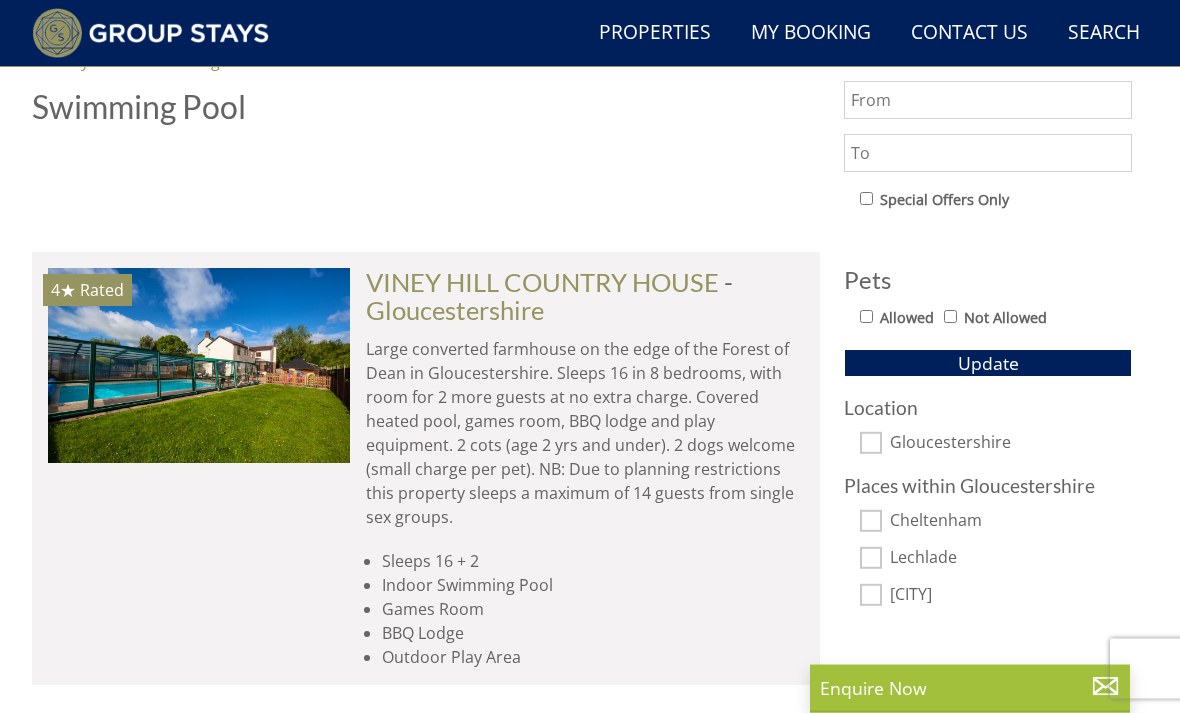 scroll, scrollTop: 1071, scrollLeft: 0, axis: vertical 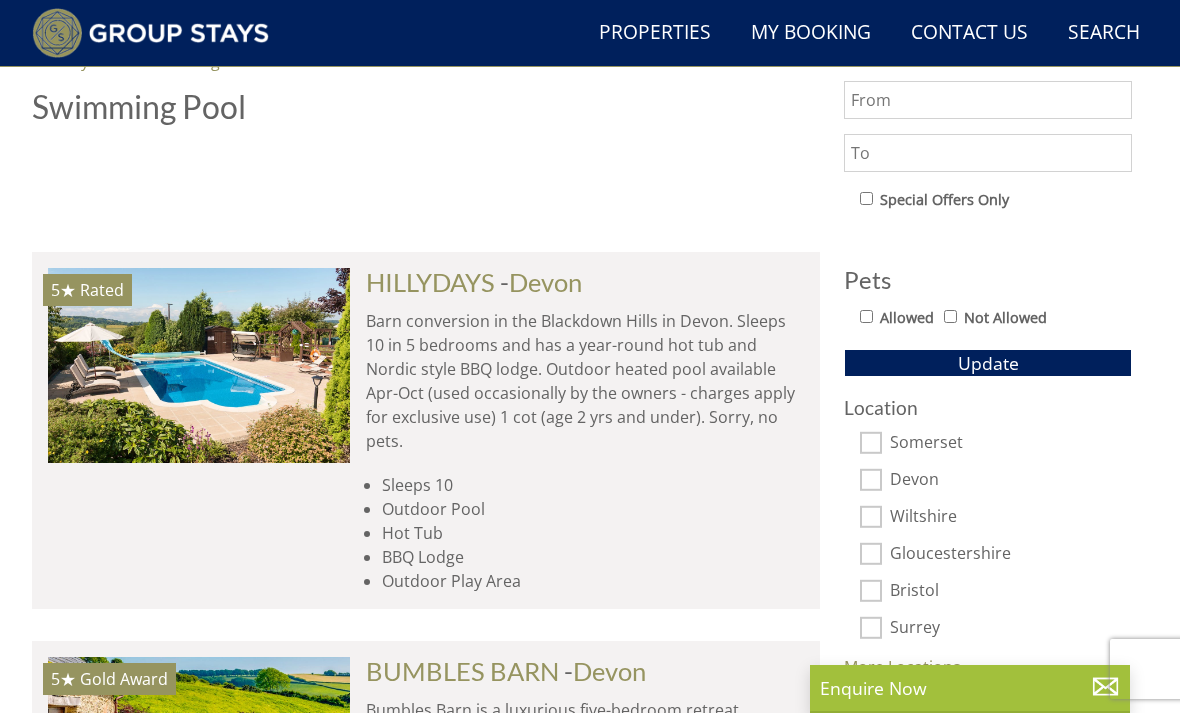 click on "Somerset" at bounding box center (871, 443) 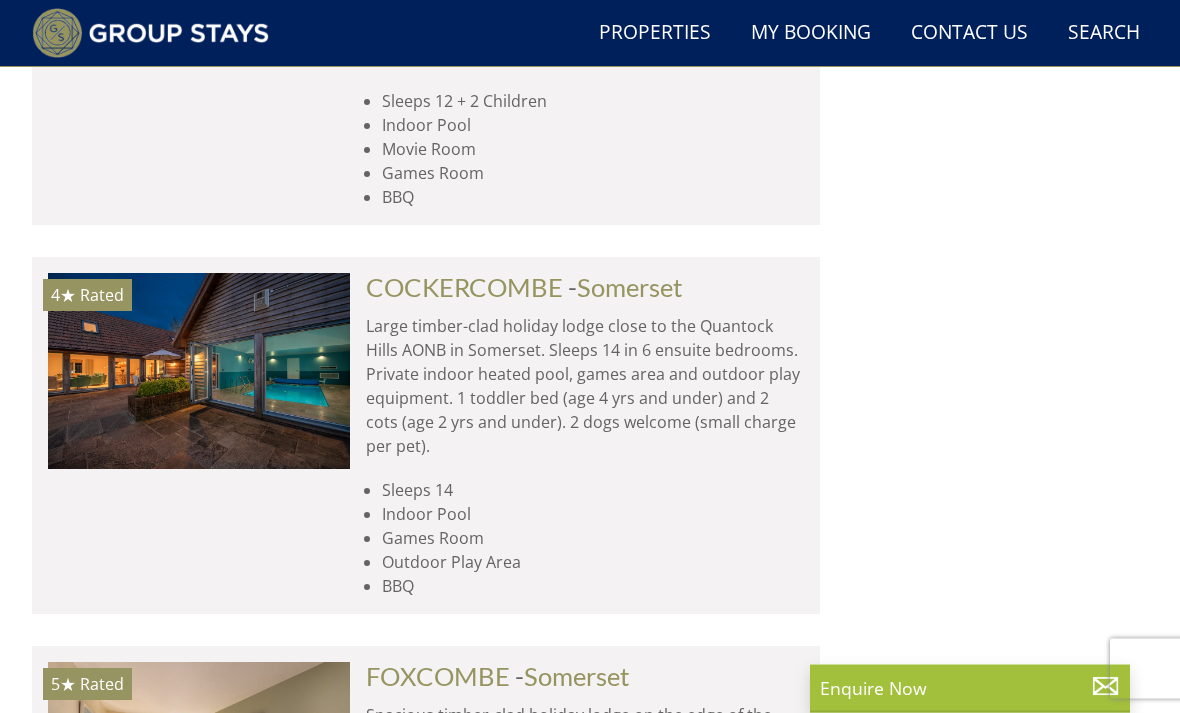 scroll, scrollTop: 4307, scrollLeft: 0, axis: vertical 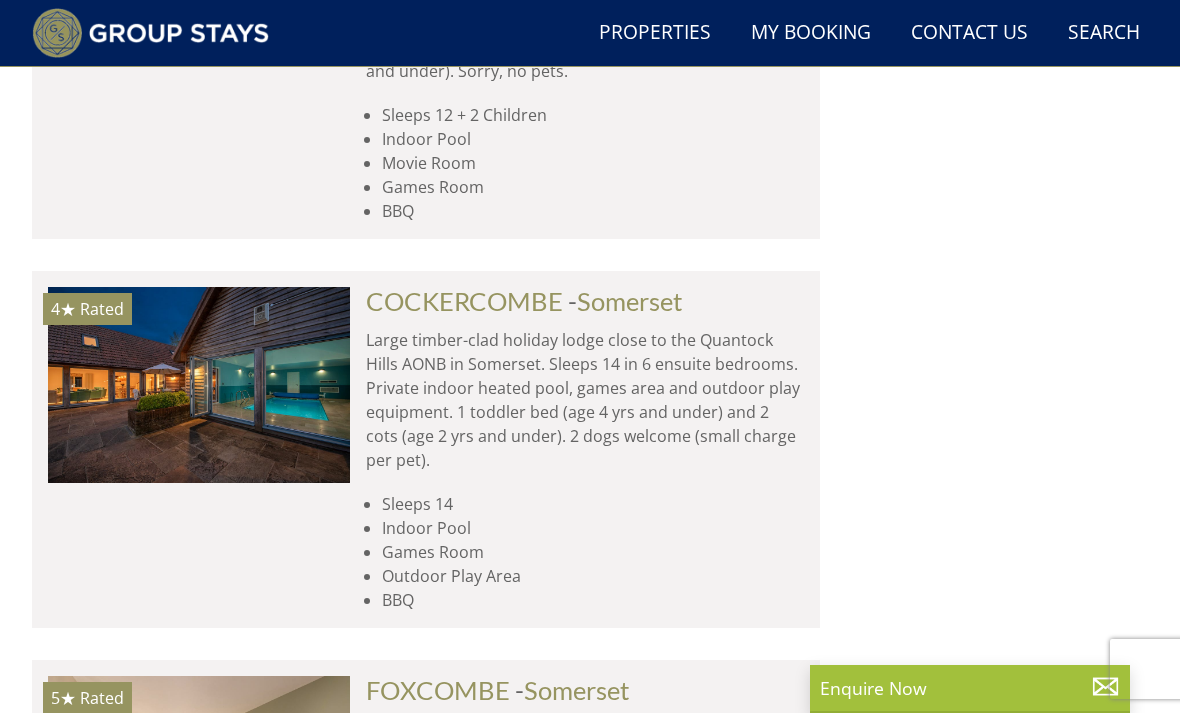 click on "Indoor Pool" at bounding box center [593, 528] 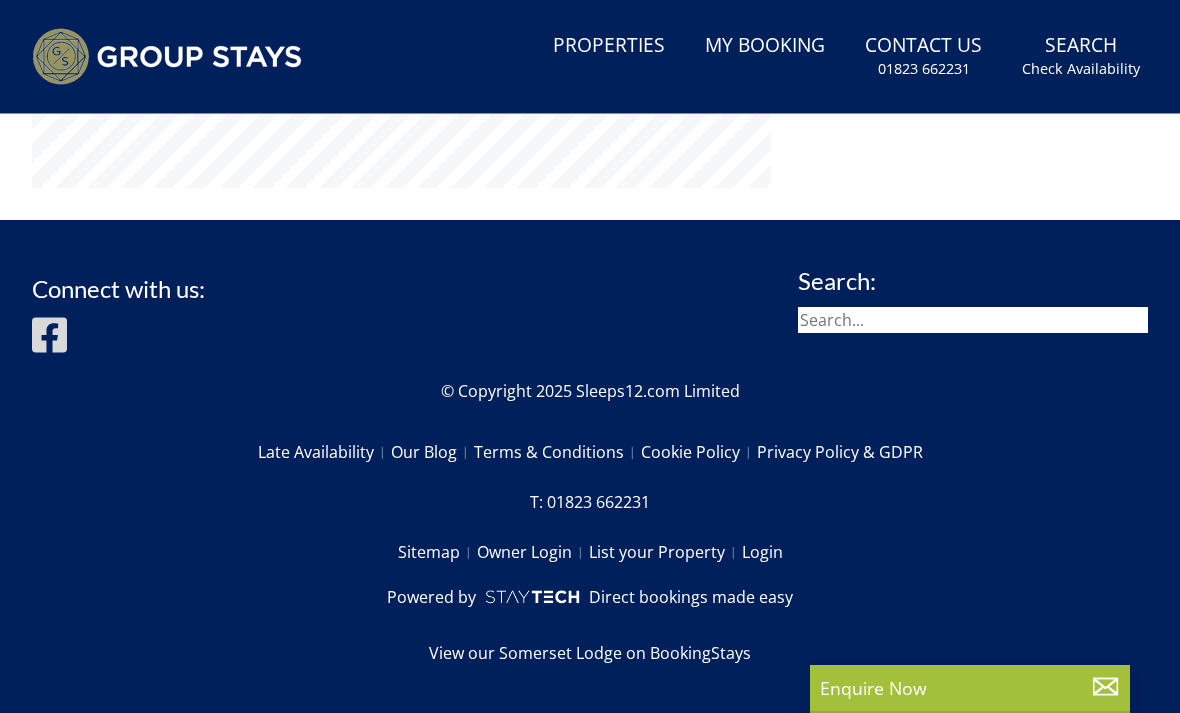 scroll, scrollTop: 0, scrollLeft: 0, axis: both 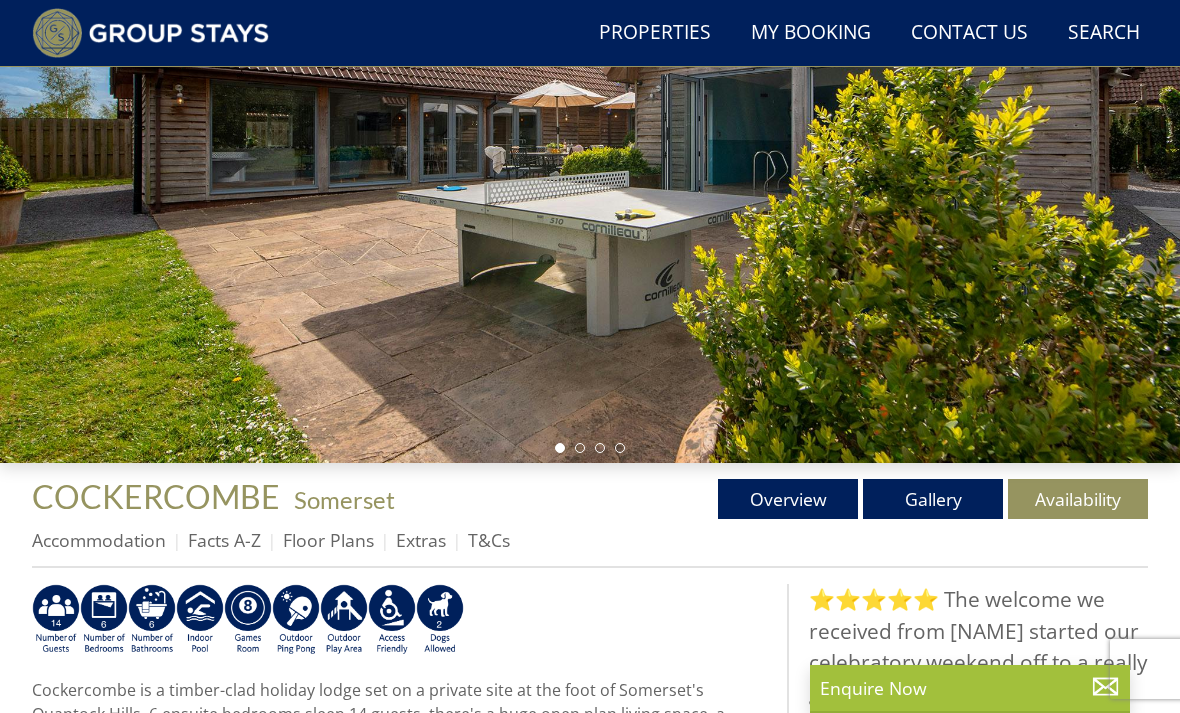 click on "Gallery" at bounding box center (933, 499) 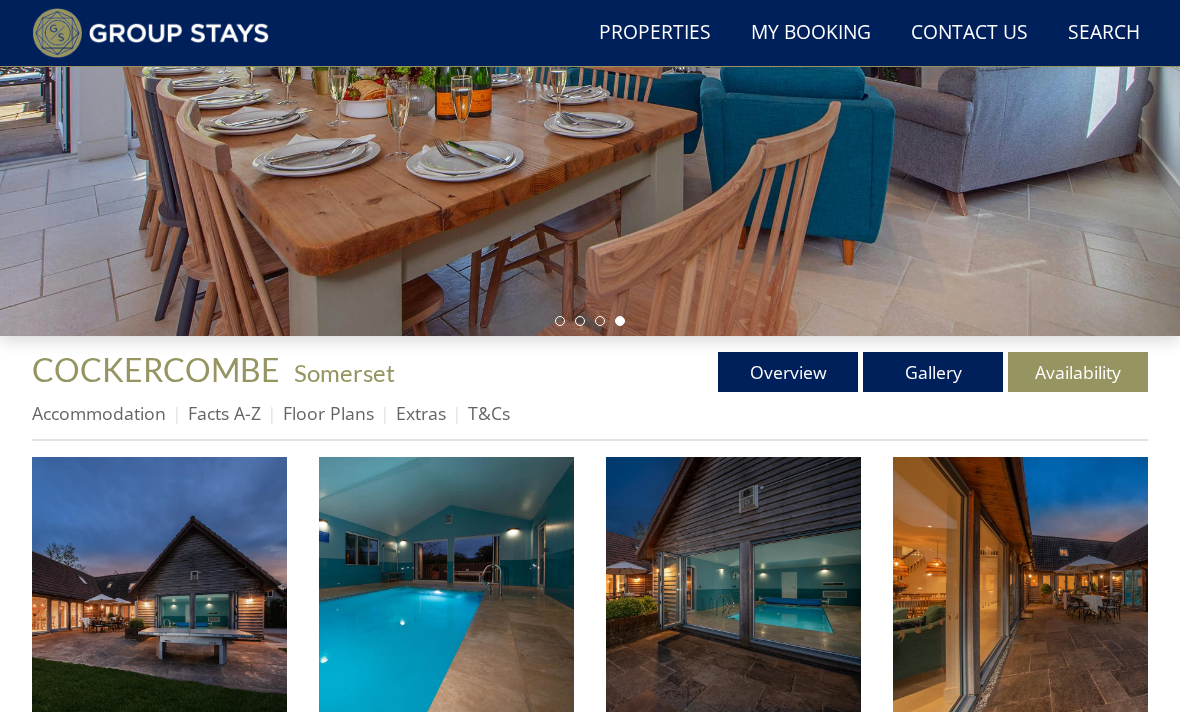 scroll, scrollTop: 0, scrollLeft: 0, axis: both 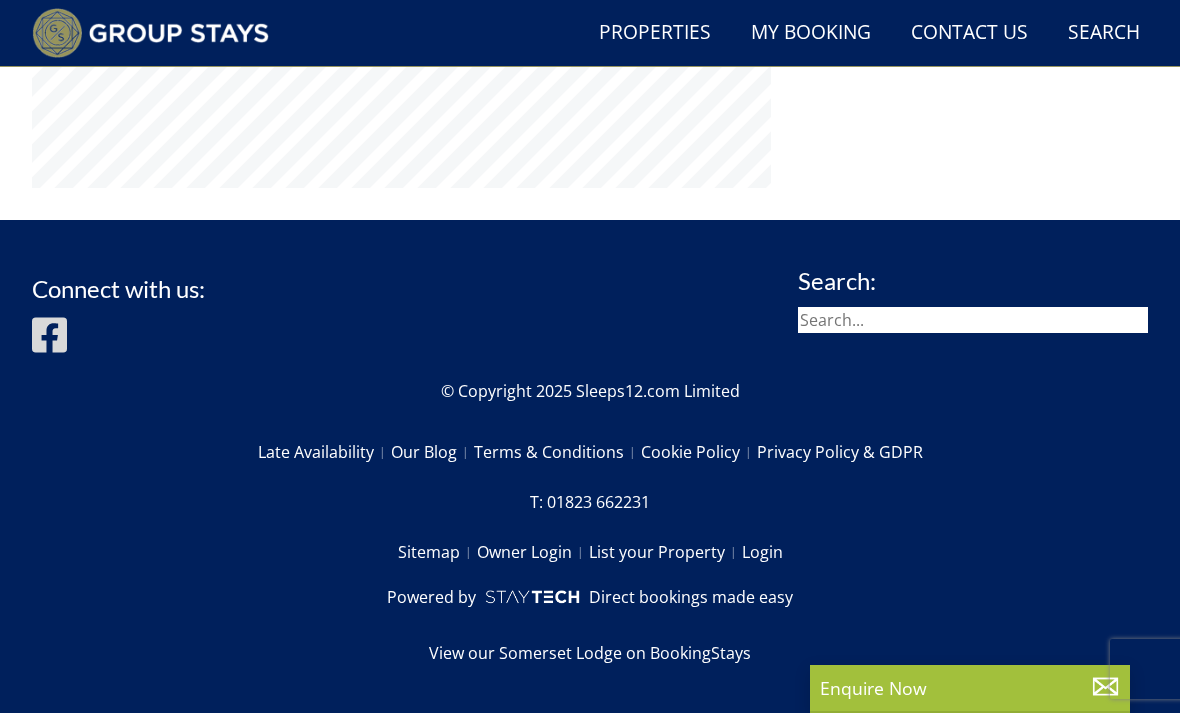 select on "10" 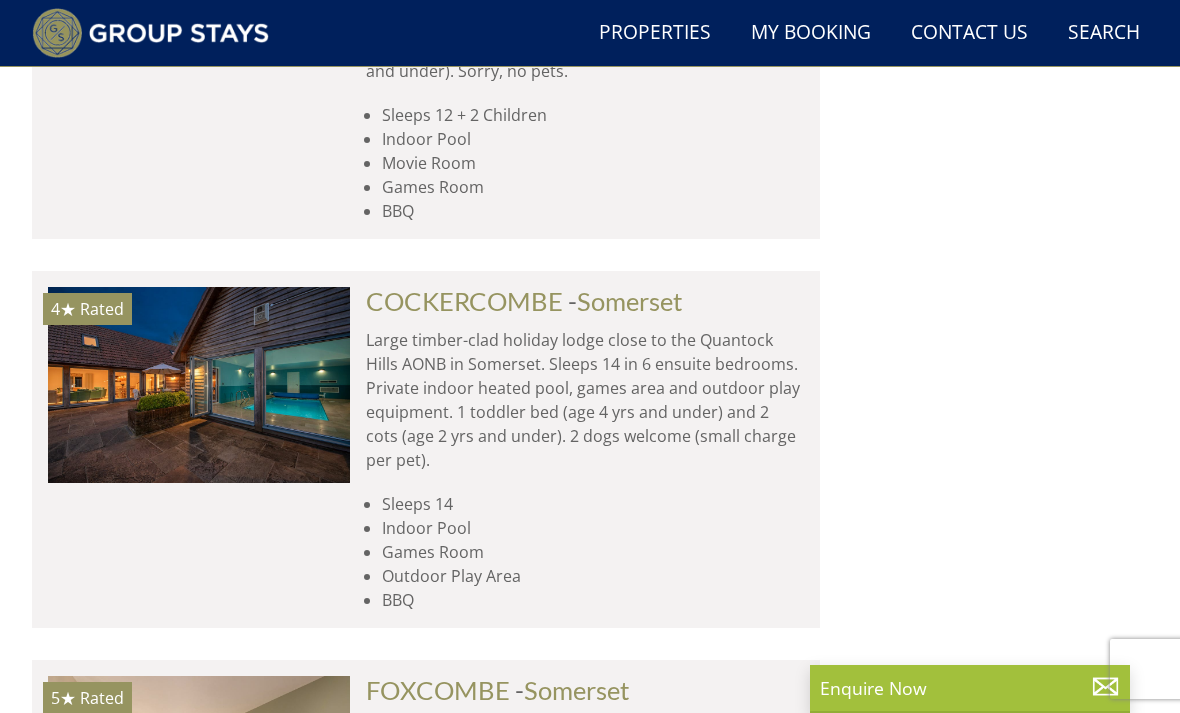 scroll, scrollTop: 4371, scrollLeft: 0, axis: vertical 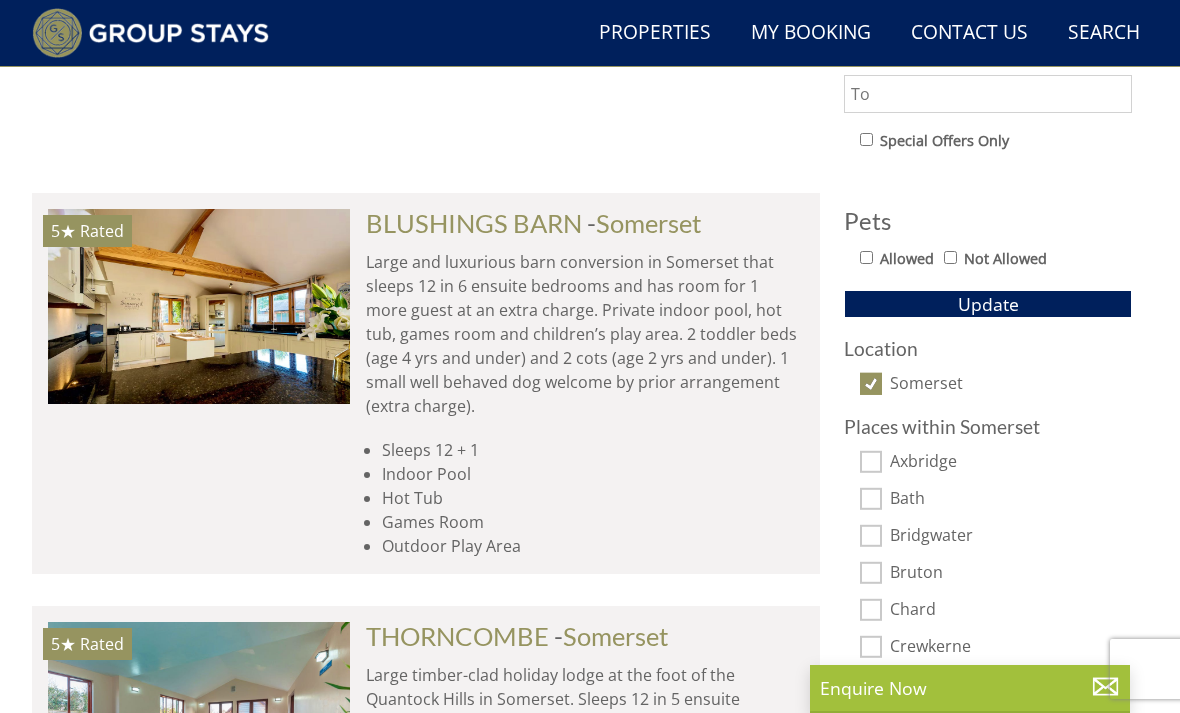 click on "Somerset" at bounding box center [871, 384] 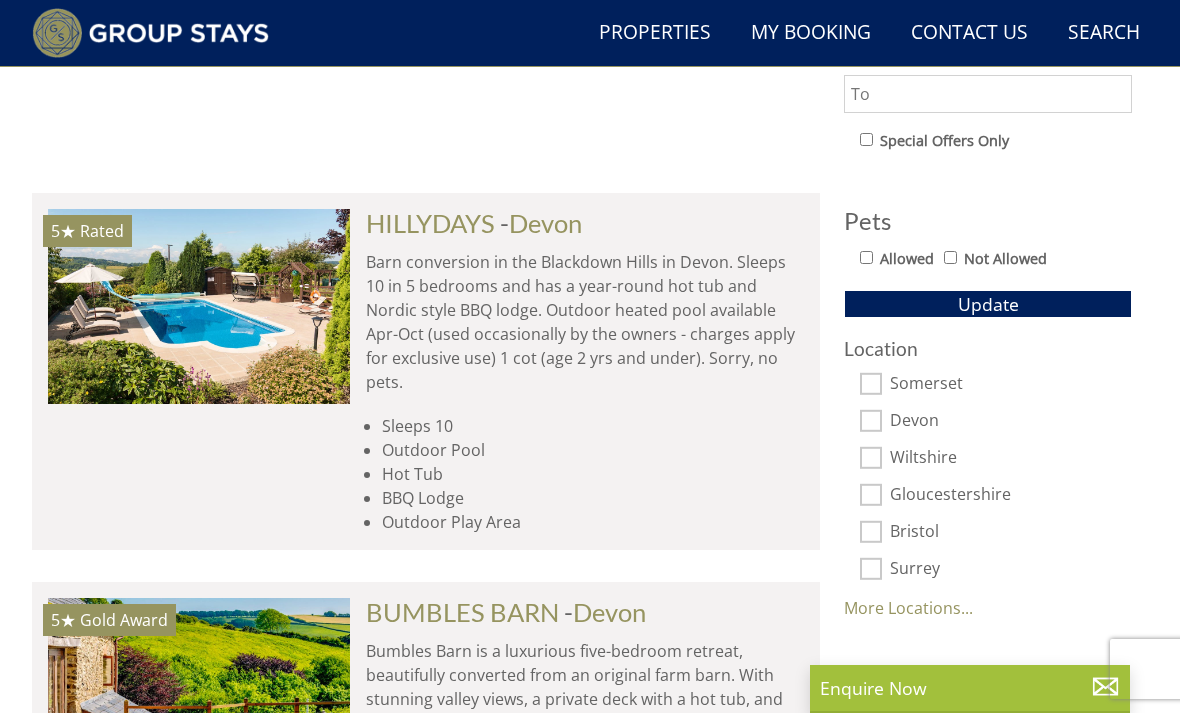 click on "Wiltshire" at bounding box center (871, 458) 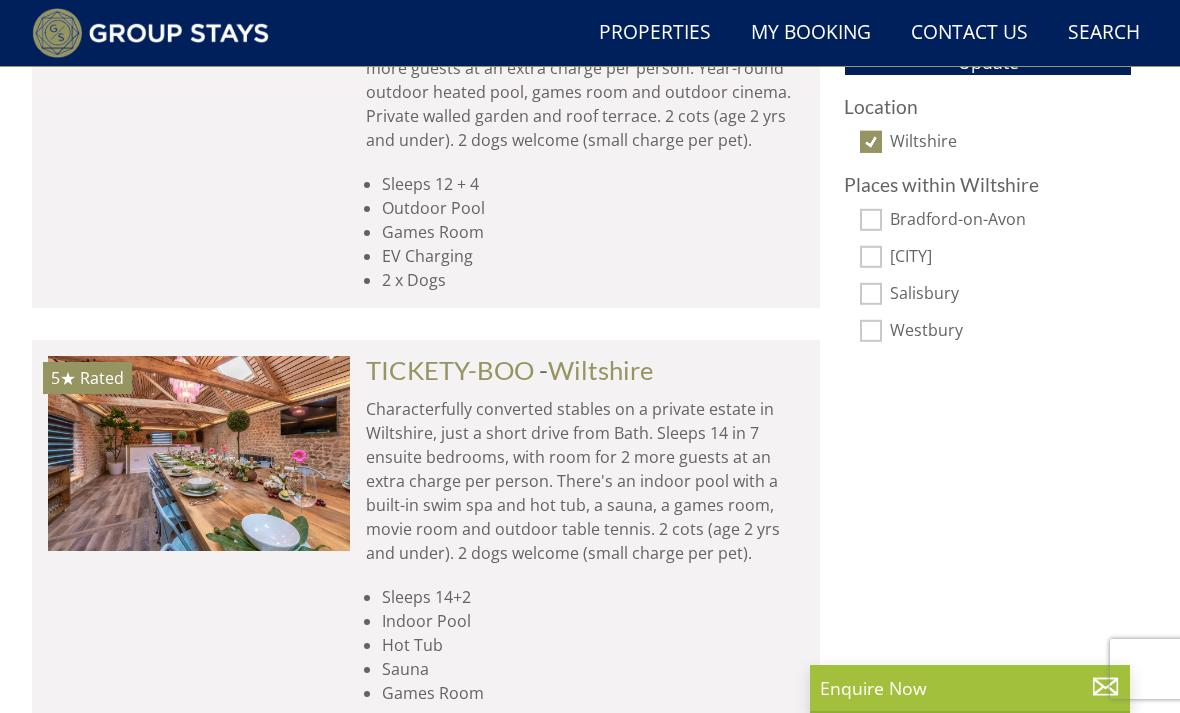 scroll, scrollTop: 1373, scrollLeft: 0, axis: vertical 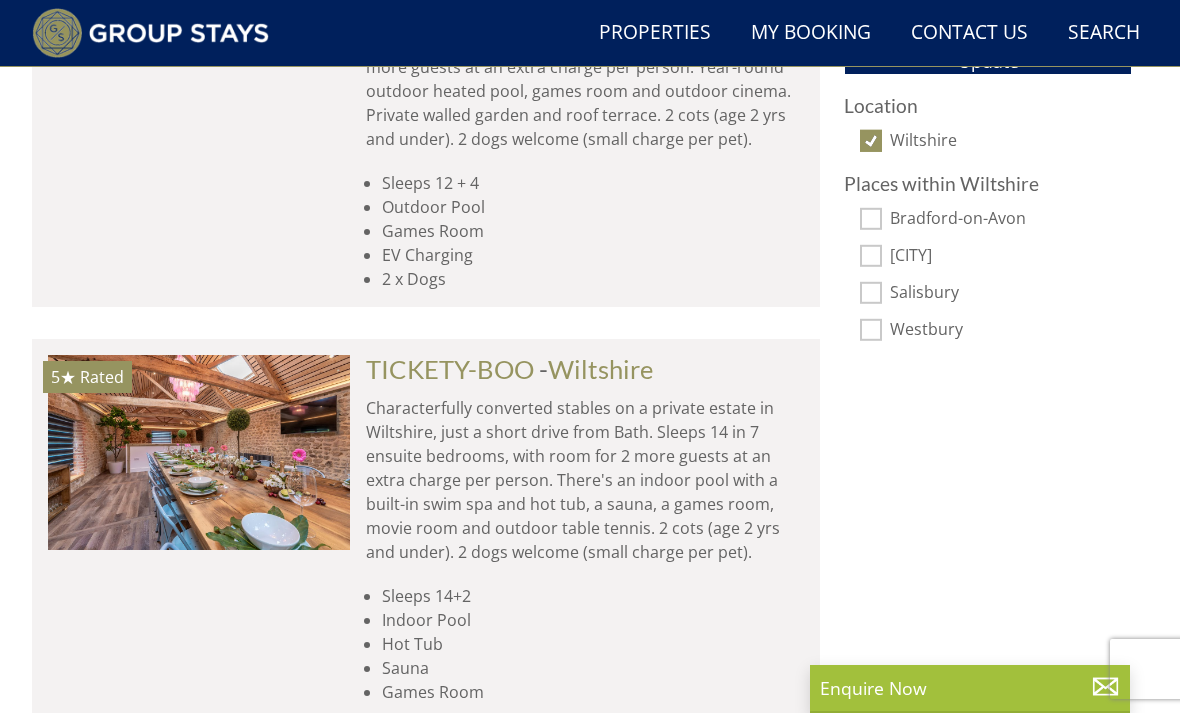 click at bounding box center (199, 452) 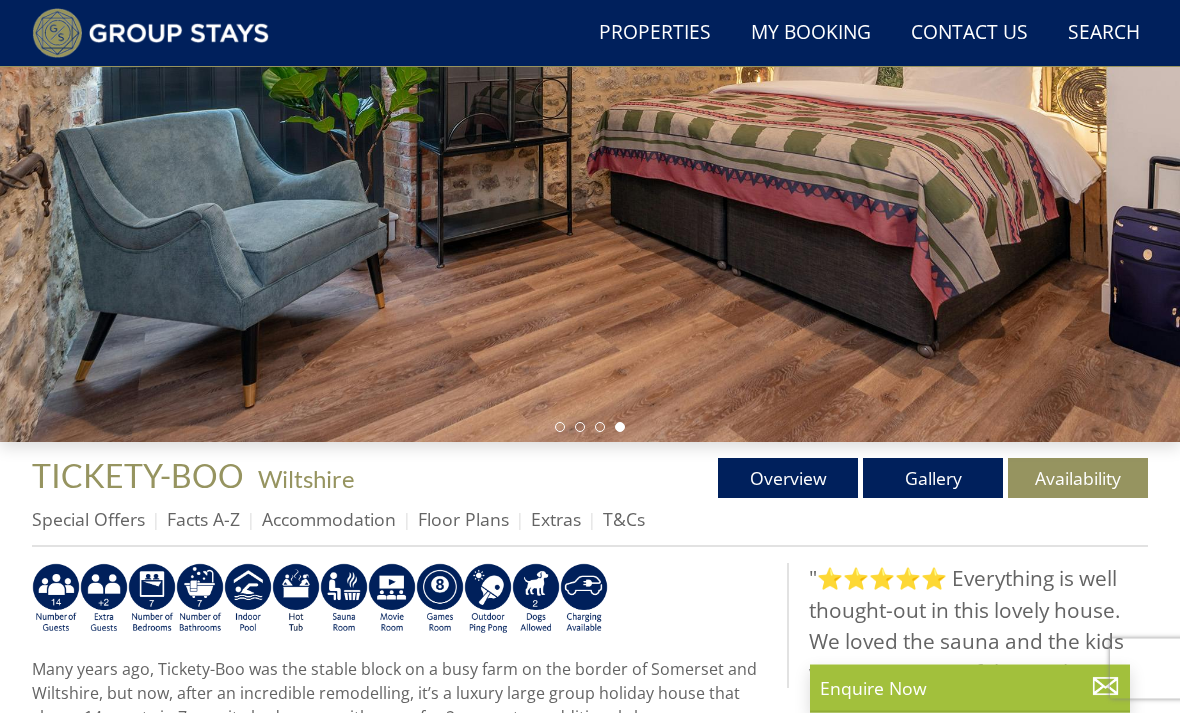 scroll, scrollTop: 330, scrollLeft: 0, axis: vertical 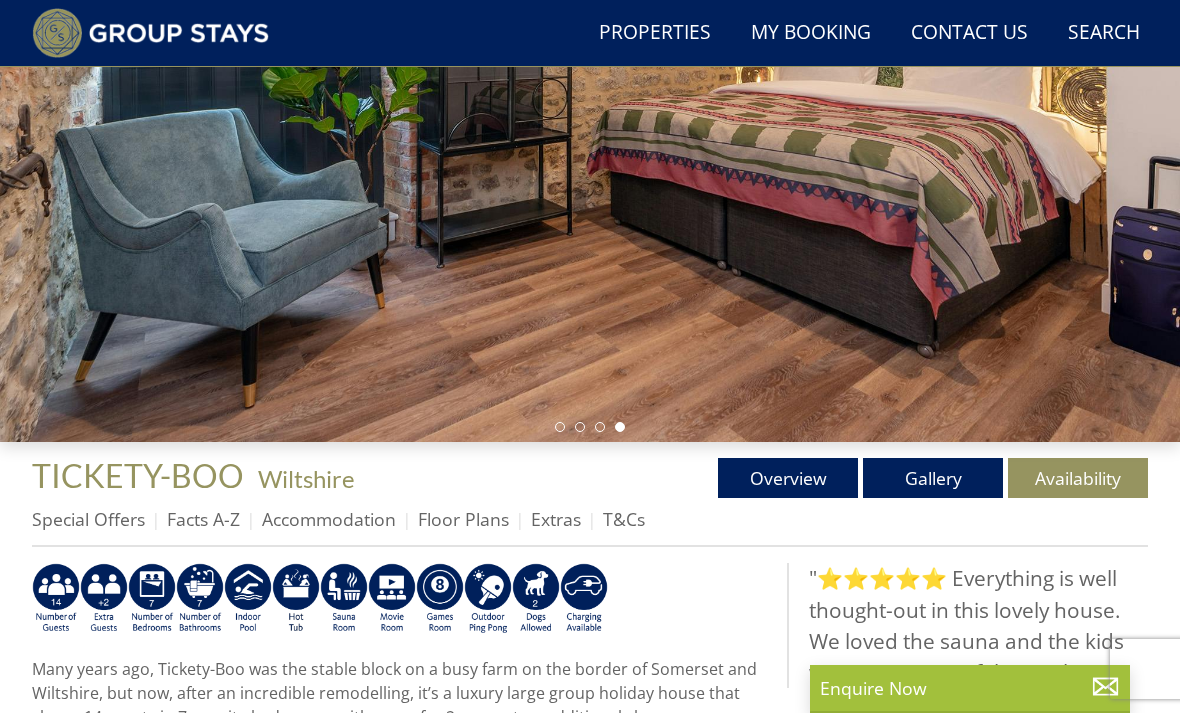 click on "Gallery" at bounding box center [933, 478] 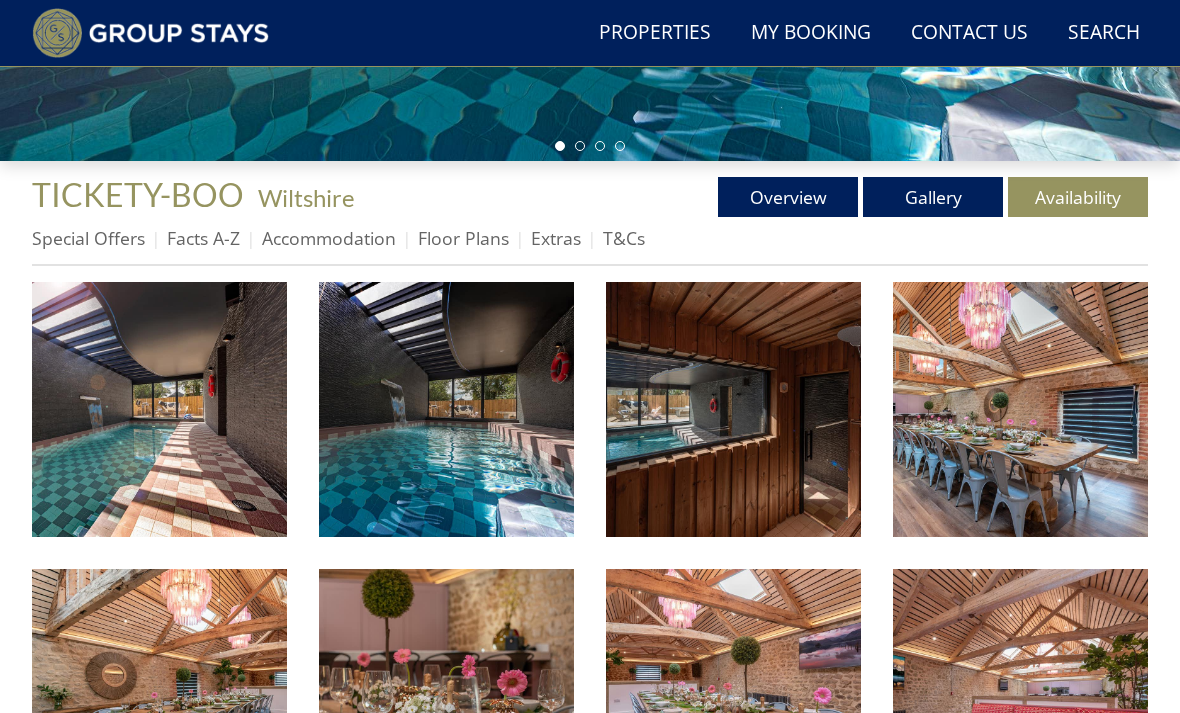 scroll, scrollTop: 611, scrollLeft: 0, axis: vertical 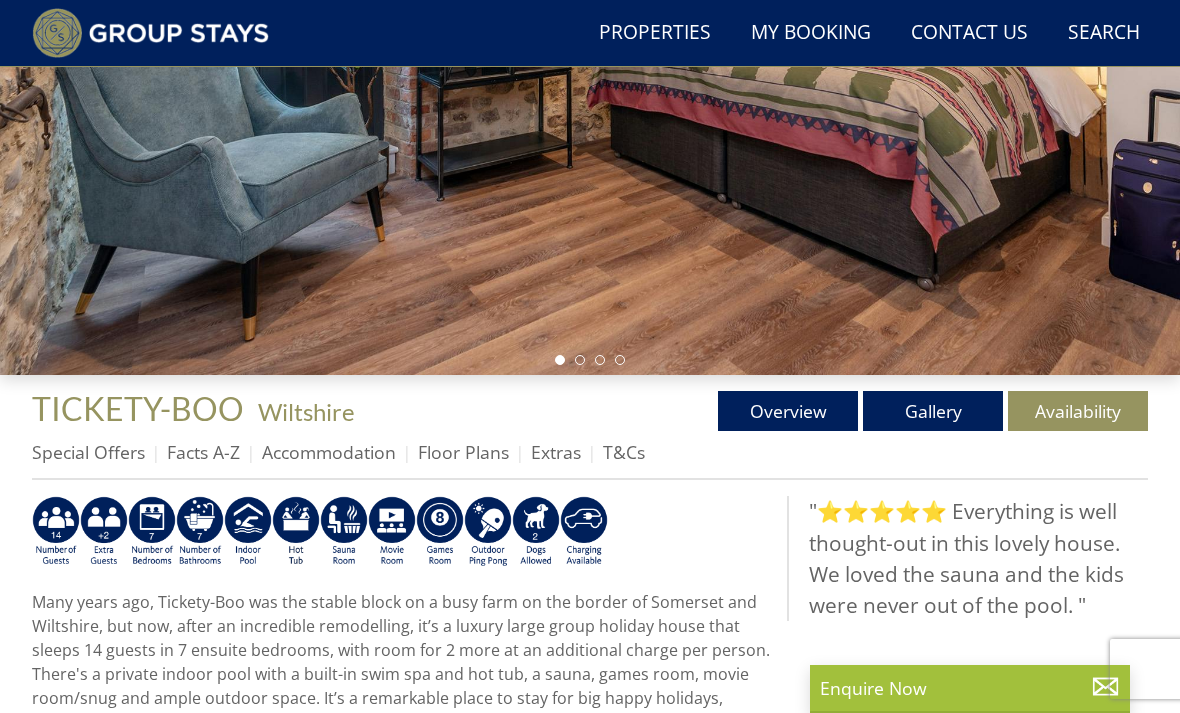 click at bounding box center (590, 44) 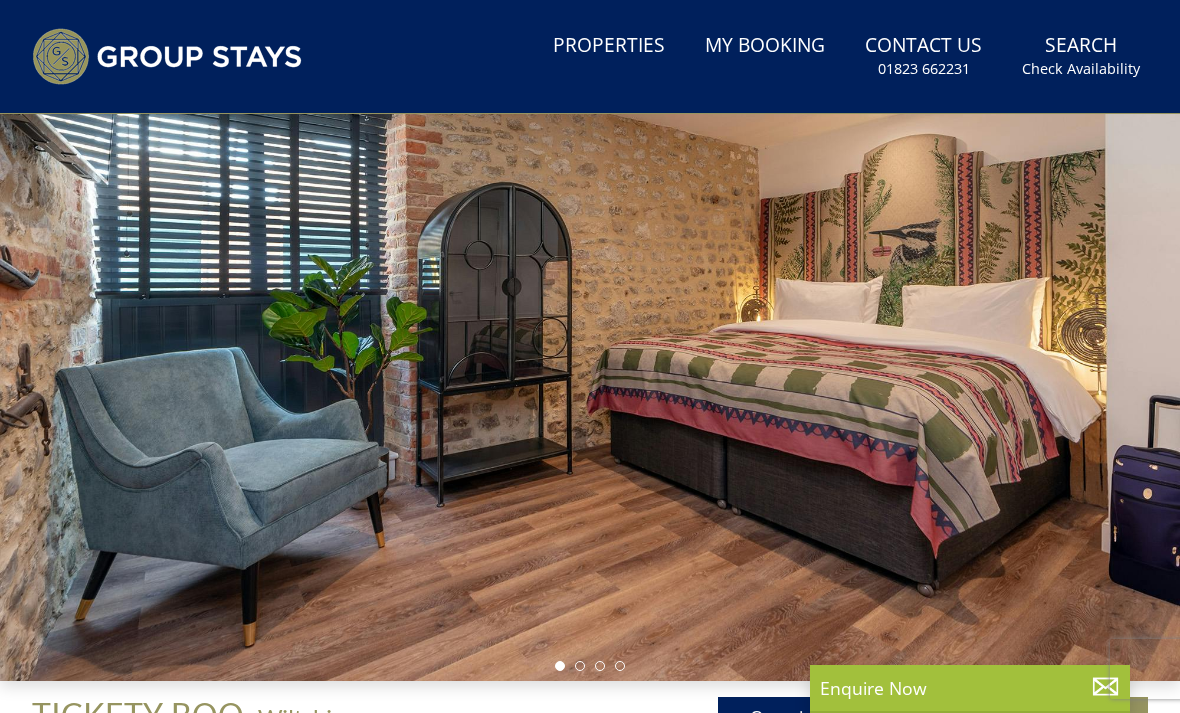 scroll, scrollTop: 0, scrollLeft: 0, axis: both 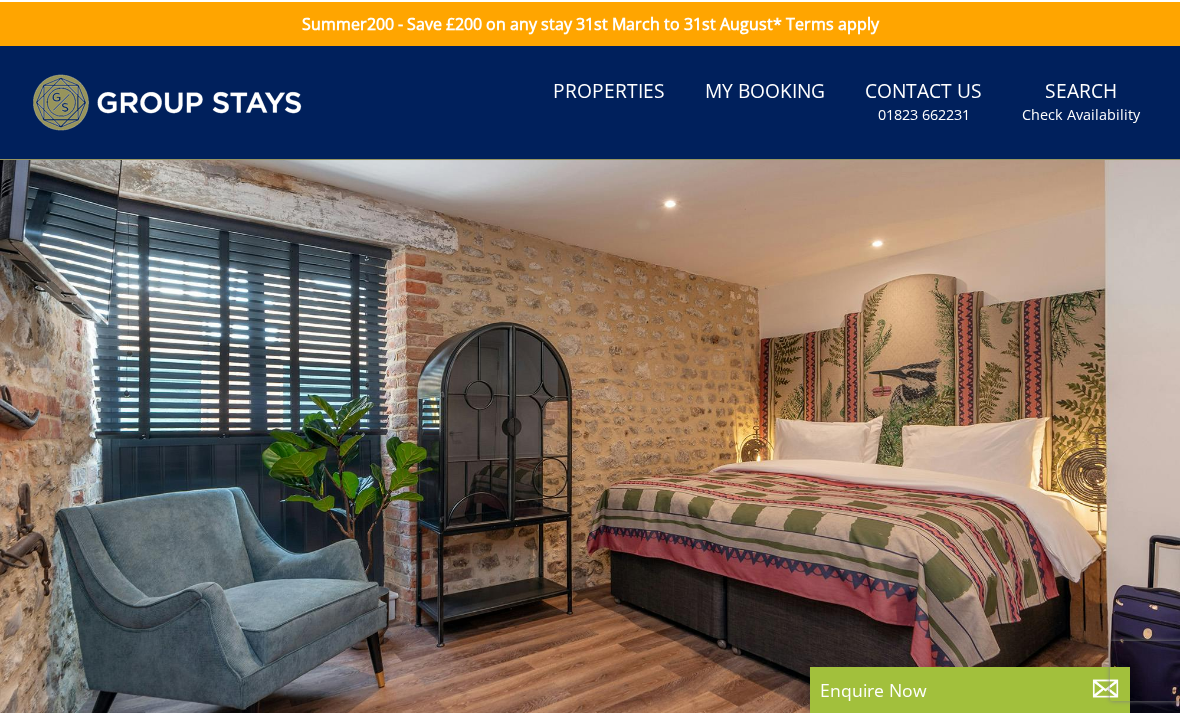 select on "10" 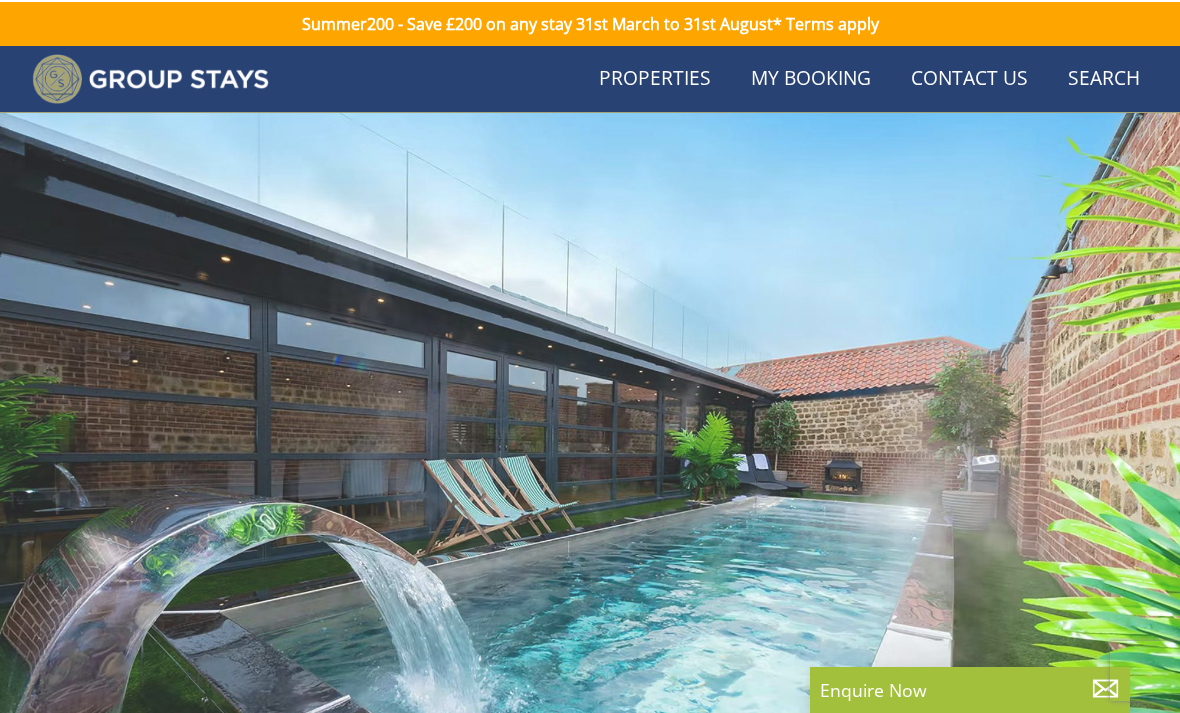 scroll, scrollTop: 1373, scrollLeft: 0, axis: vertical 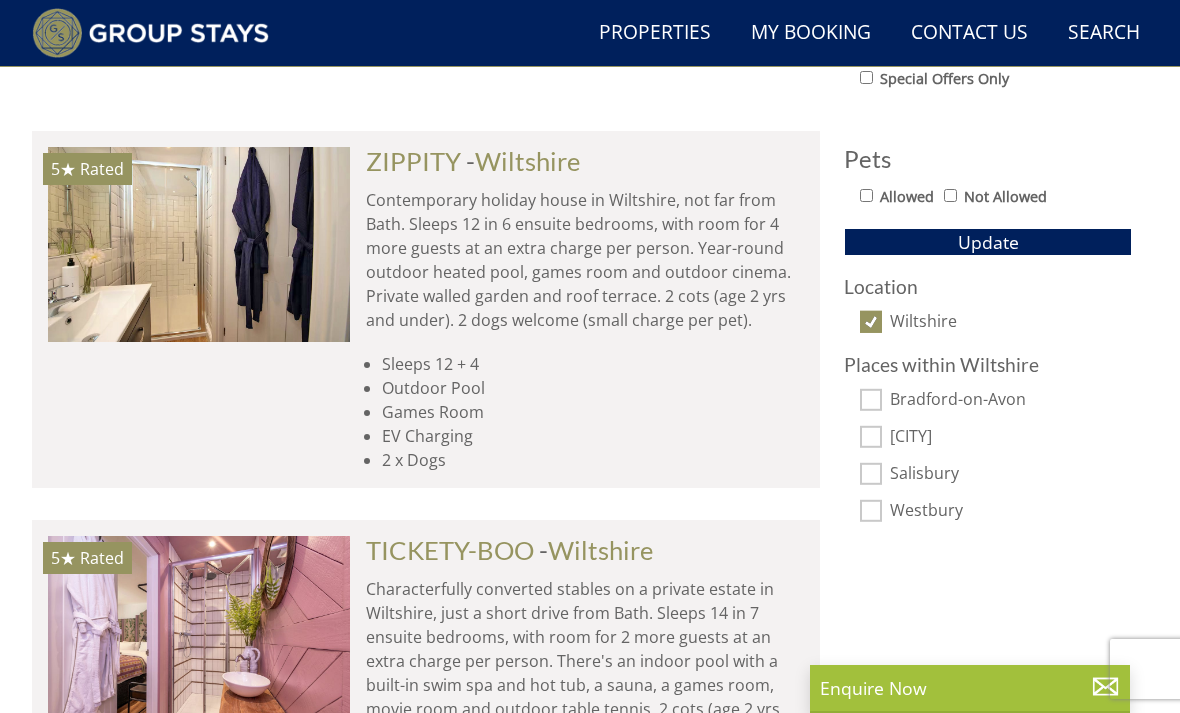 click at bounding box center (199, 244) 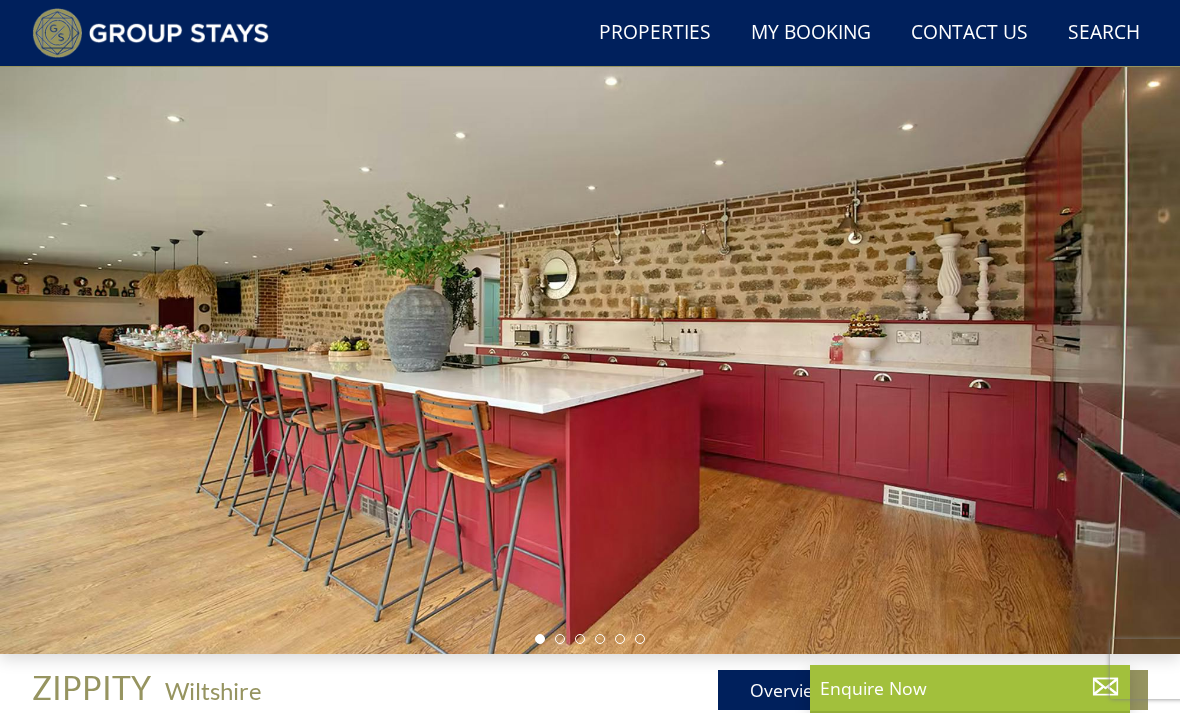 scroll, scrollTop: 130, scrollLeft: 0, axis: vertical 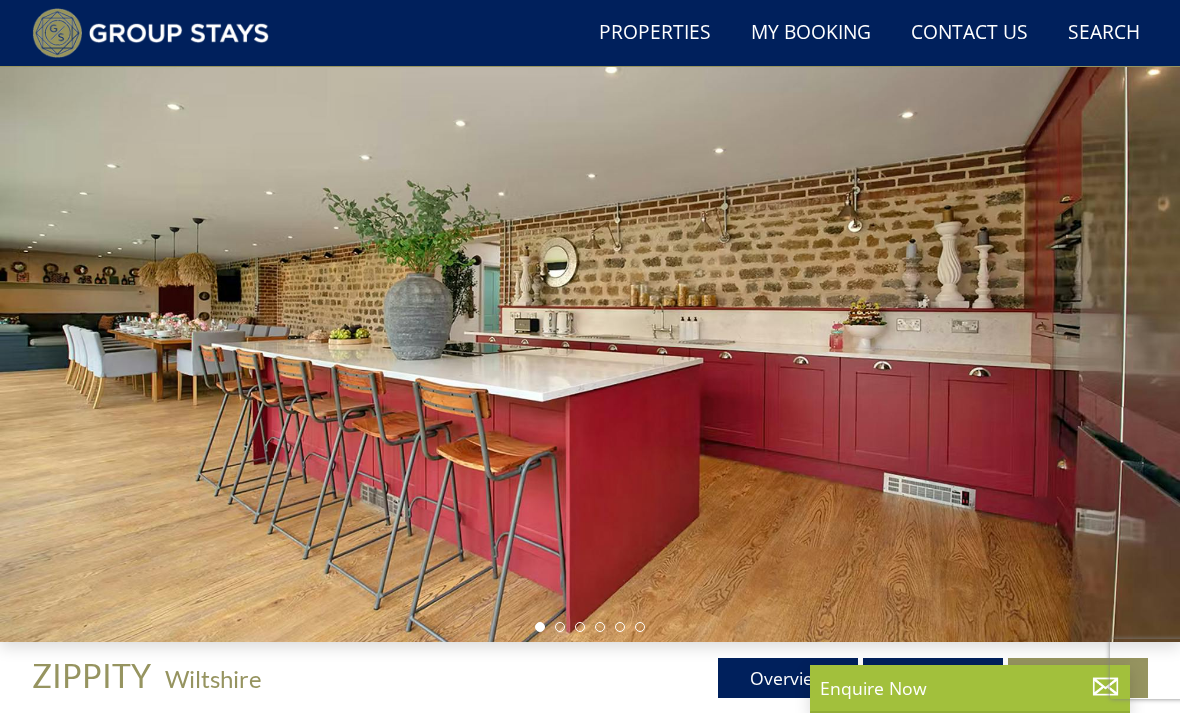 click on "Gallery" at bounding box center [933, 678] 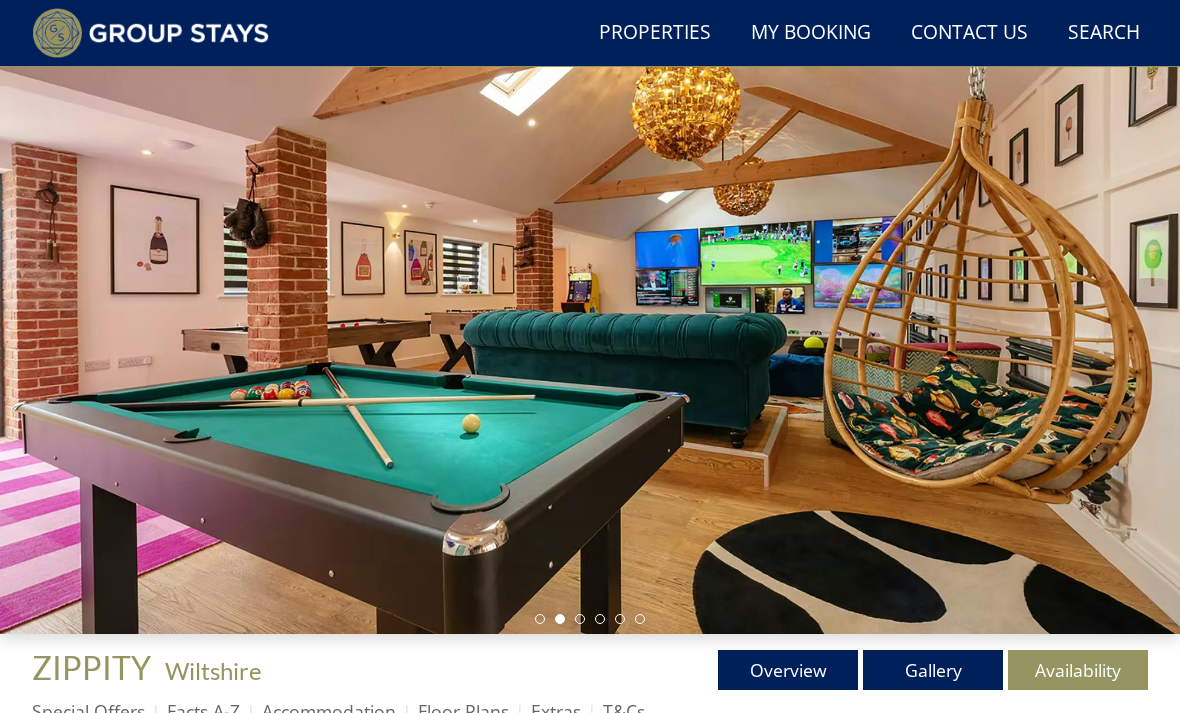 scroll, scrollTop: 0, scrollLeft: 0, axis: both 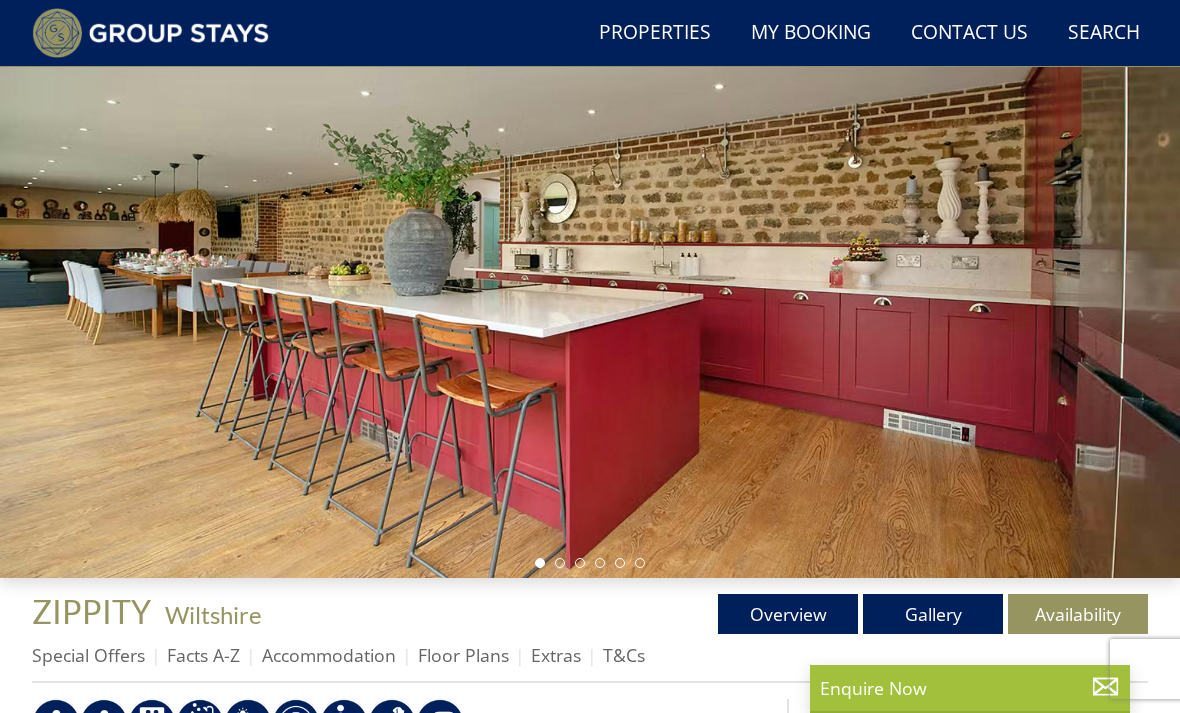 select on "10" 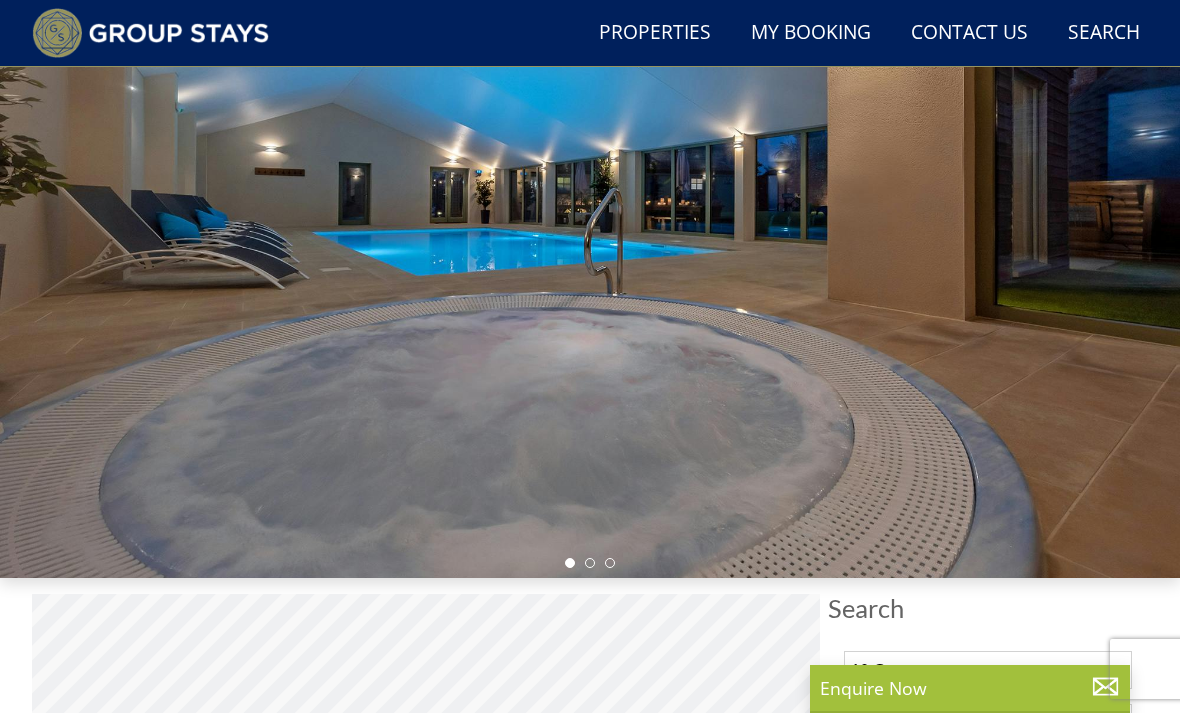 scroll, scrollTop: 1192, scrollLeft: 0, axis: vertical 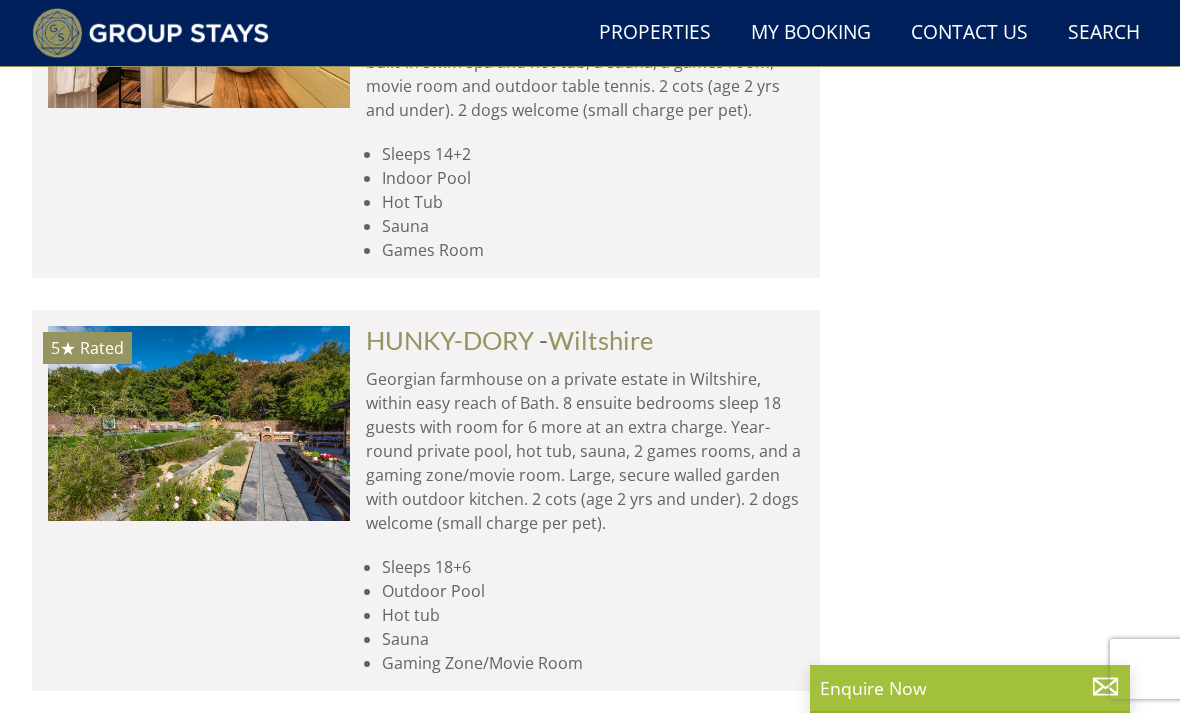 click at bounding box center [199, 423] 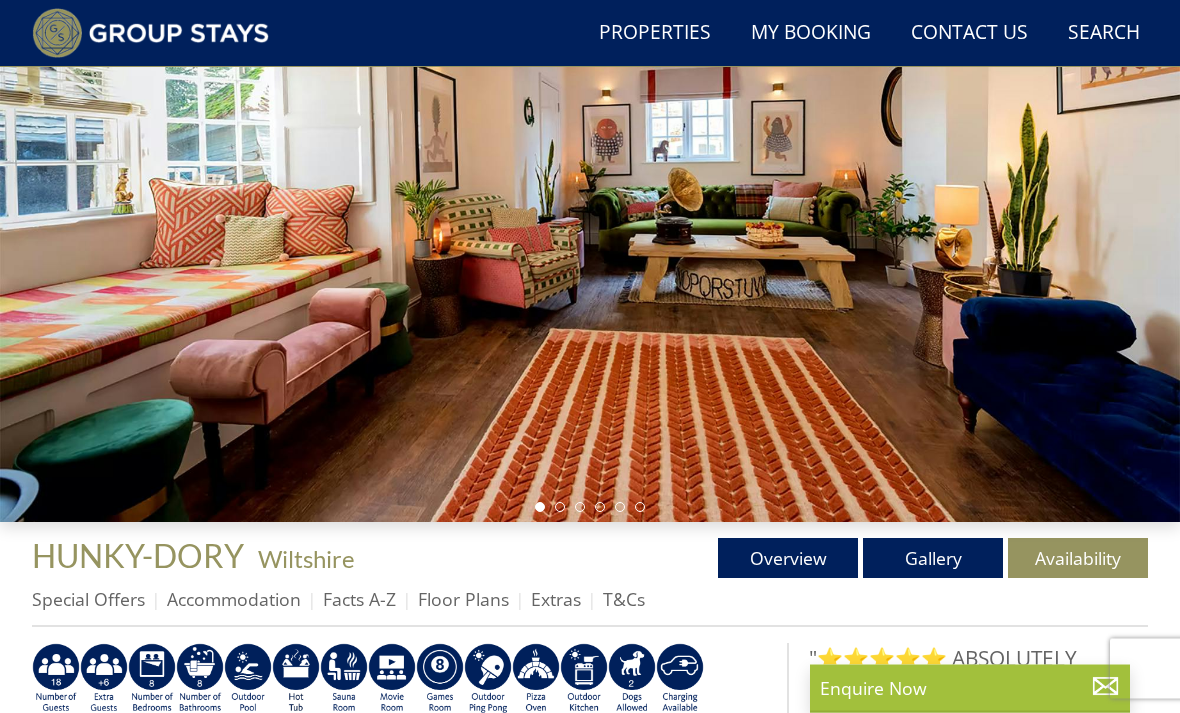 scroll, scrollTop: 250, scrollLeft: 0, axis: vertical 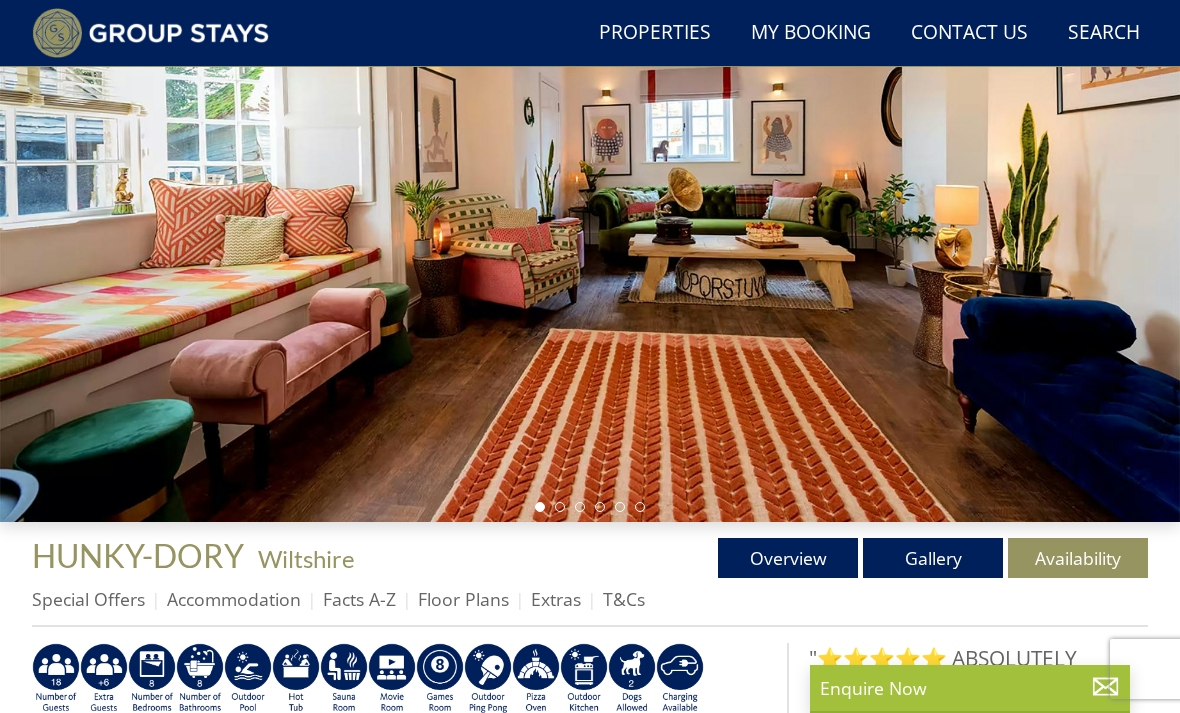 click on "Gallery" at bounding box center (933, 558) 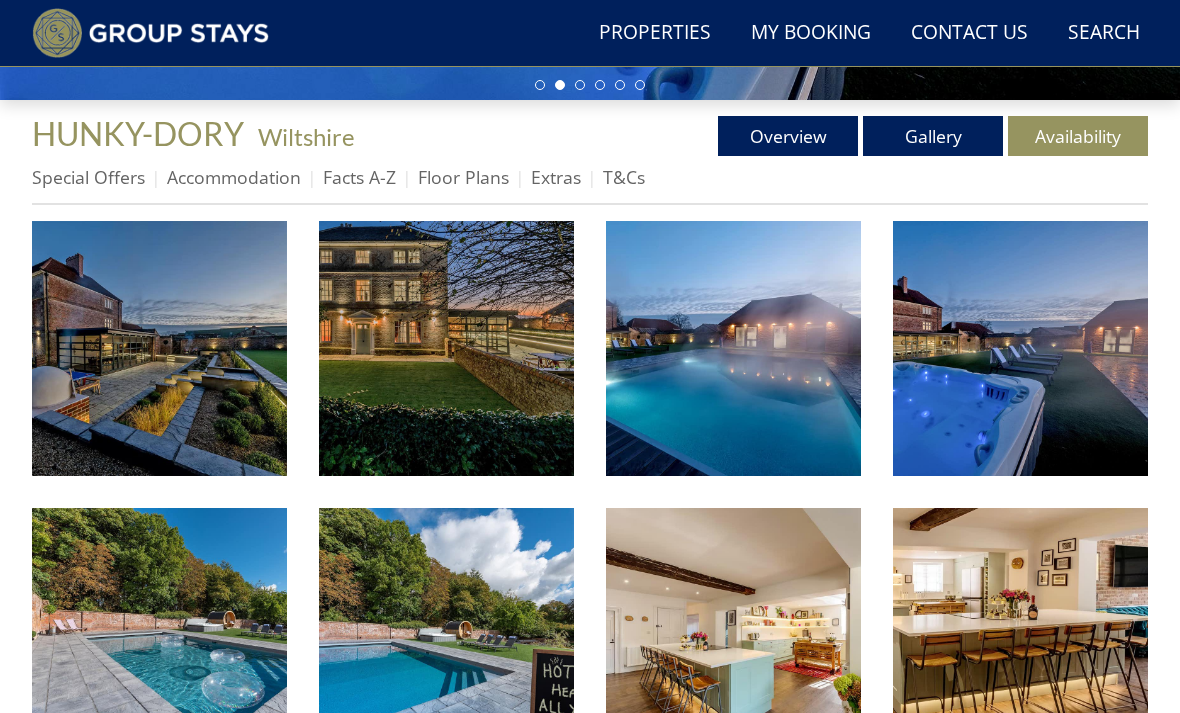 scroll, scrollTop: 672, scrollLeft: 0, axis: vertical 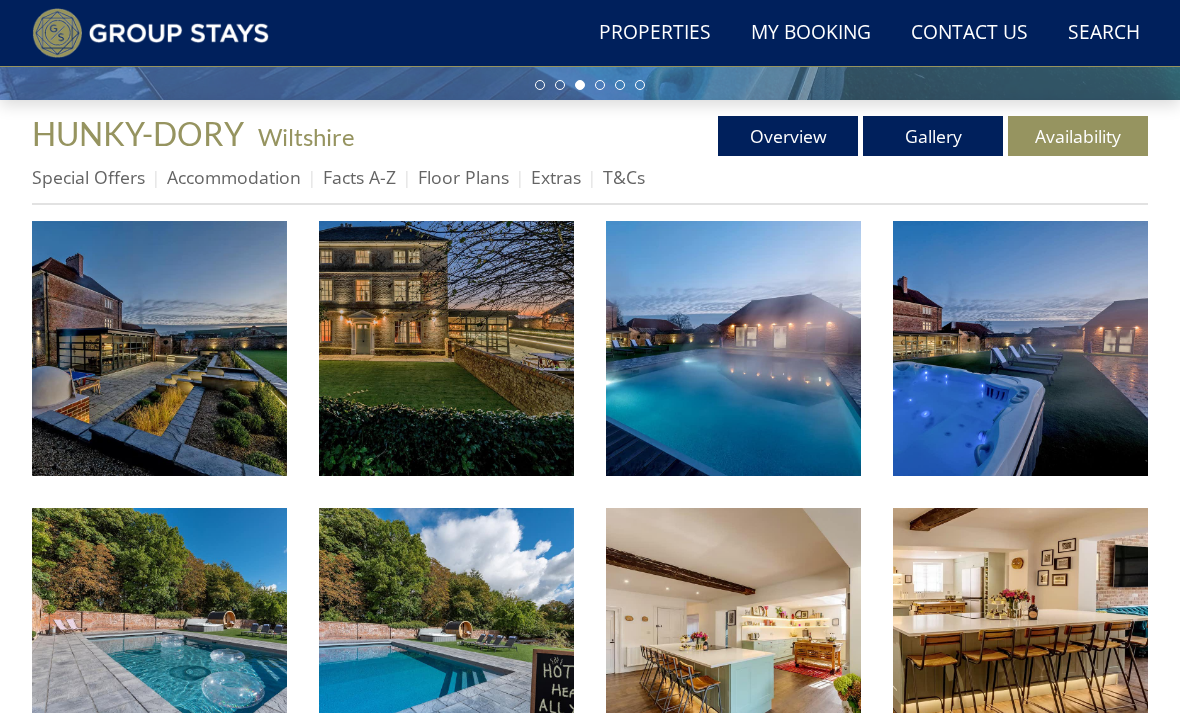 click at bounding box center [446, 635] 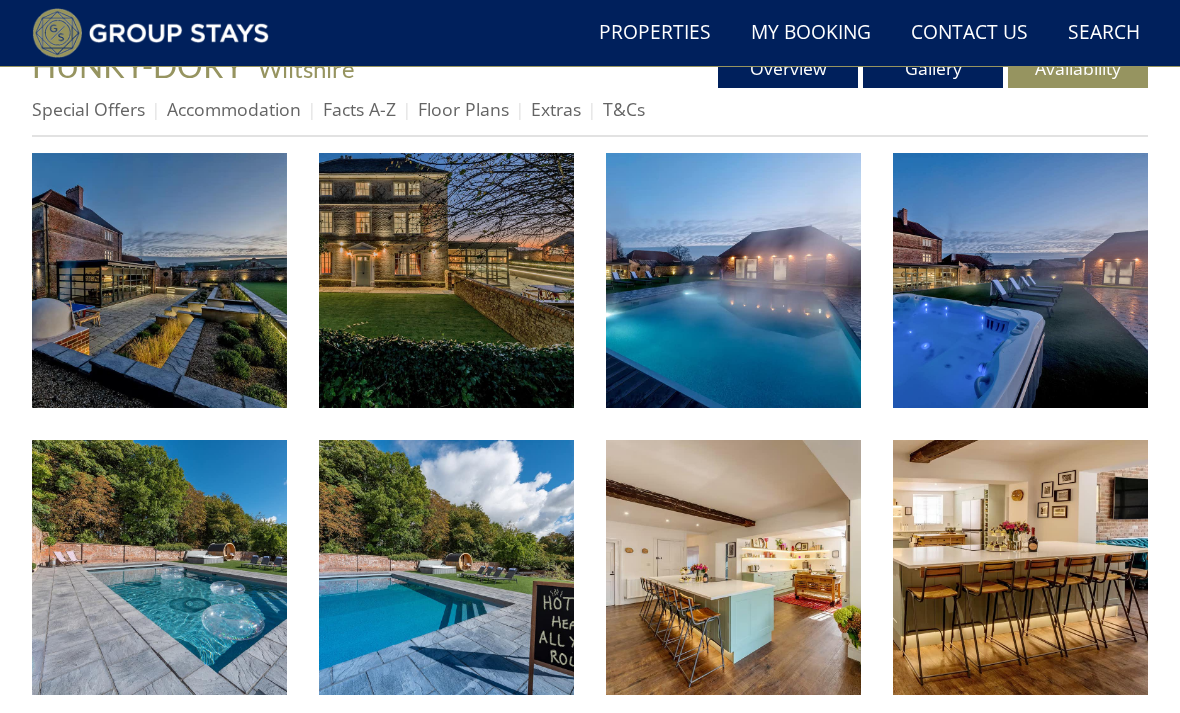 scroll, scrollTop: 741, scrollLeft: 0, axis: vertical 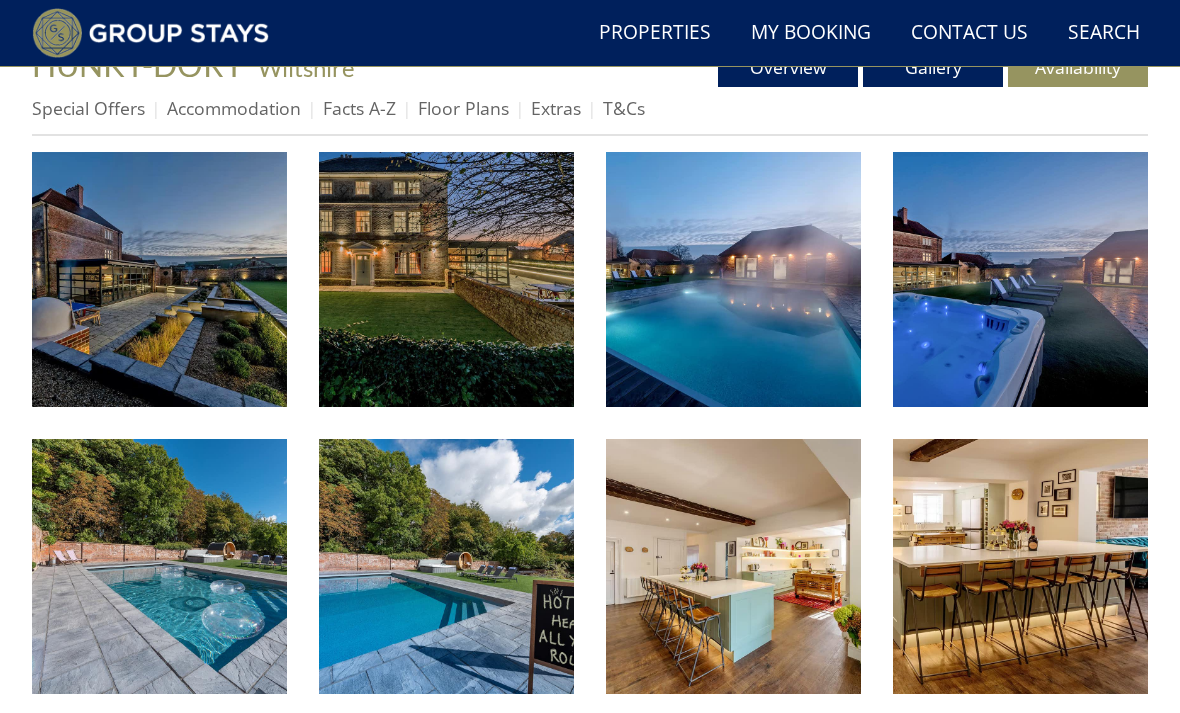 click at bounding box center [446, 279] 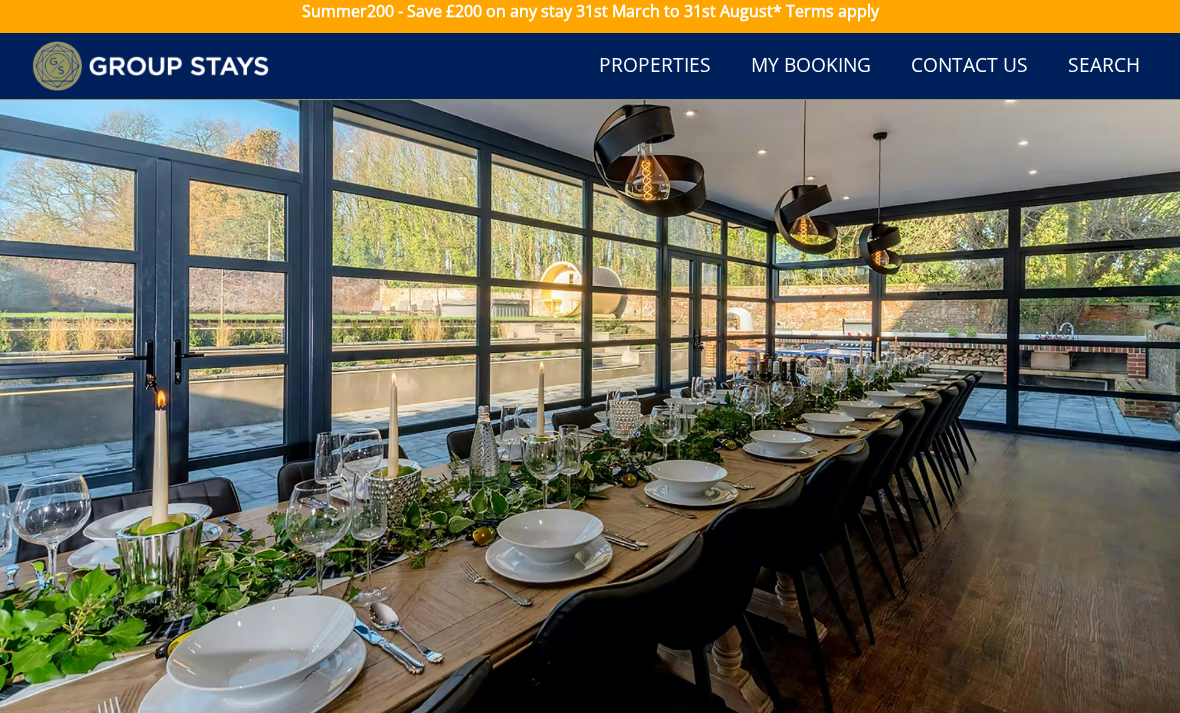 scroll, scrollTop: 0, scrollLeft: 0, axis: both 